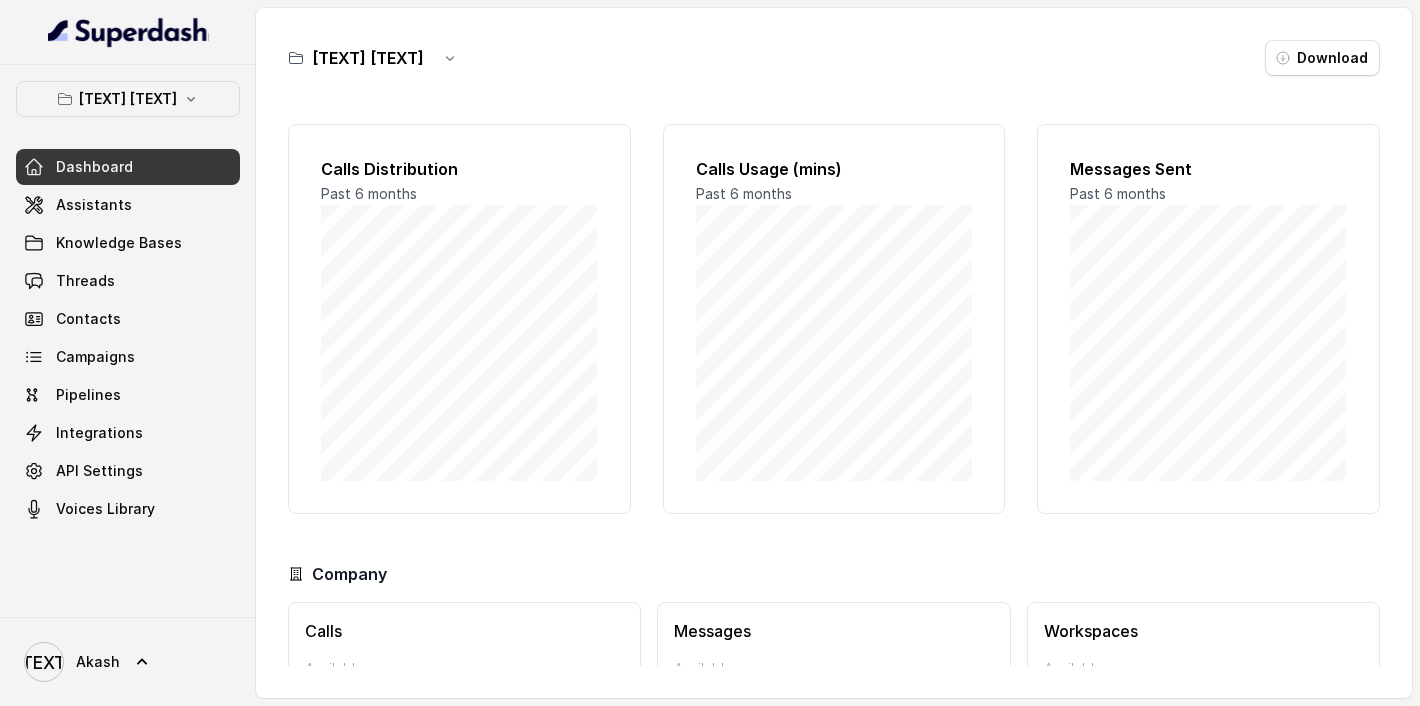 scroll, scrollTop: 0, scrollLeft: 0, axis: both 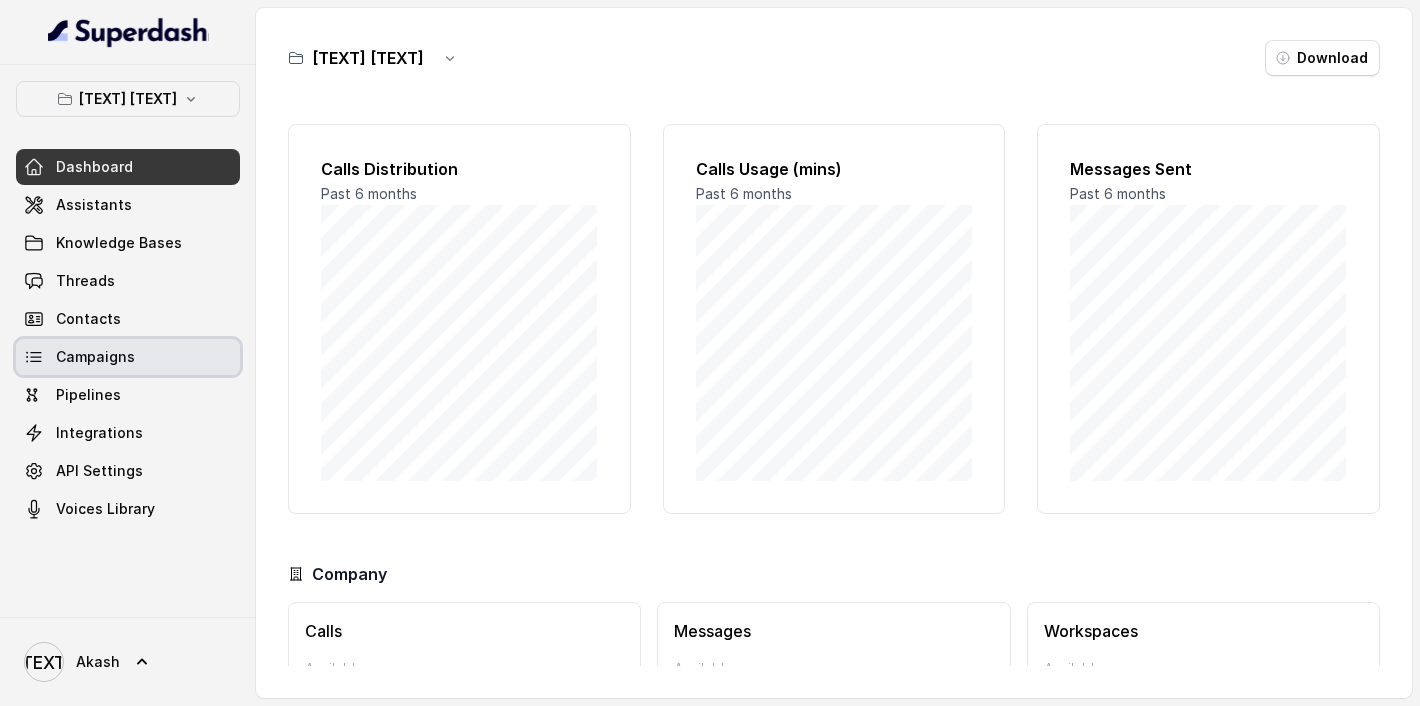 click on "Campaigns" at bounding box center (95, 357) 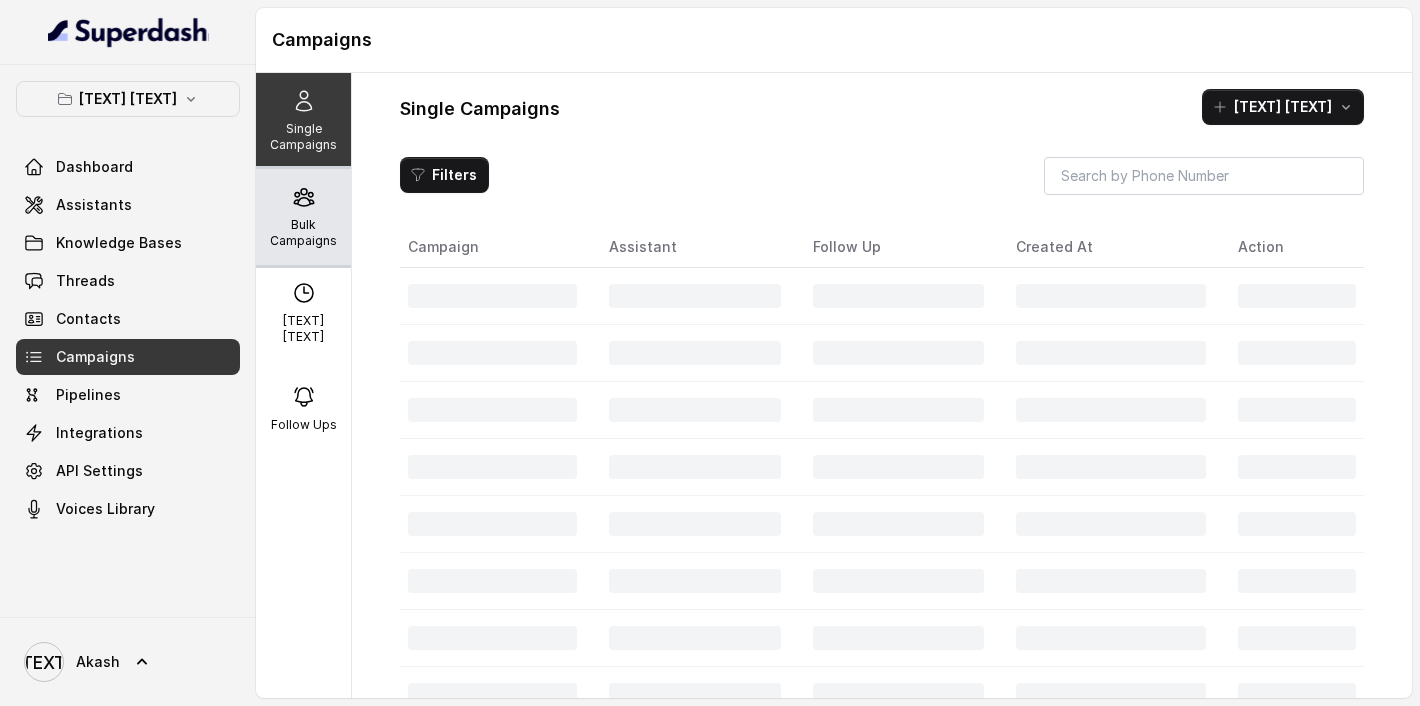 click on "Bulk Campaigns" at bounding box center [303, 233] 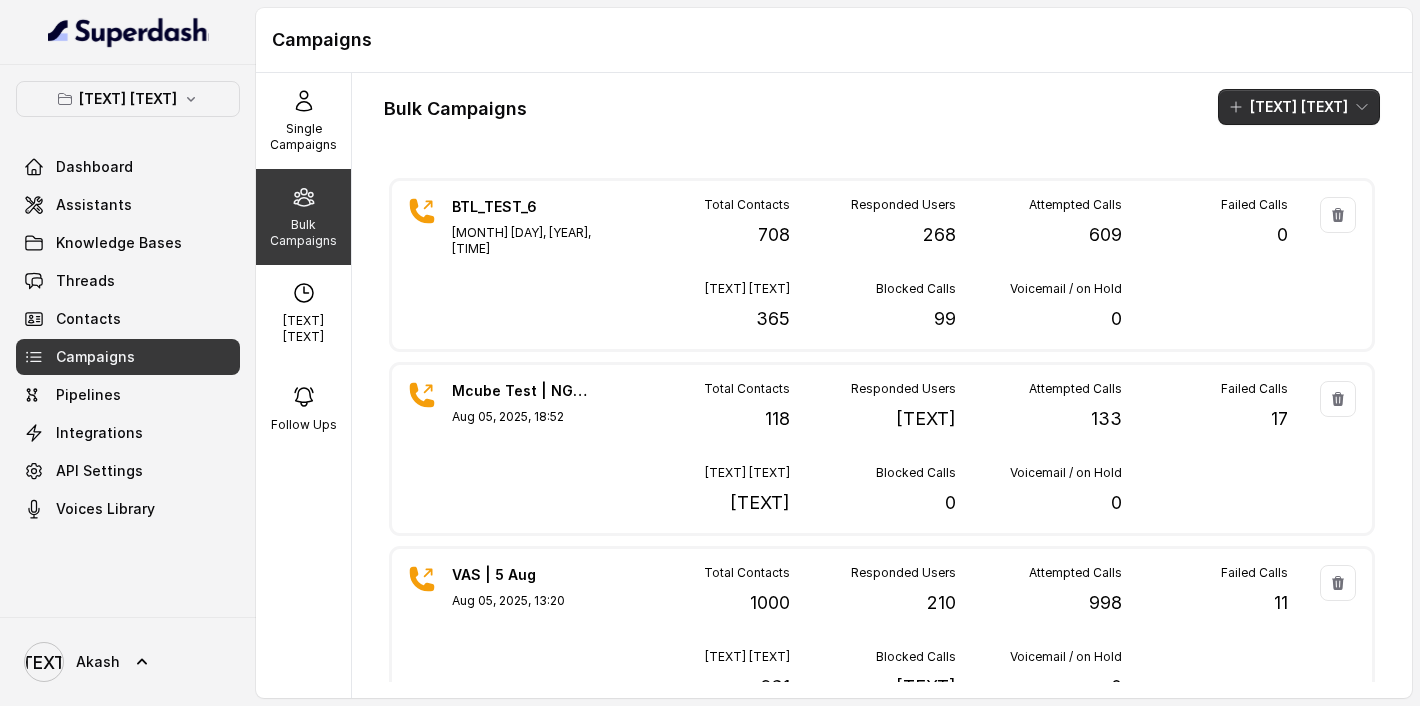 click on "Start Campaign" at bounding box center [1299, 107] 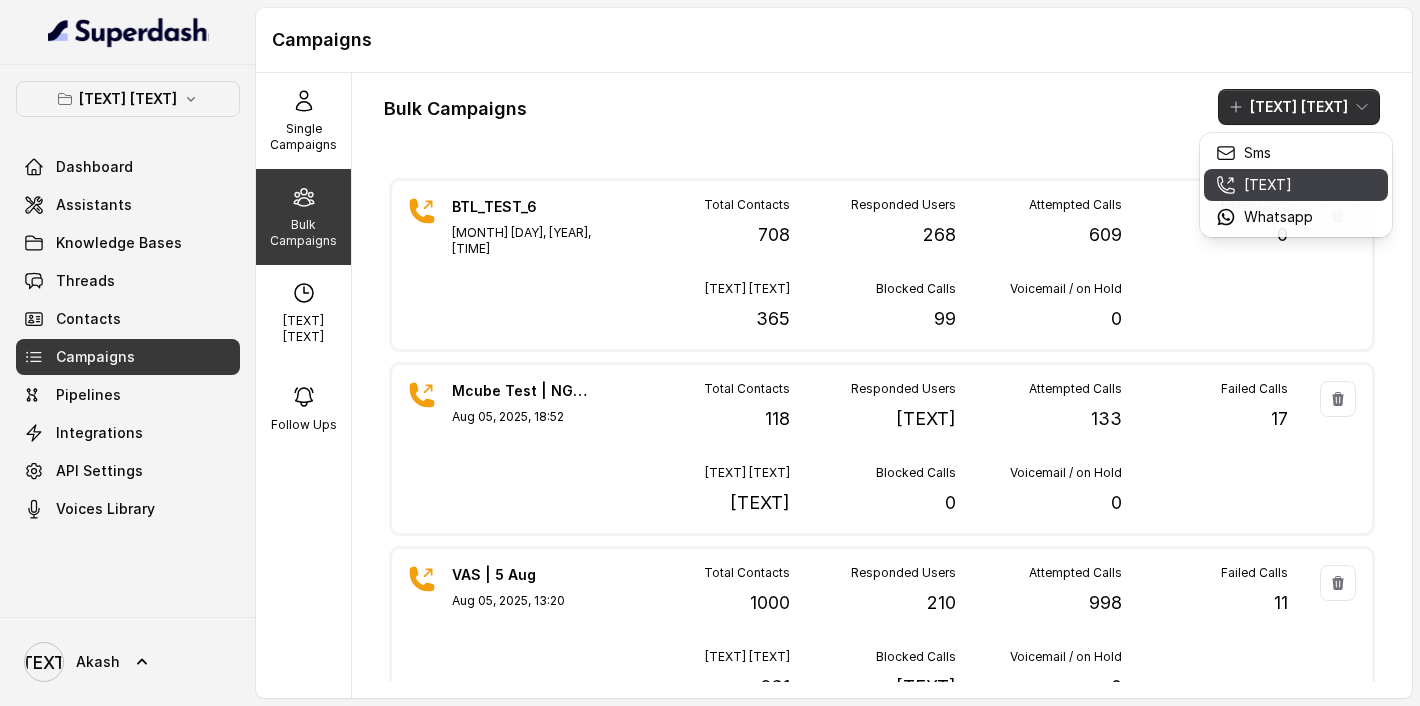 click on "Call" at bounding box center [1296, 185] 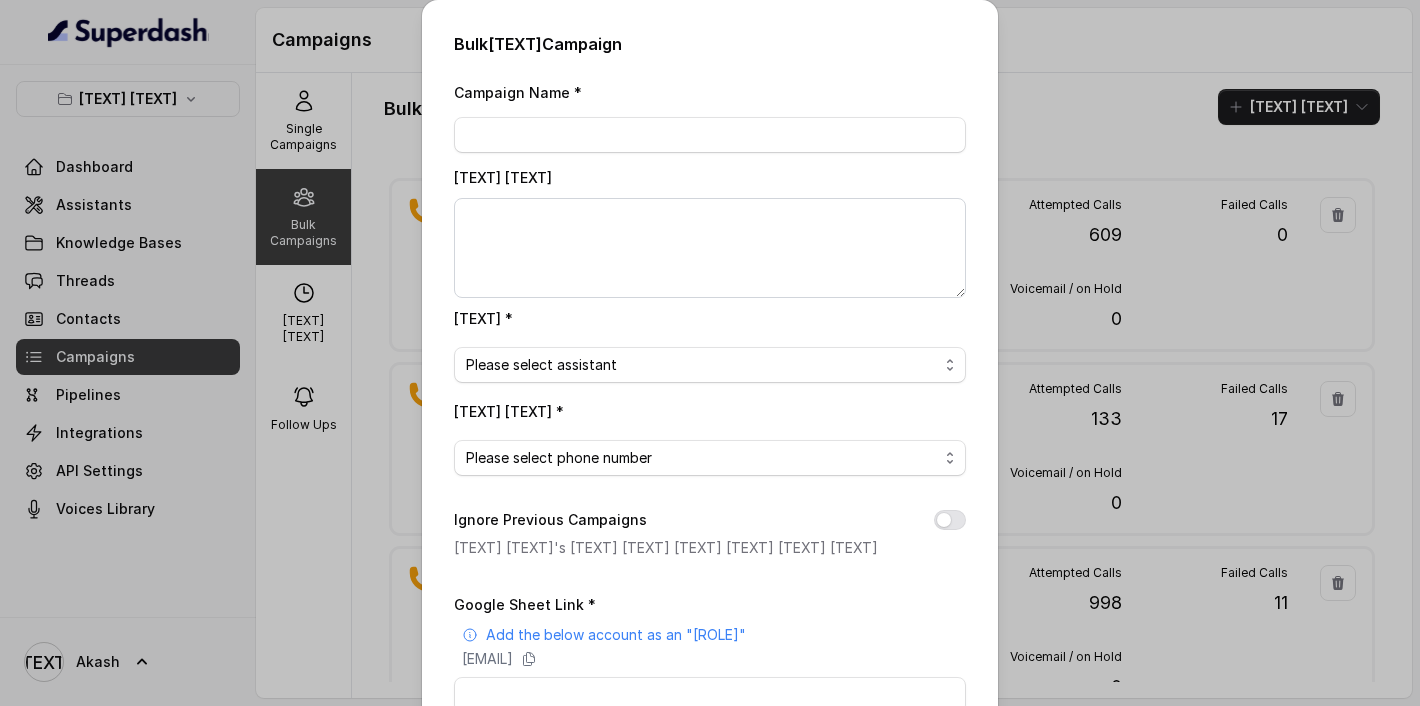 scroll, scrollTop: 261, scrollLeft: 0, axis: vertical 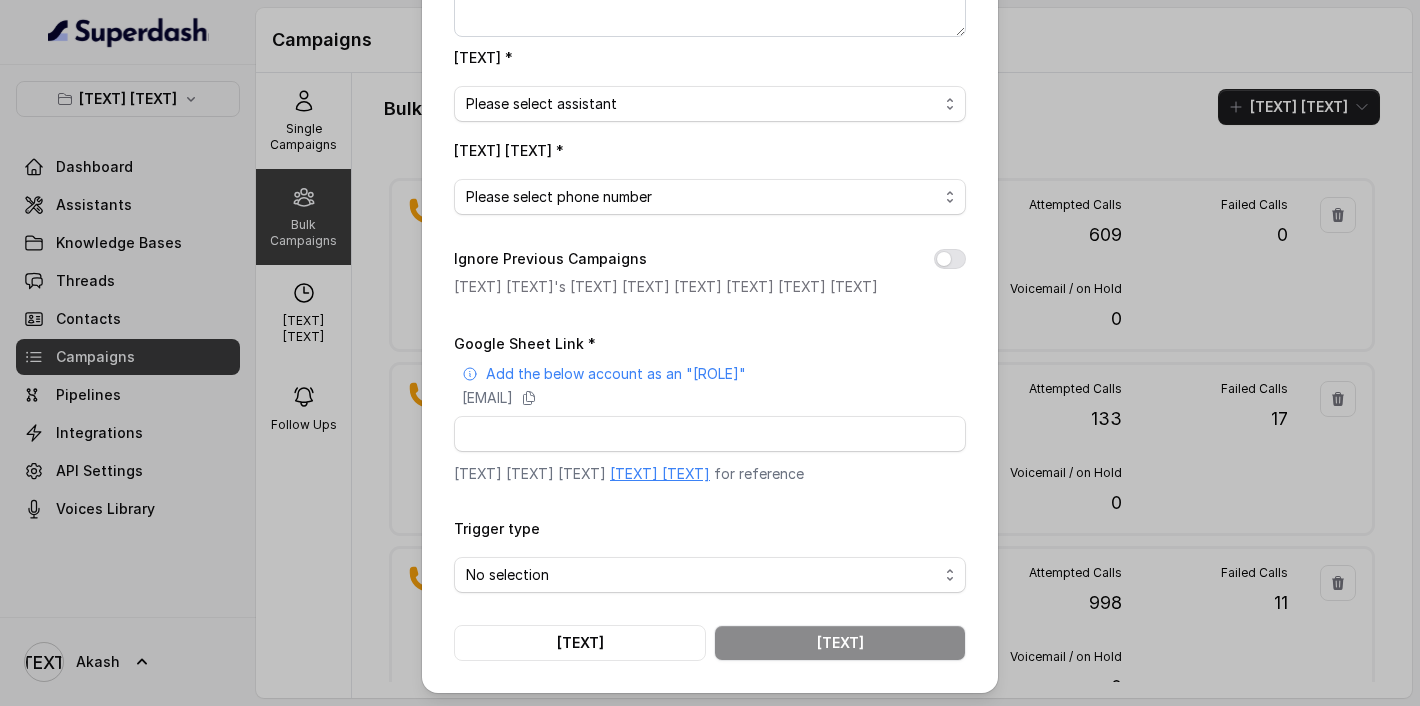click on "contacts template" at bounding box center (660, 473) 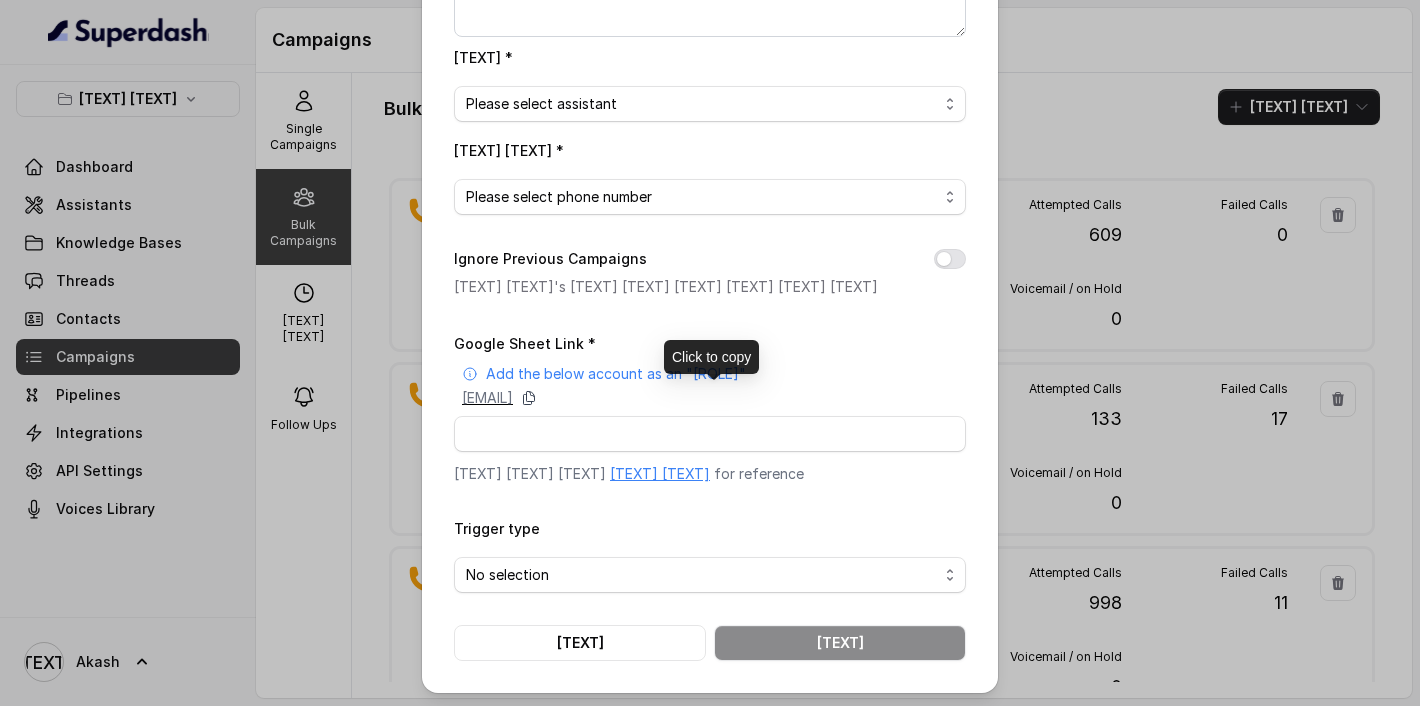 click 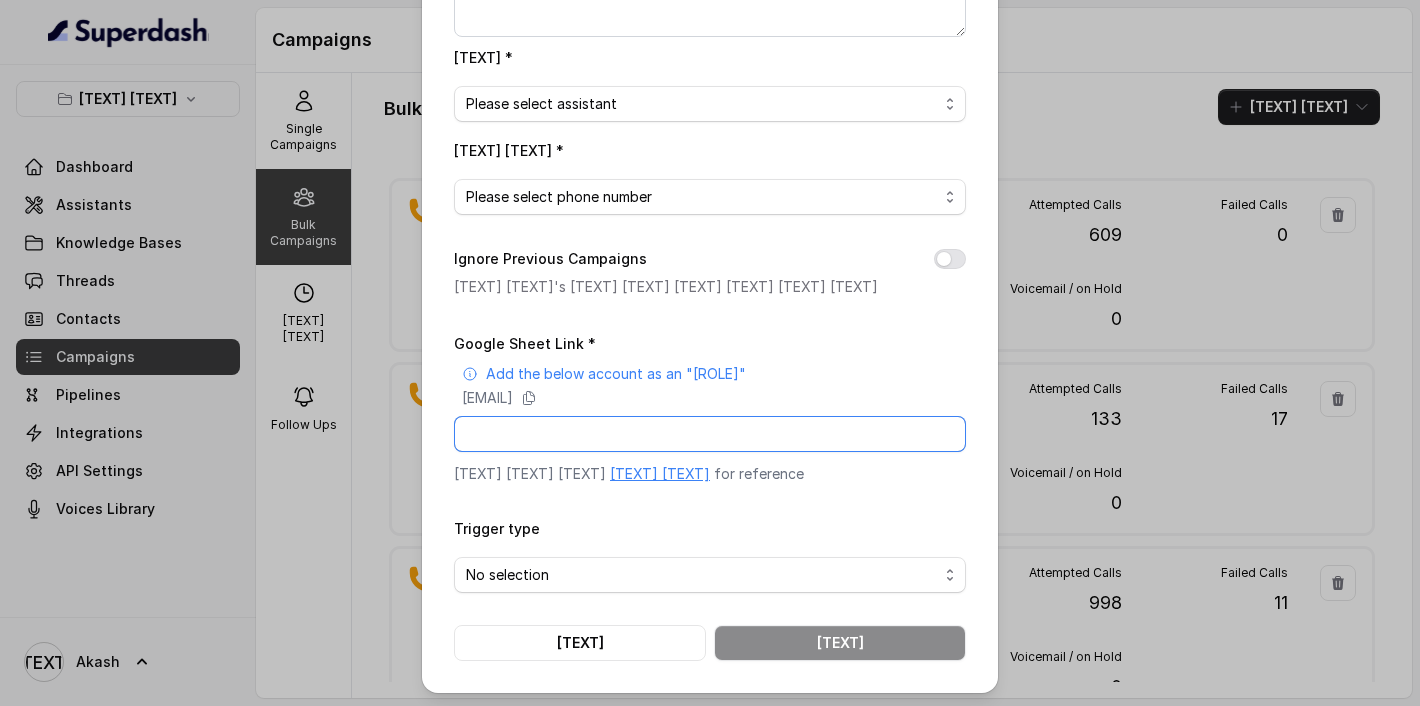 click on "Google Sheet Link *" at bounding box center (710, 434) 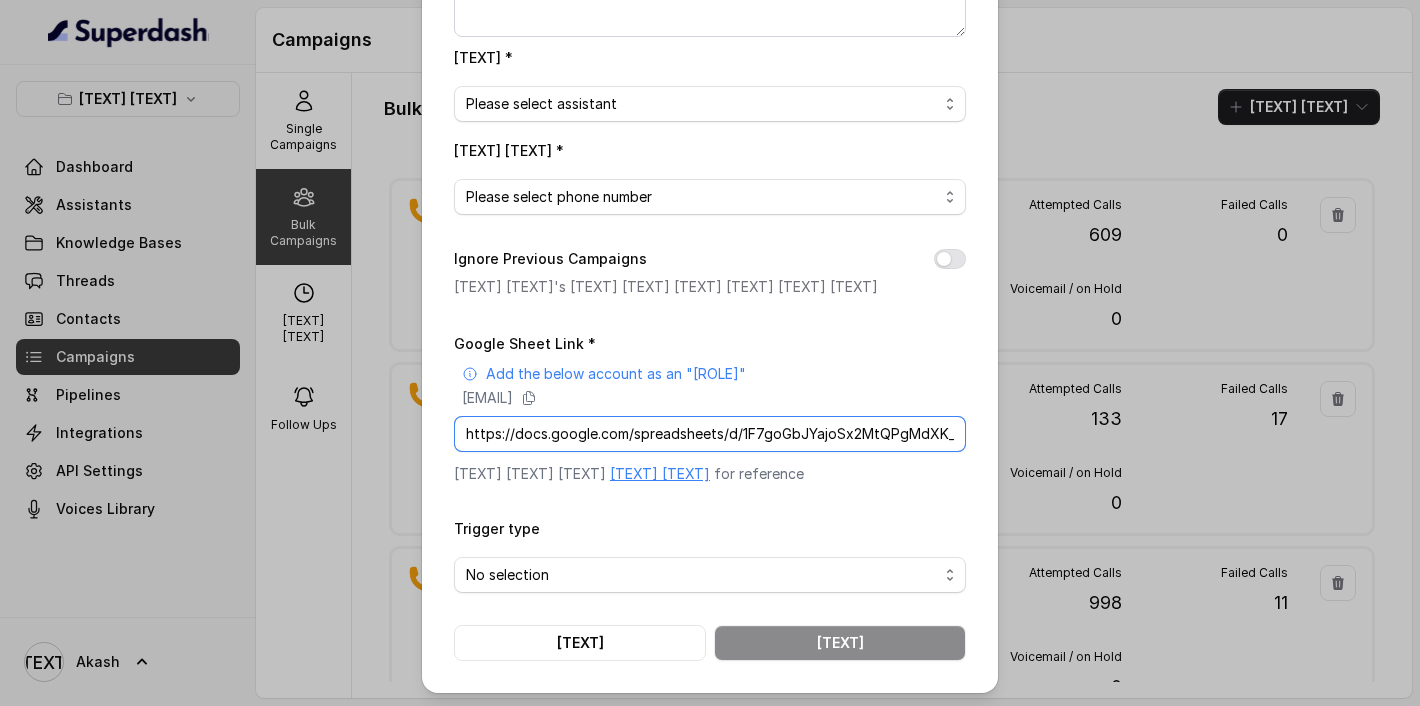 scroll, scrollTop: 0, scrollLeft: 292, axis: horizontal 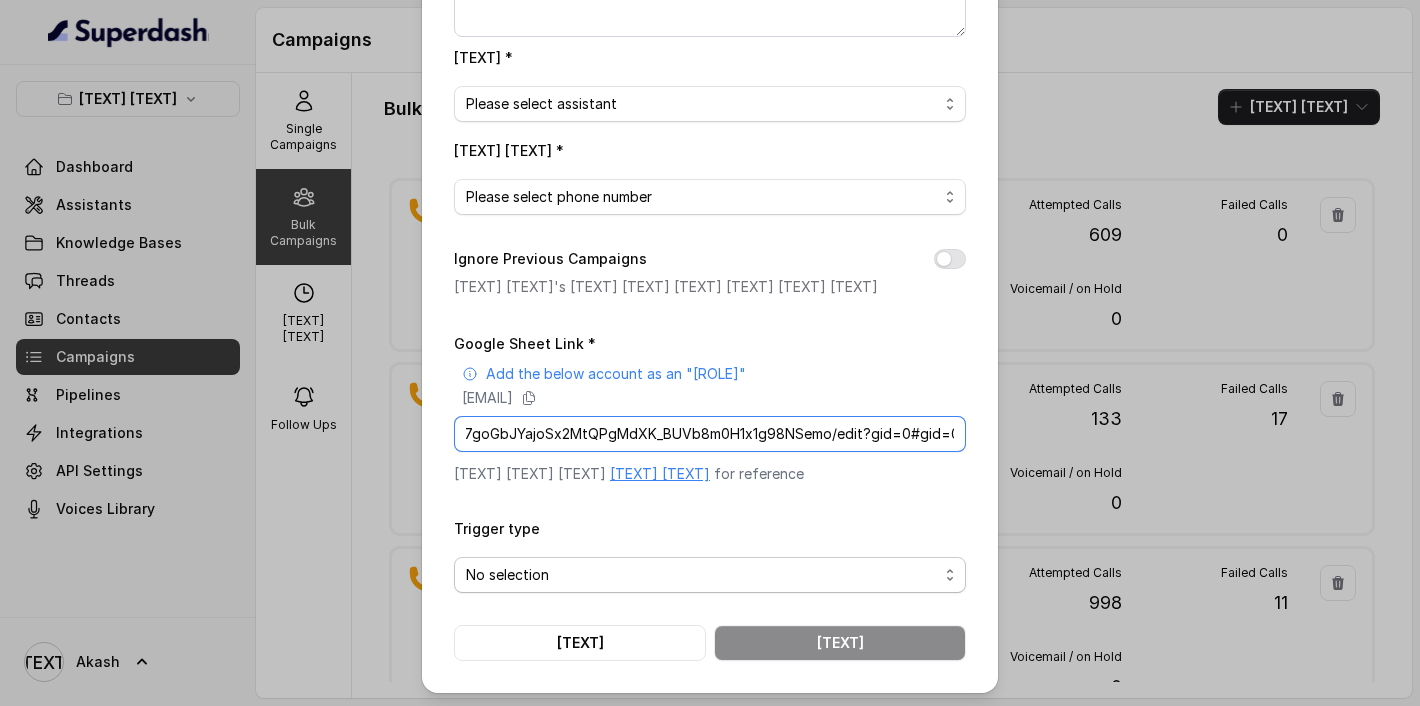 type on "https://docs.google.com/spreadsheets/d/1F7goGbJYajoSx2MtQPgMdXK_BUVb8m0H1x1g98NSemo/edit?gid=0#gid=0" 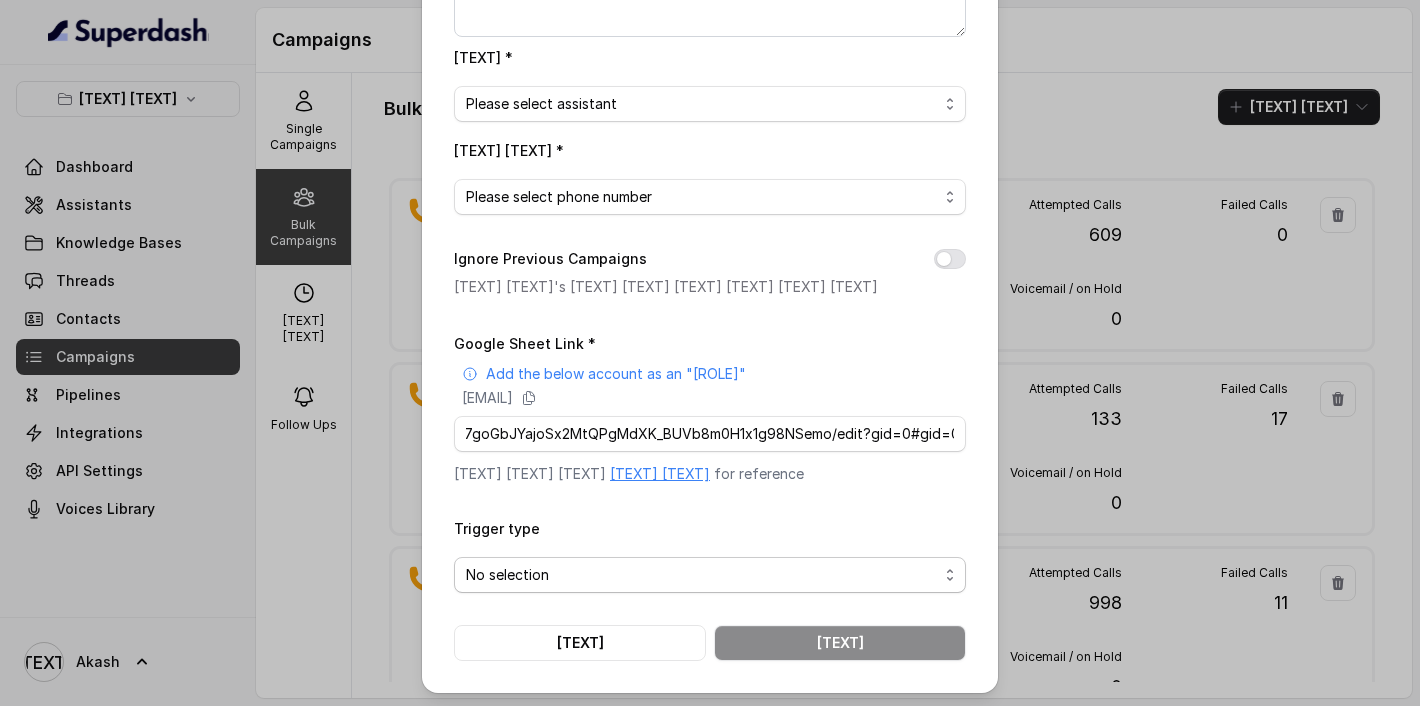 click on "No selection" at bounding box center (702, 575) 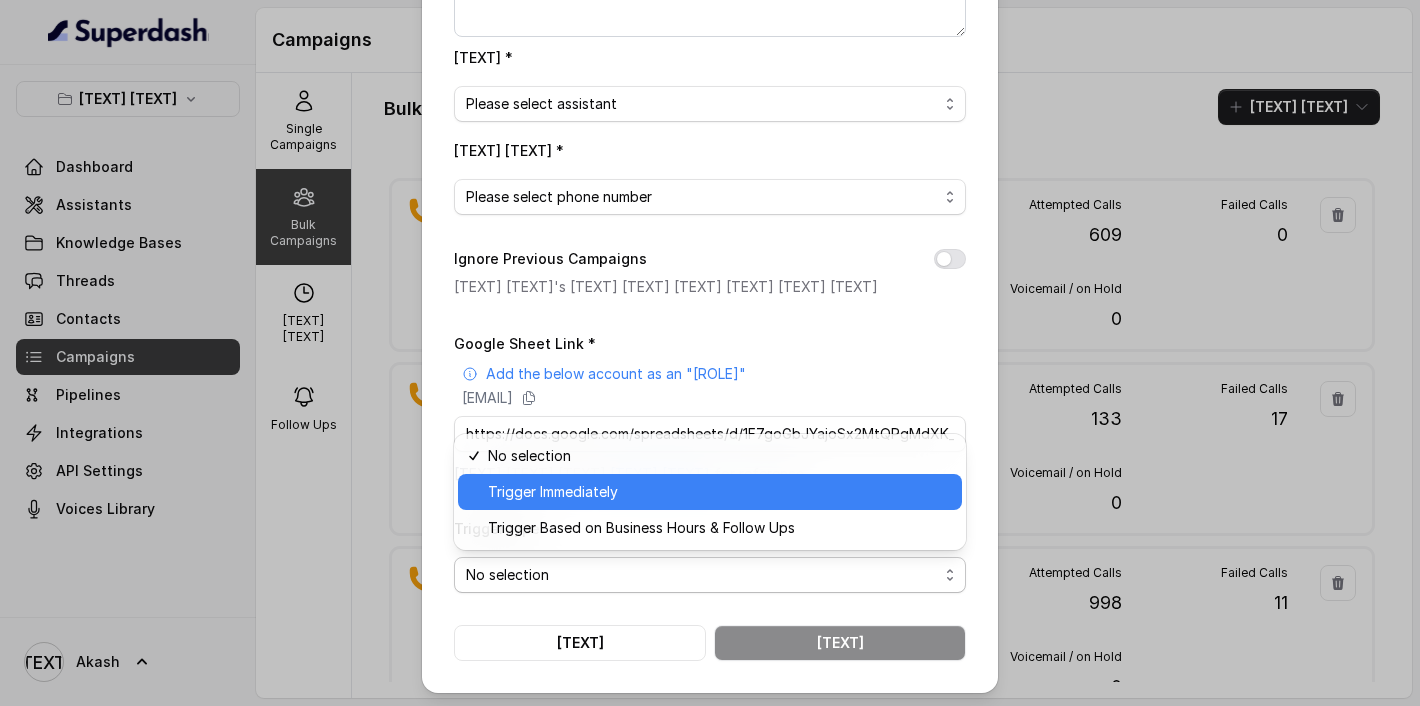 click on "Trigger Immediately" at bounding box center [710, 492] 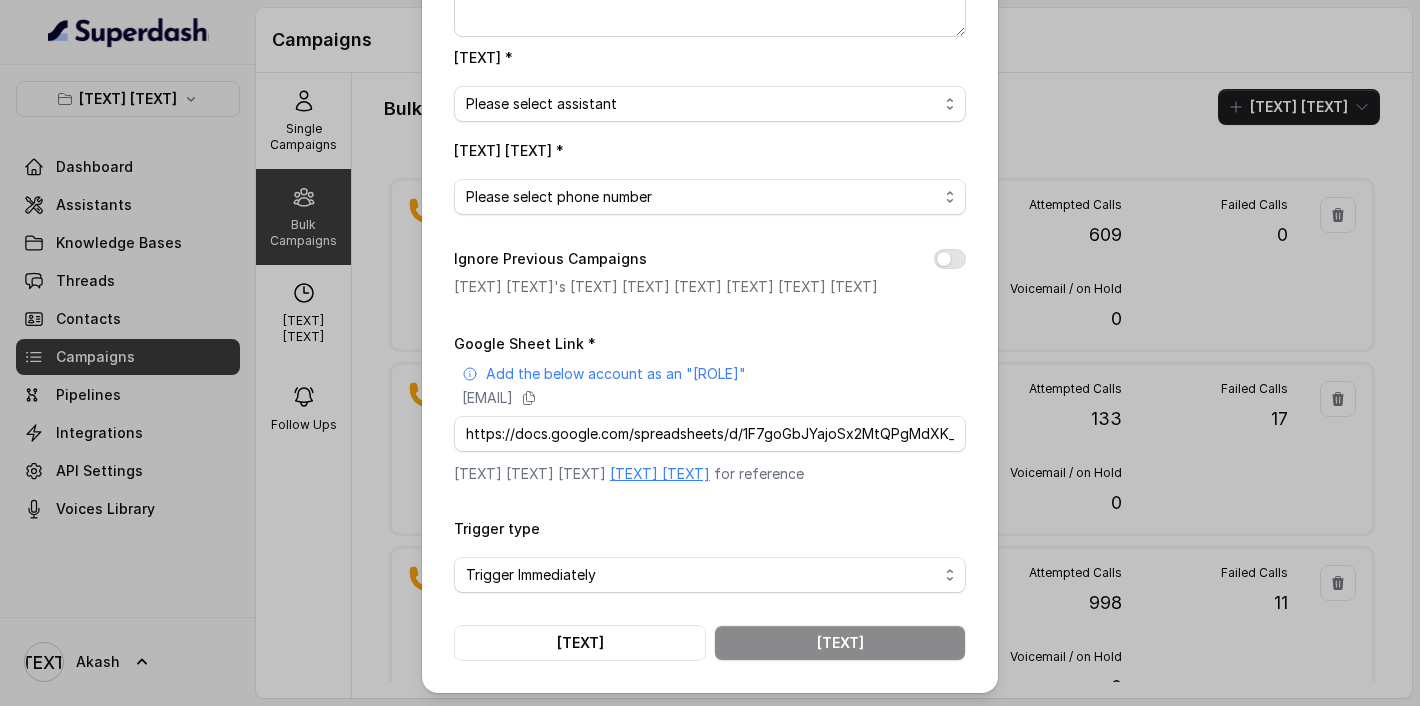 scroll, scrollTop: 0, scrollLeft: 0, axis: both 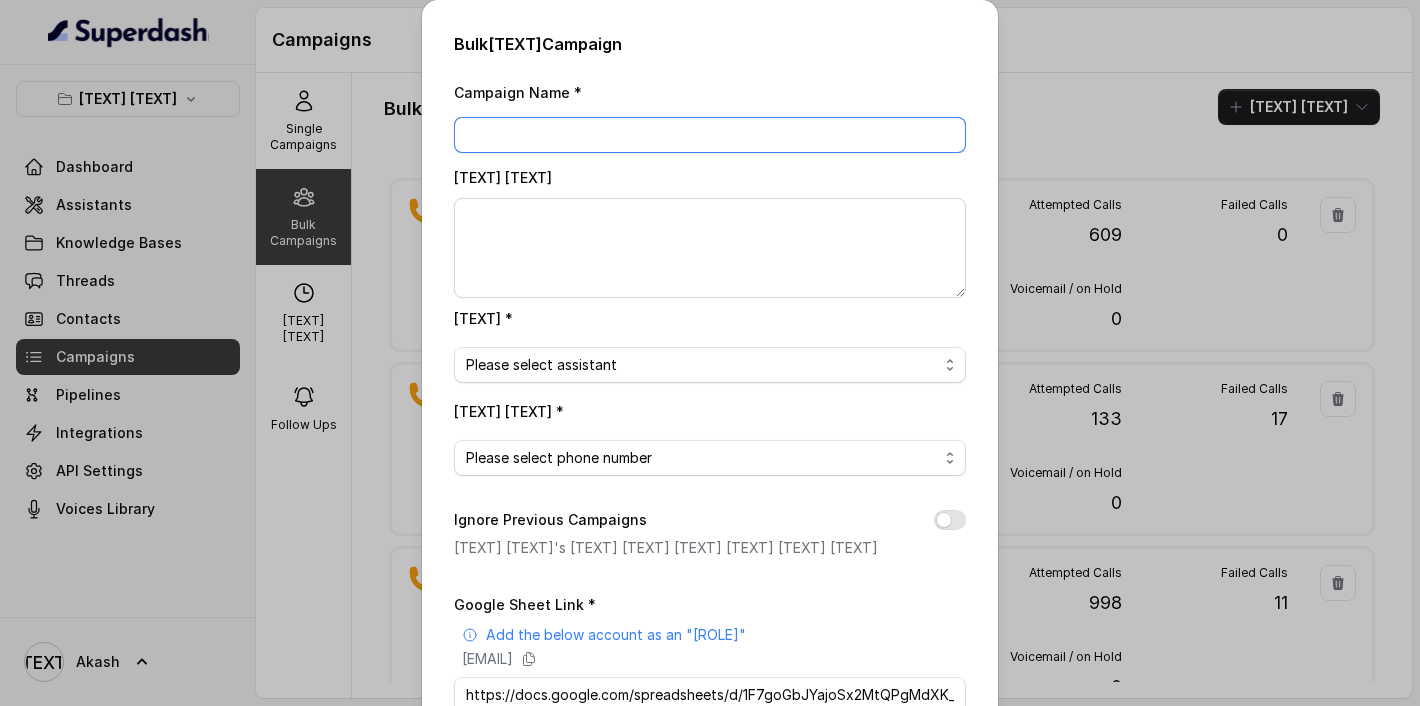click on "Campaign Name *" at bounding box center [710, 135] 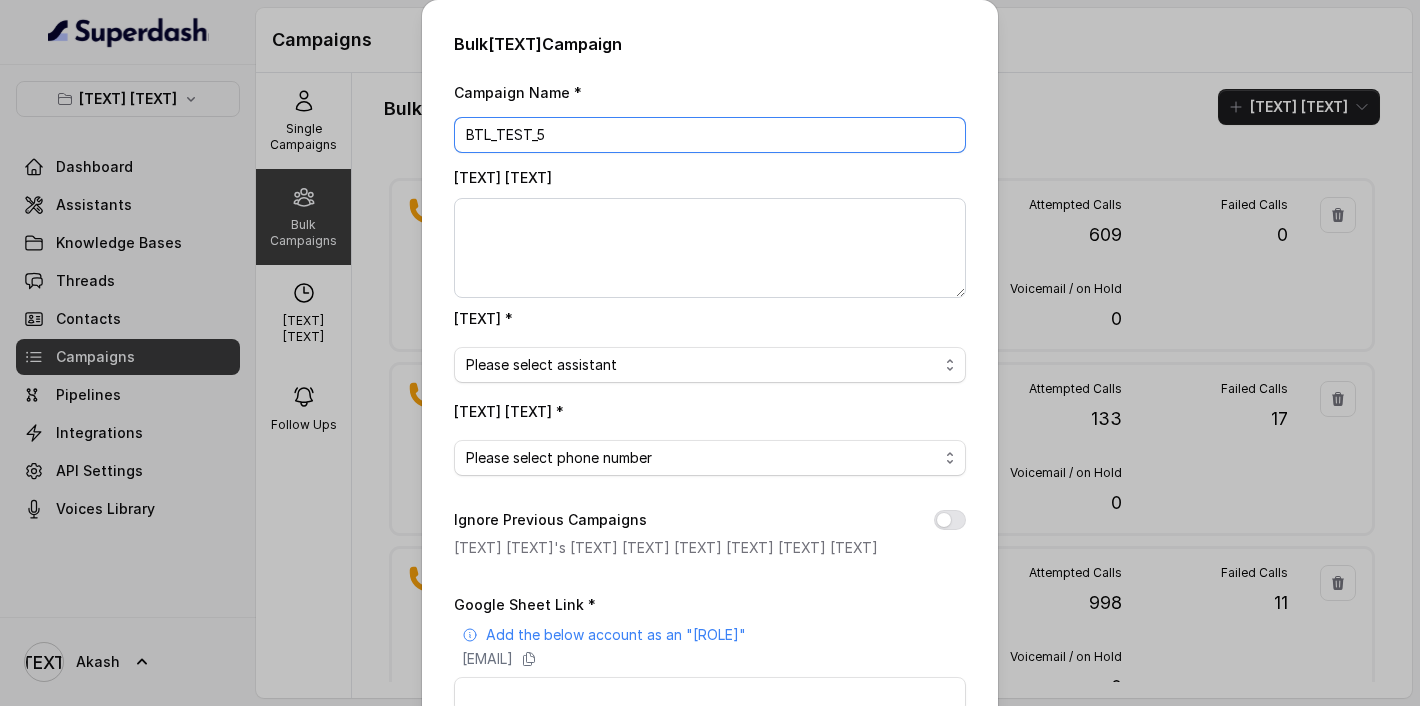 type on "BTL_TEST_5" 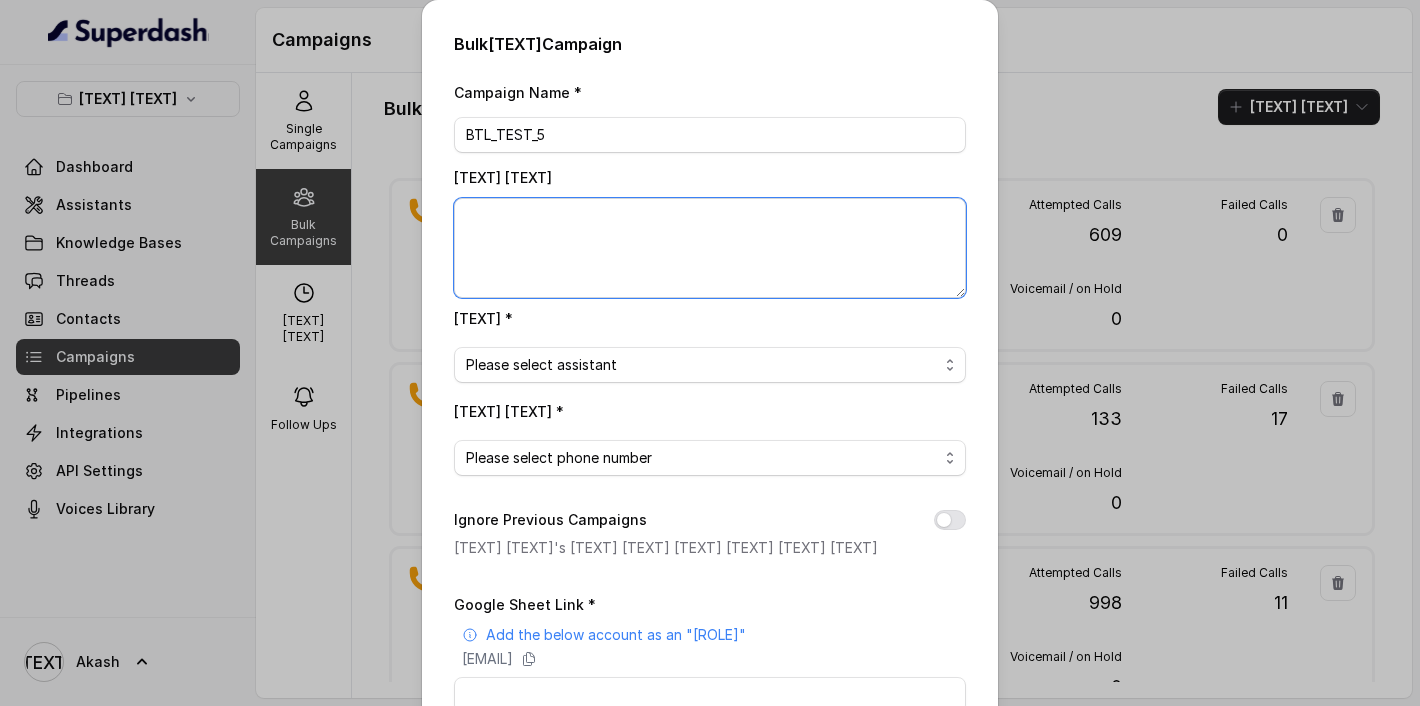 click on "Campaign Description" at bounding box center (710, 248) 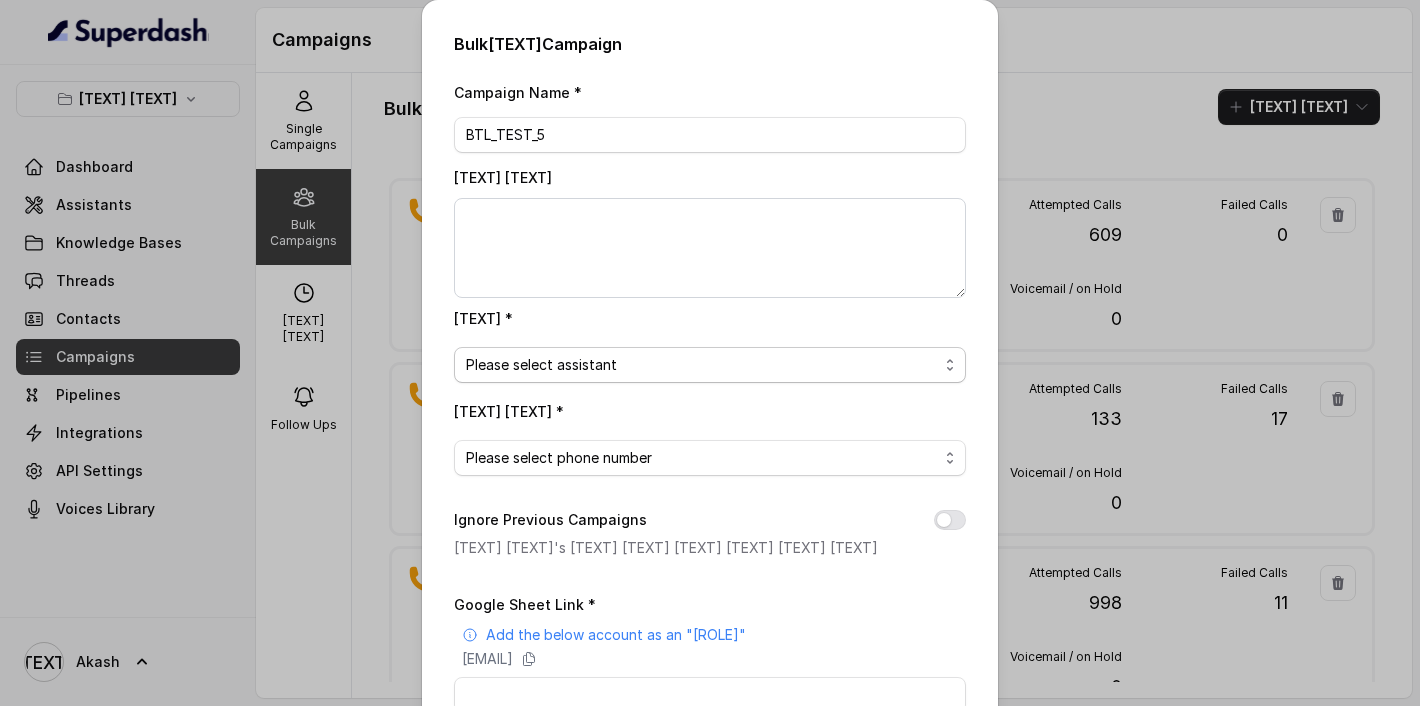 click on "Please select assistant" at bounding box center [710, 365] 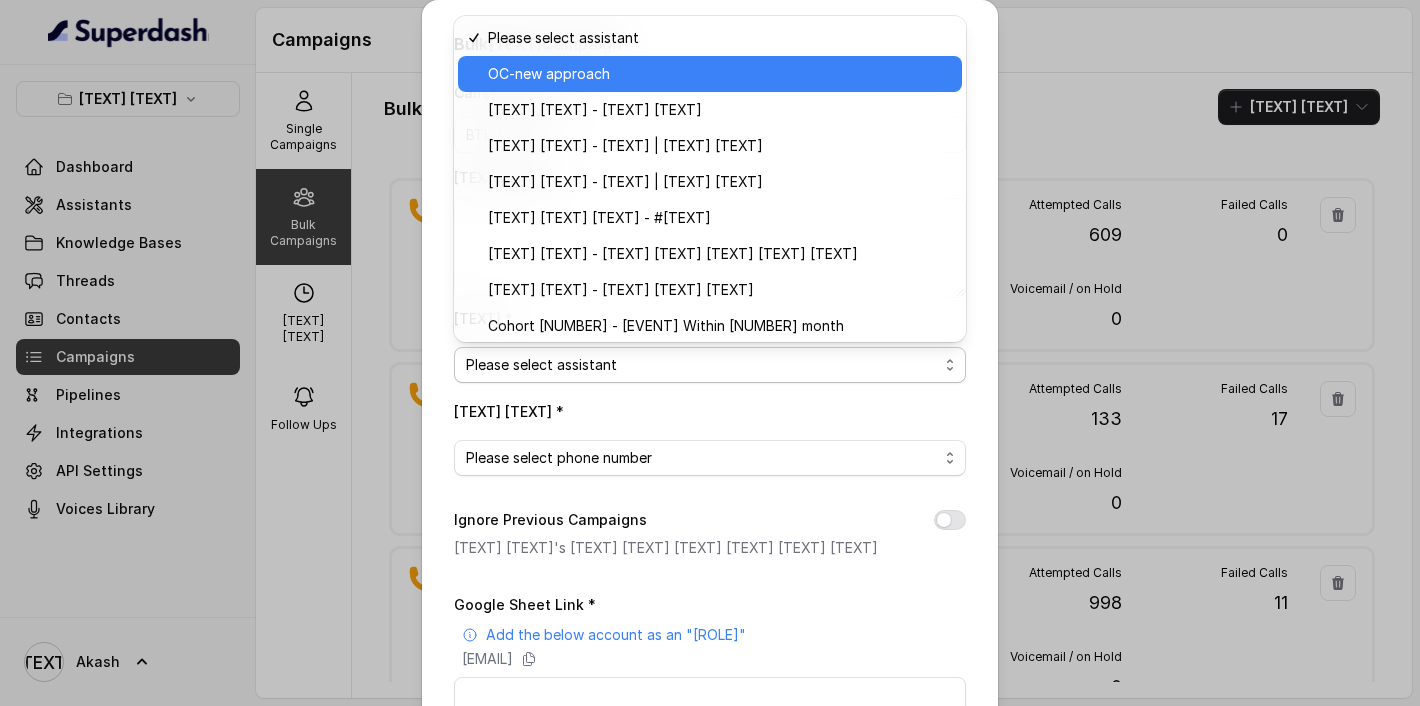 scroll, scrollTop: 438, scrollLeft: 0, axis: vertical 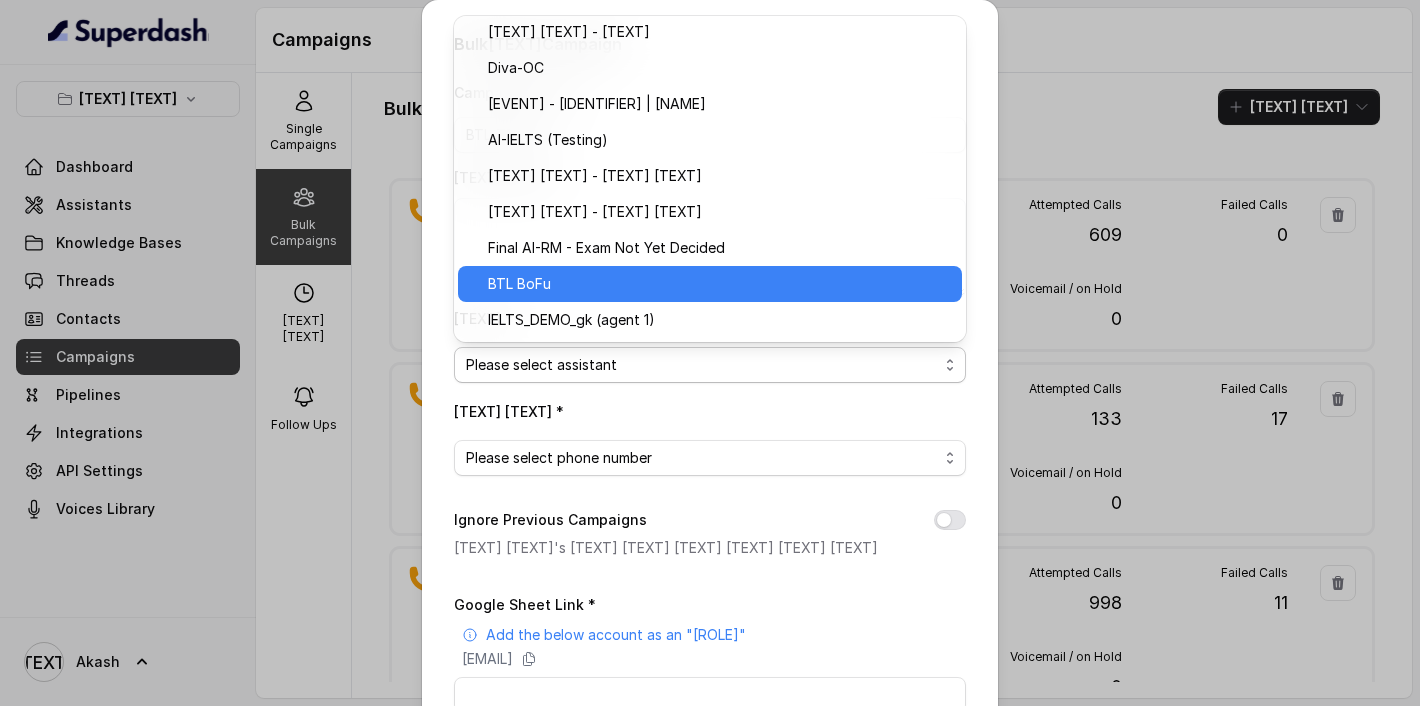 click on "BTL BoFu" at bounding box center (710, 284) 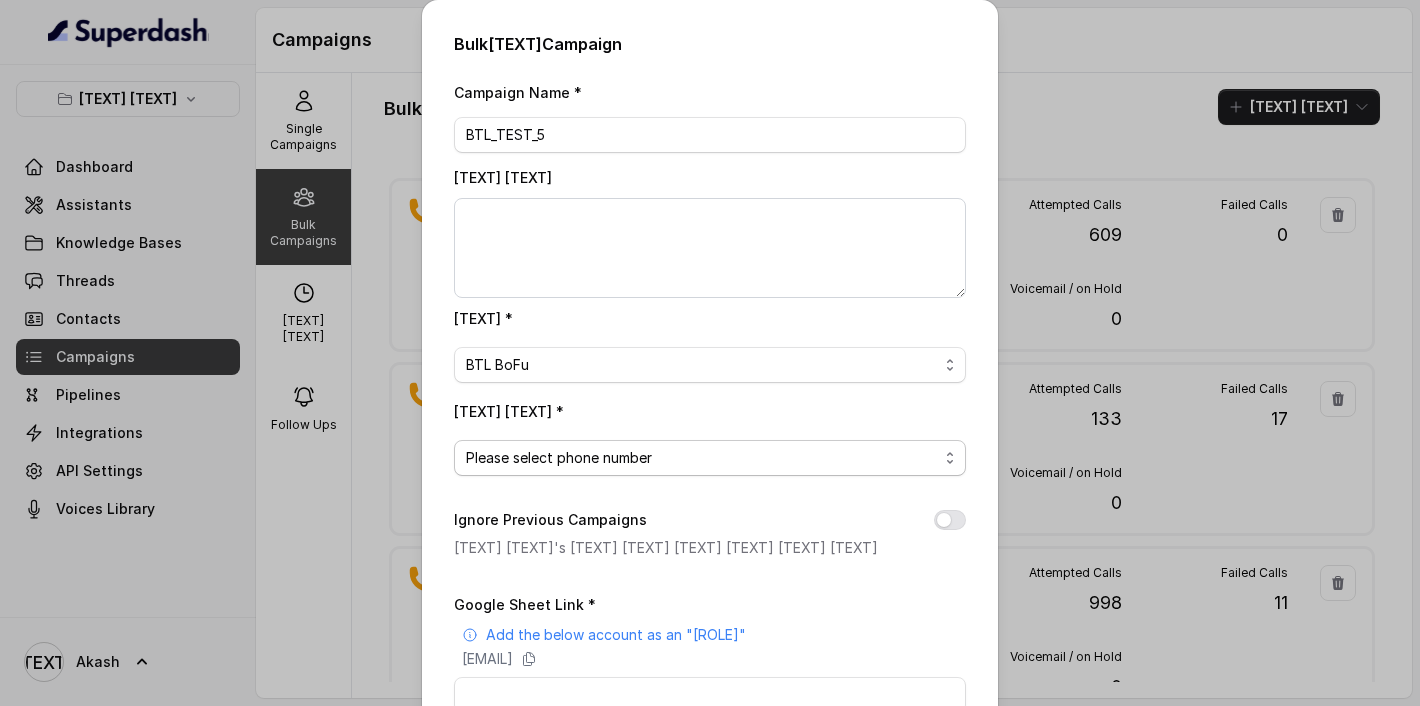 click on "Please select phone number" at bounding box center (559, 458) 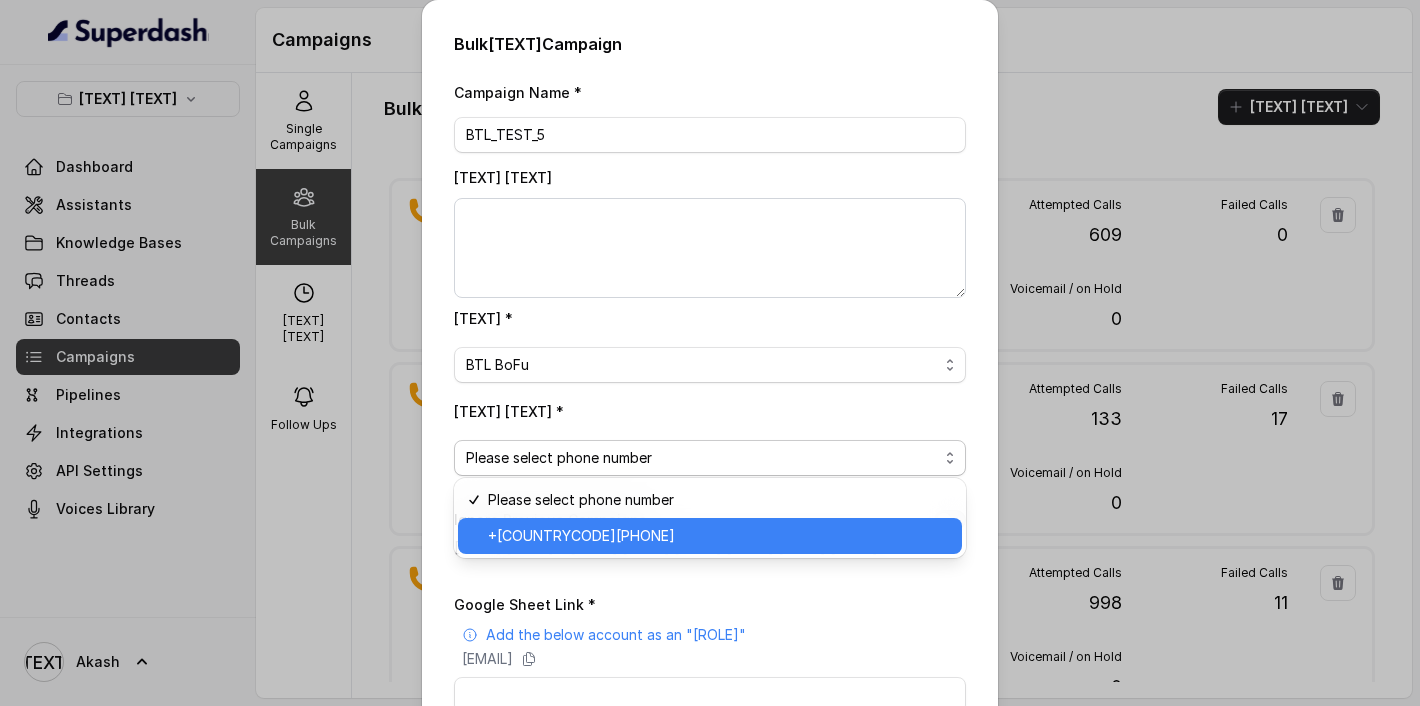 click on "+[COUNTRY_CODE][PHONE]" at bounding box center [581, 536] 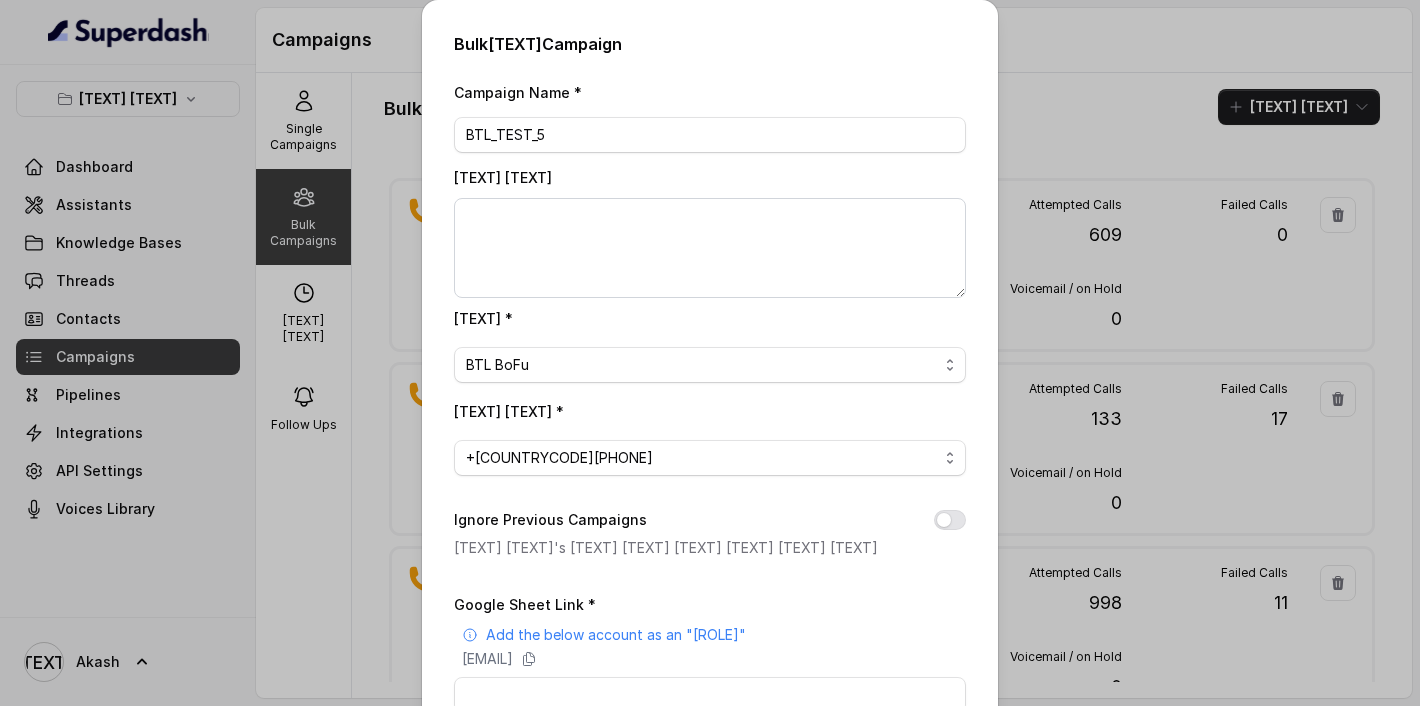 scroll, scrollTop: 261, scrollLeft: 0, axis: vertical 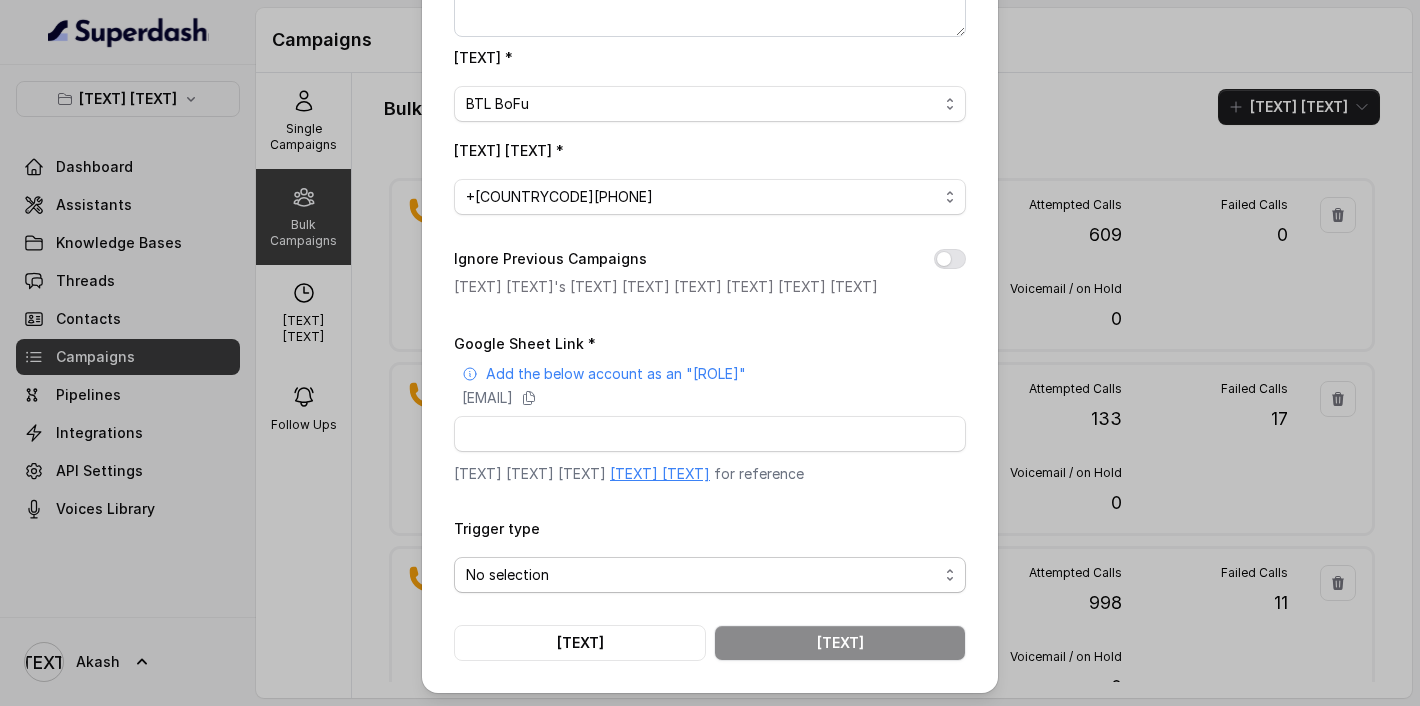 click on "No selection" at bounding box center [702, 575] 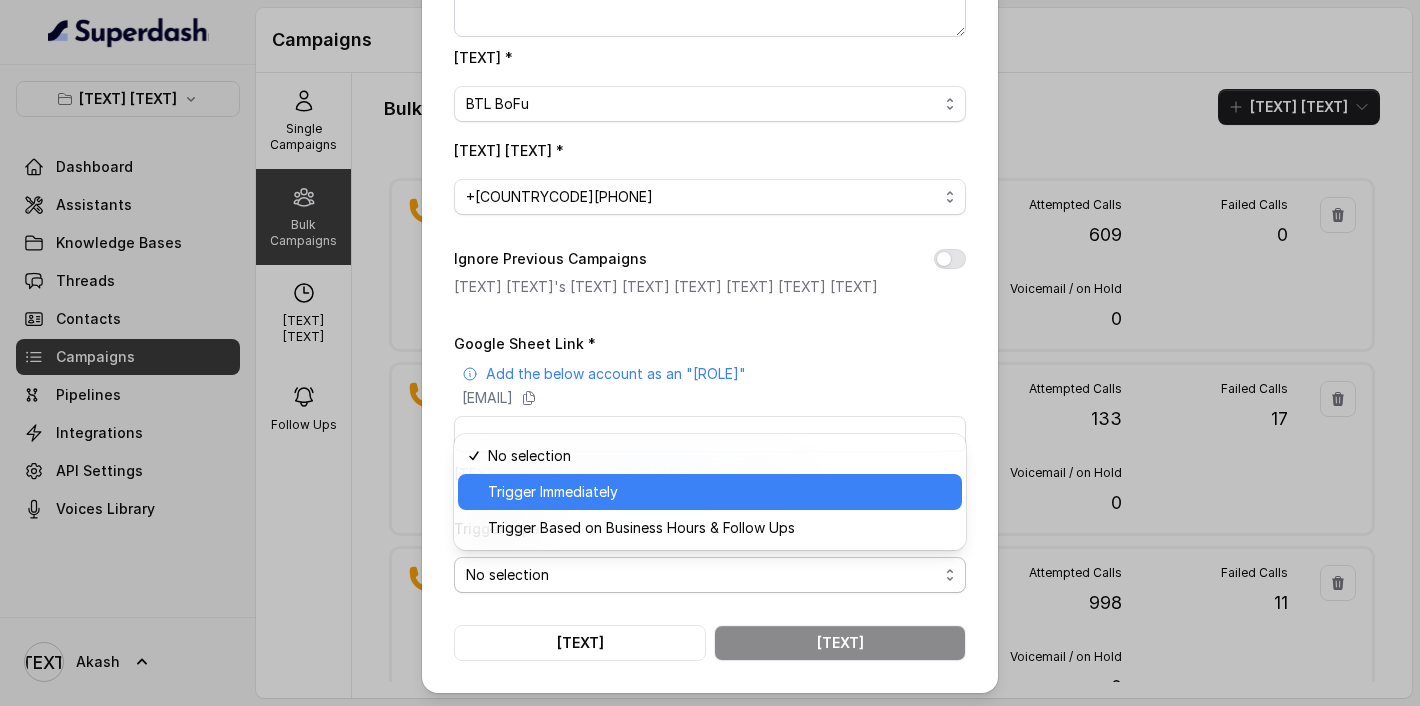 click on "Trigger Immediately" at bounding box center (719, 492) 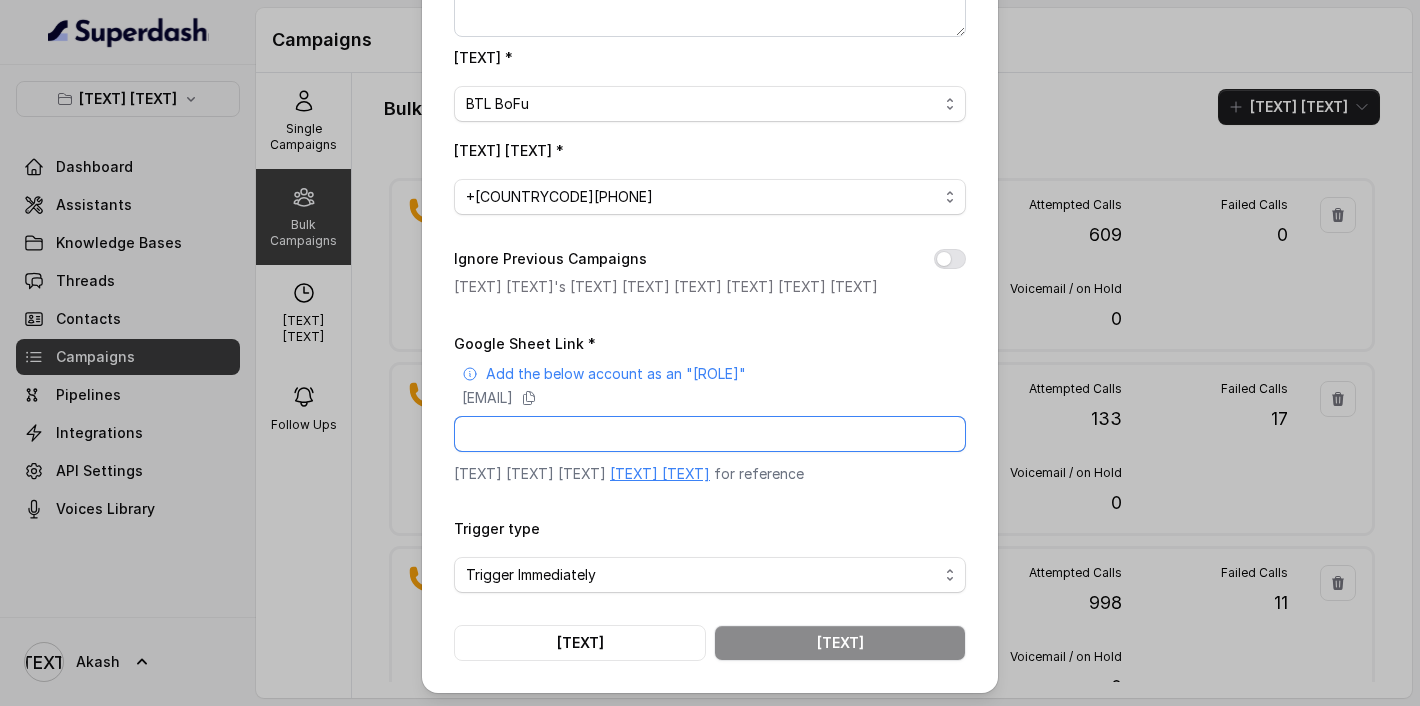 click on "Google Sheet Link *" at bounding box center (710, 434) 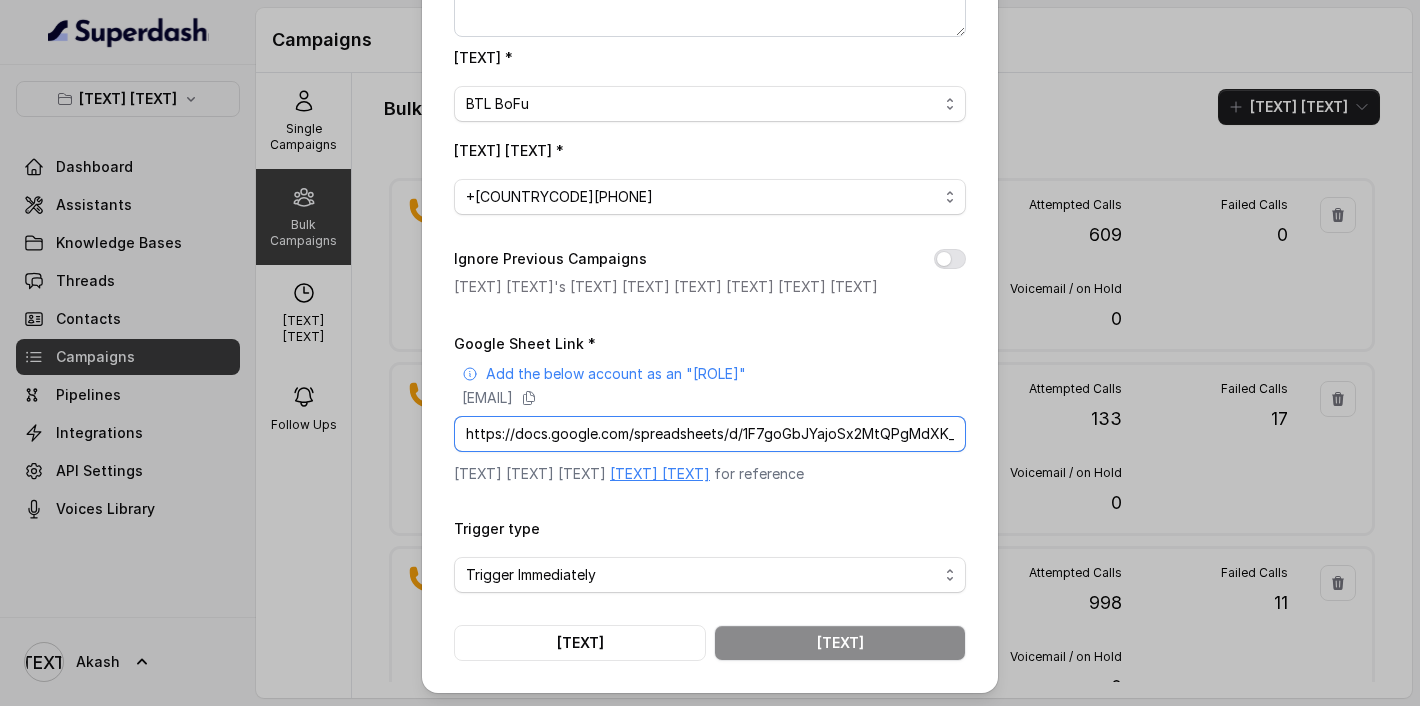scroll, scrollTop: 0, scrollLeft: 292, axis: horizontal 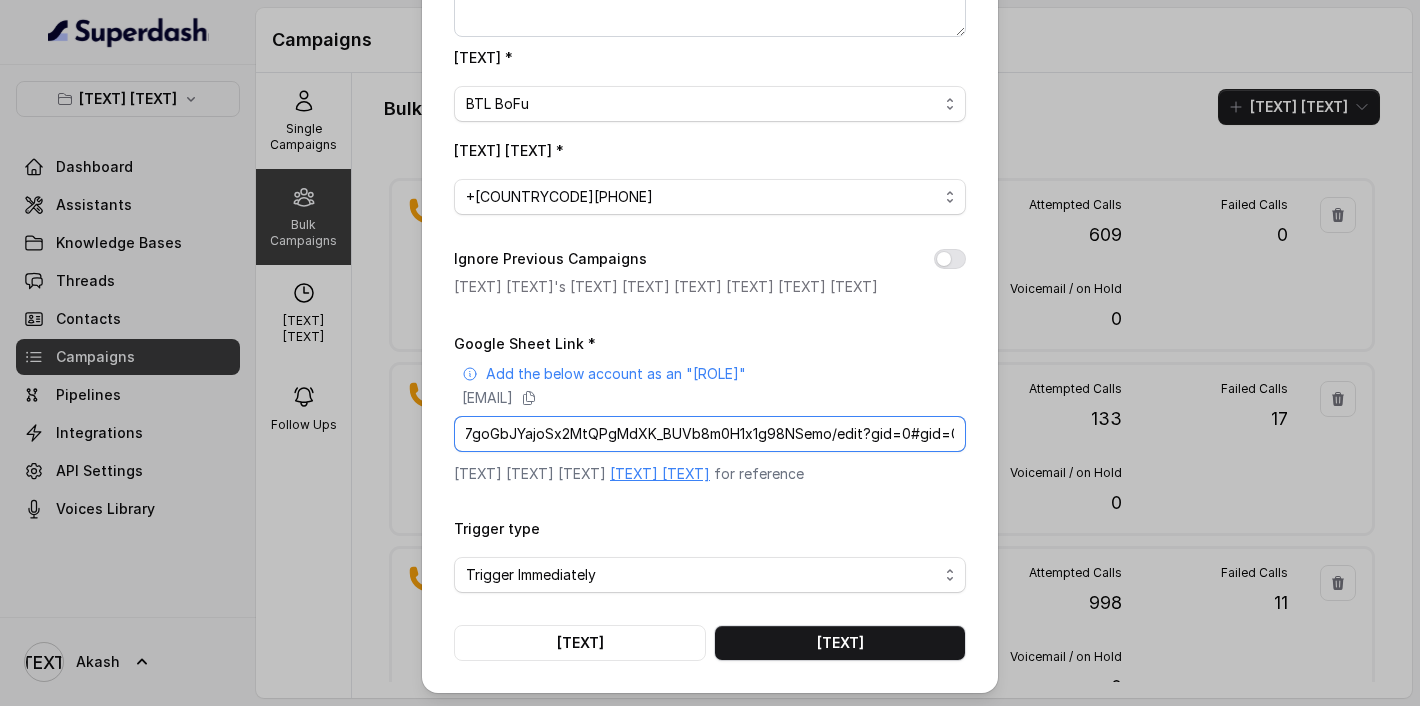 paste on "https://docs.google.com/spreadsheets/d/1F7goGbJYajoSx2MtQPgMdXK_BUVb8m0H1x1g98NSemo/edit?gid=0#gid=0" 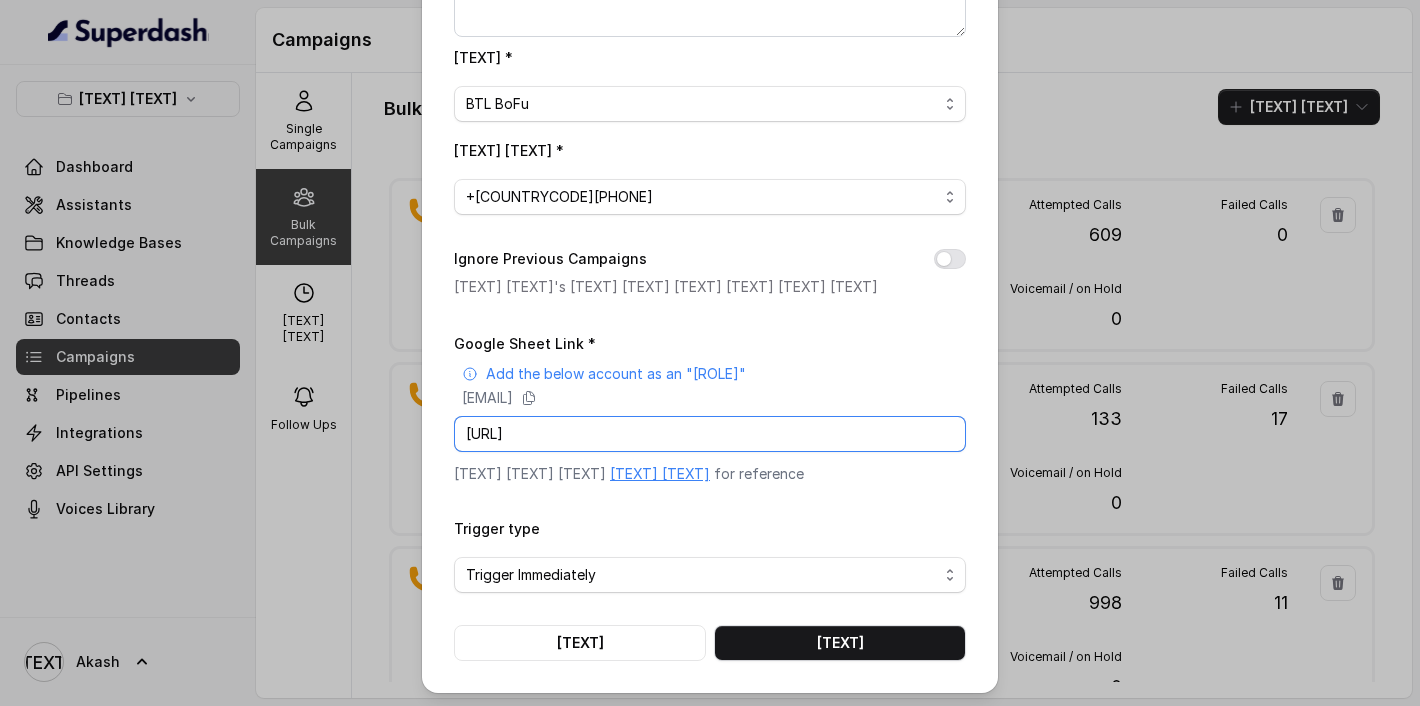 scroll, scrollTop: 0, scrollLeft: 1073, axis: horizontal 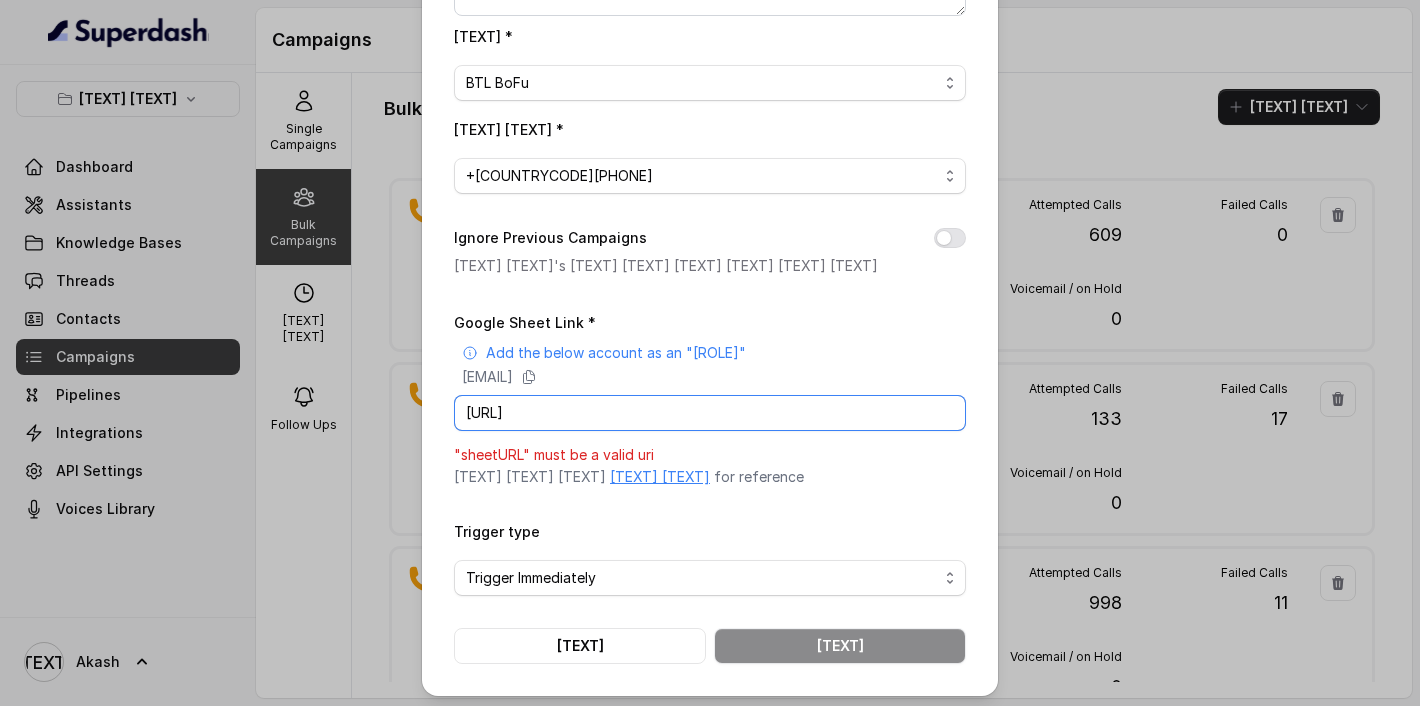 click on "https://docs.google.com/spreadsheets/d/1F7goGbJYajoSx2MtQPgMdXK_BUVb8m0H1x1g98NSemo/edit?gid=0#gid=0https://docs.google.com/spreadsheets/d/1F7goGbJYajoSx2MtQPgMdXK_BUVb8m0H1x1g98NSemo/edit?gid=0#gid=0" at bounding box center [710, 413] 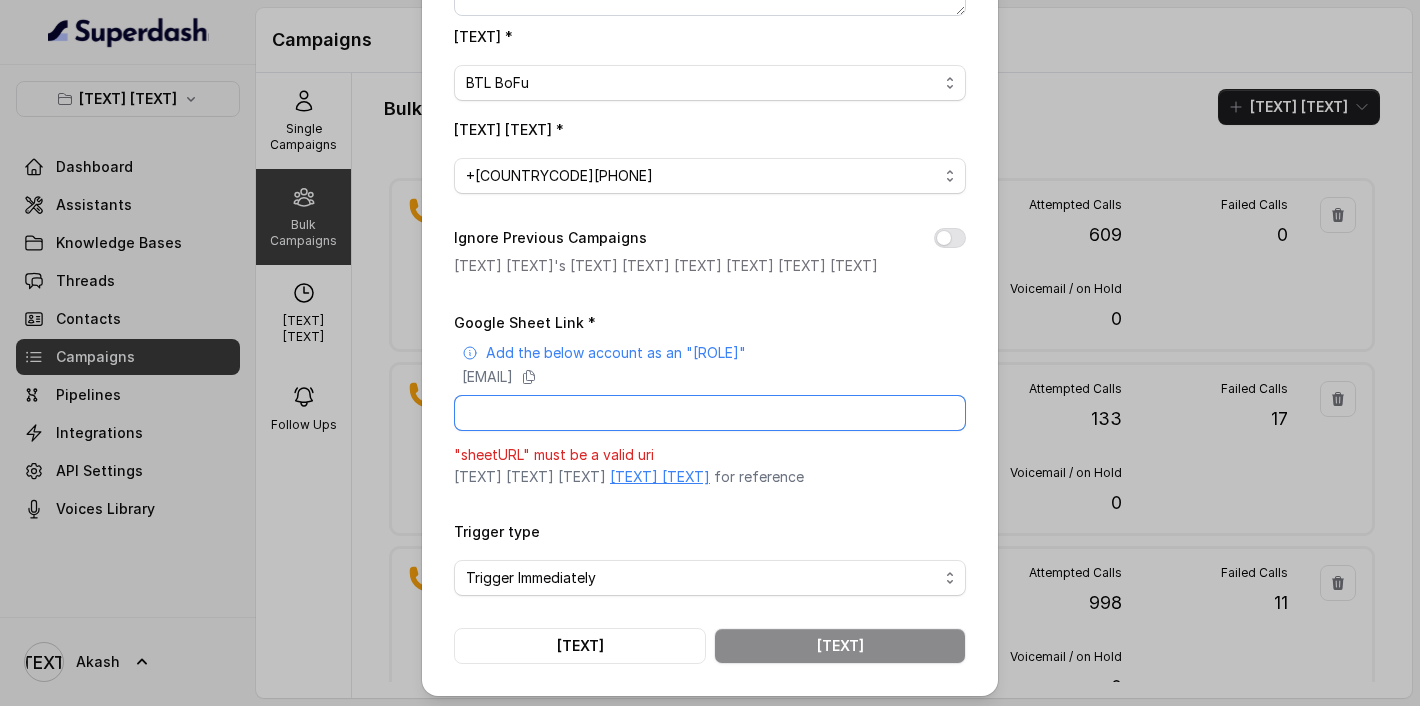 scroll, scrollTop: 0, scrollLeft: 0, axis: both 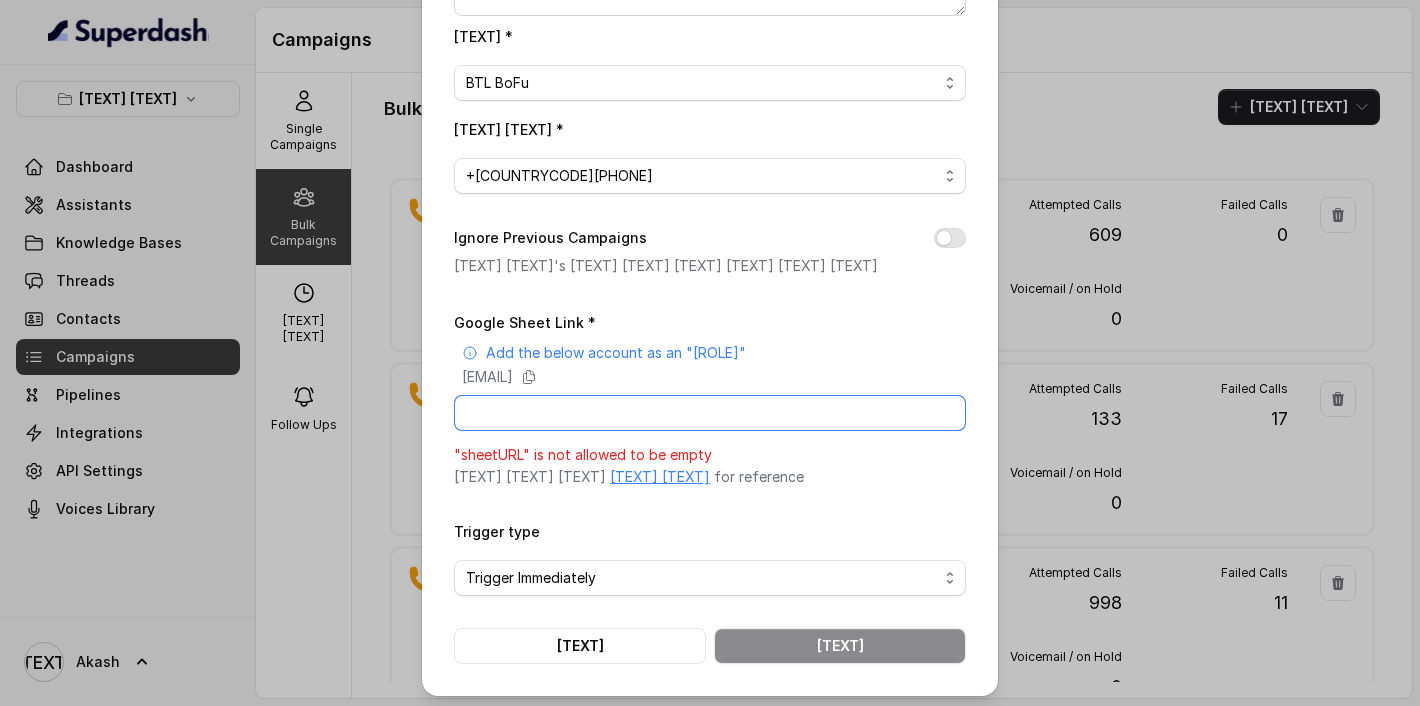 paste on "https://docs.google.com/spreadsheets/d/1F7goGbJYajoSx2MtQPgMdXK_BUVb8m0H1x1g98NSemo/edit?gid=0#gid=0" 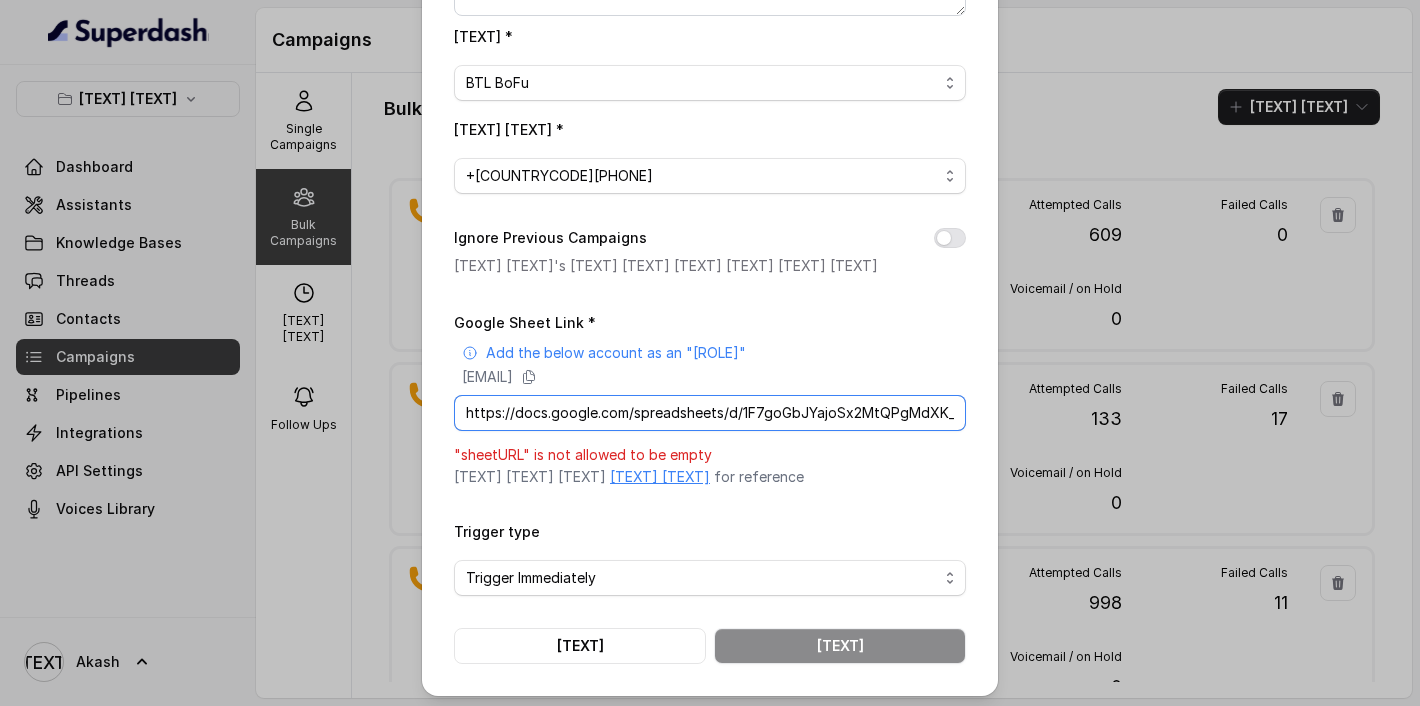 scroll, scrollTop: 0, scrollLeft: 292, axis: horizontal 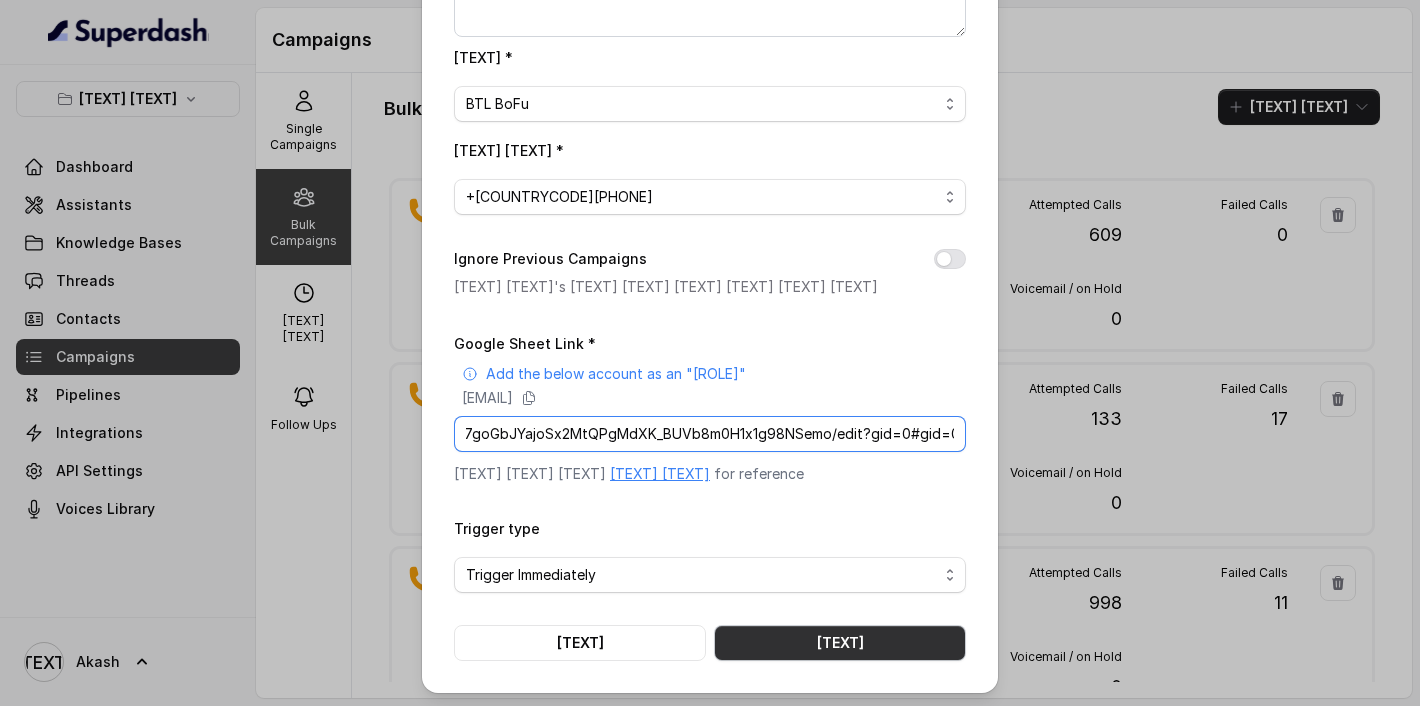 type on "https://docs.google.com/spreadsheets/d/1F7goGbJYajoSx2MtQPgMdXK_BUVb8m0H1x1g98NSemo/edit?gid=0#gid=0" 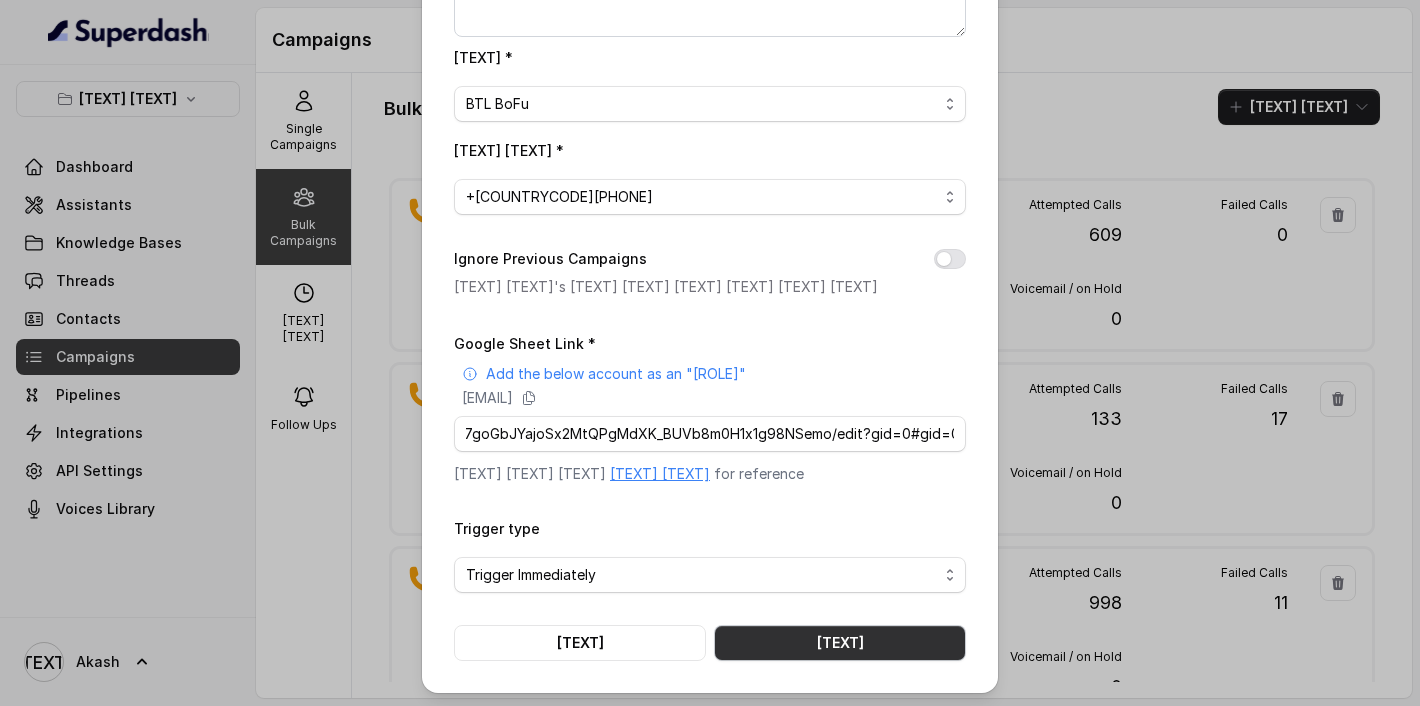 scroll, scrollTop: 0, scrollLeft: 0, axis: both 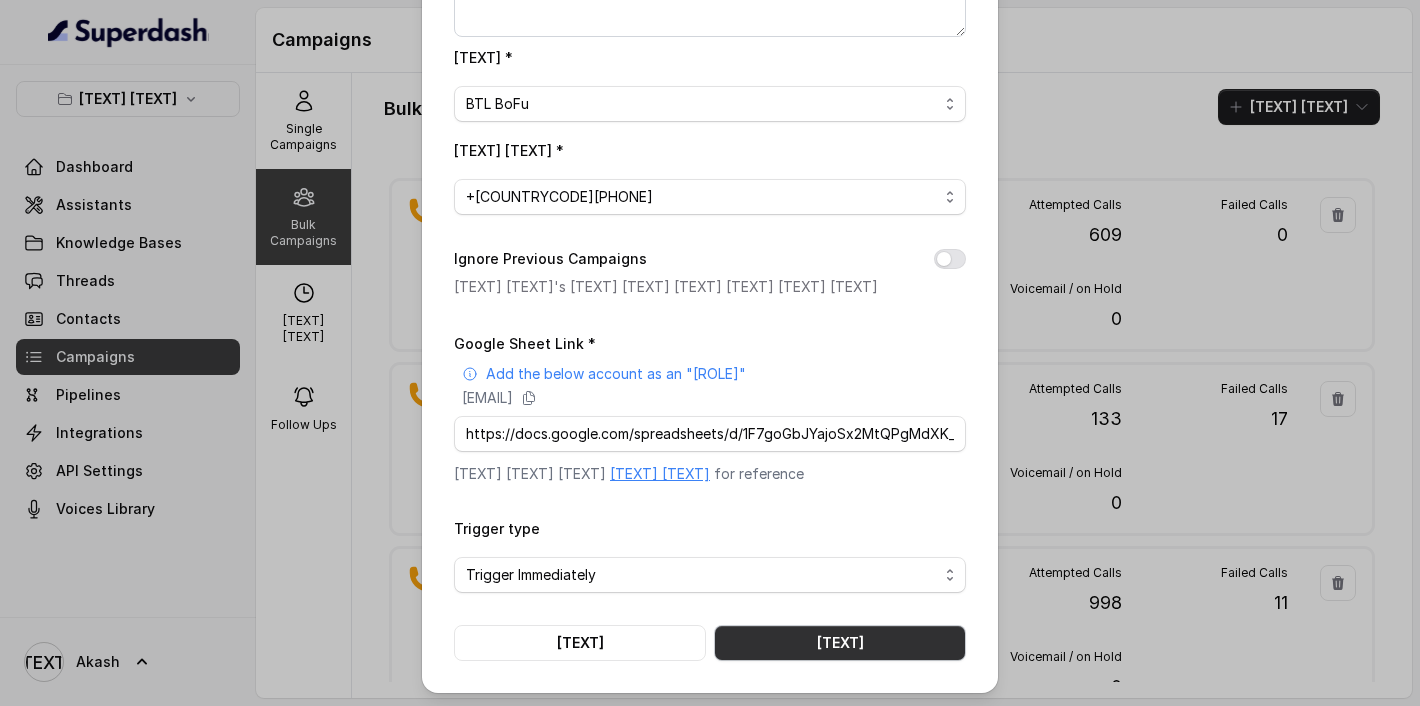 click on "Start" at bounding box center (840, 643) 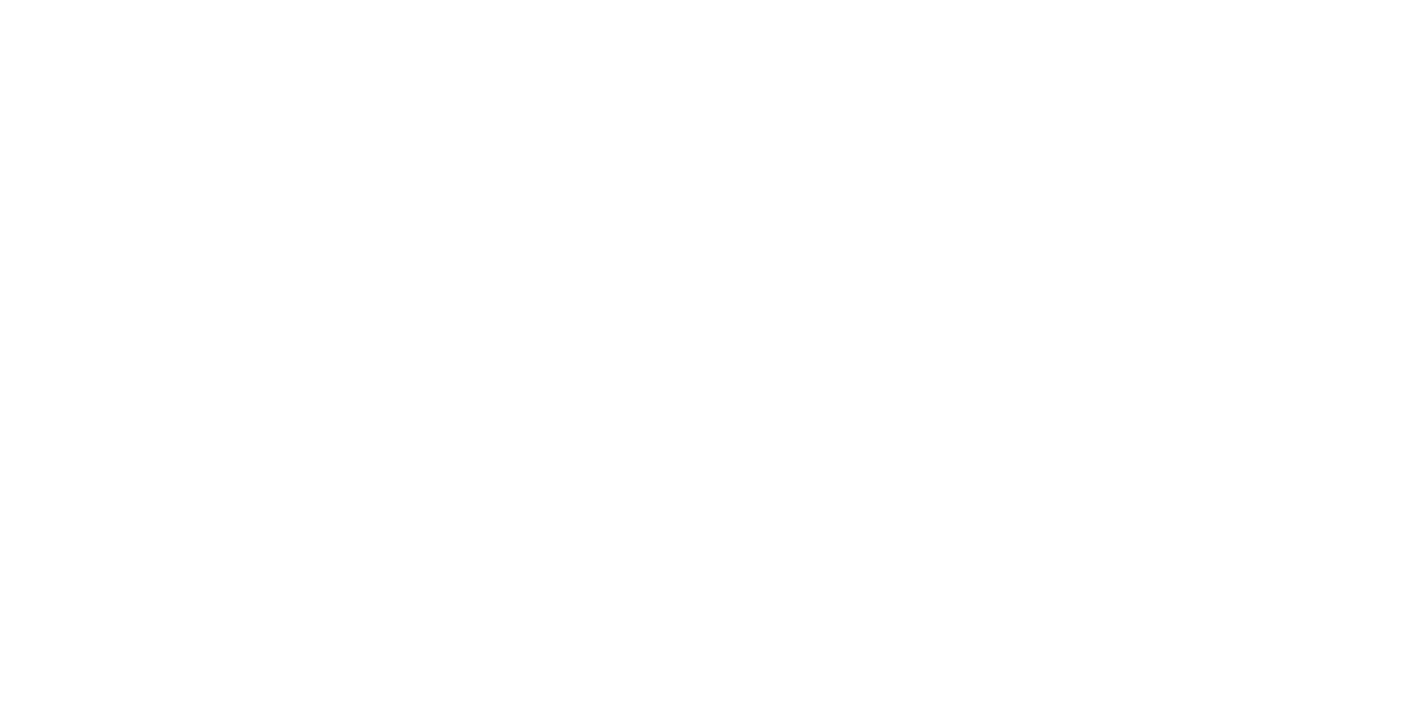 scroll, scrollTop: 0, scrollLeft: 0, axis: both 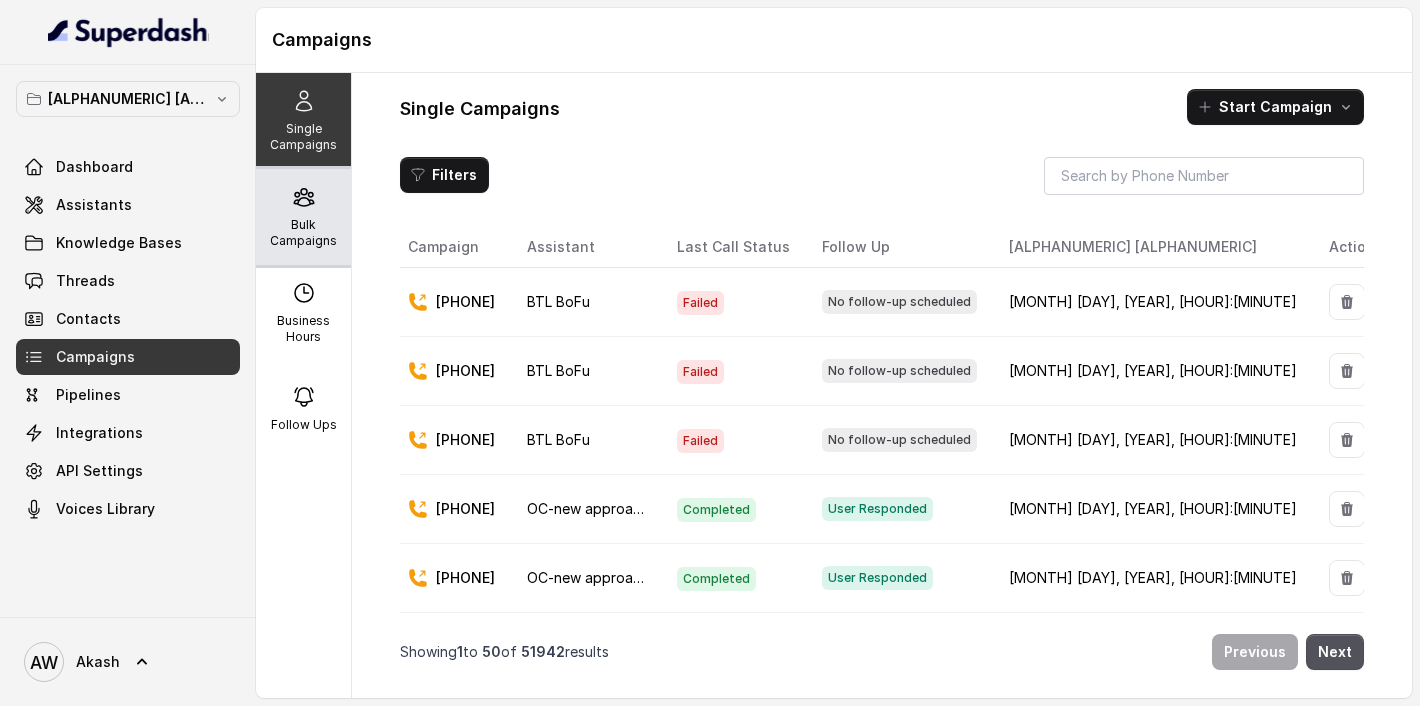 click on "Bulk Campaigns" at bounding box center (303, 233) 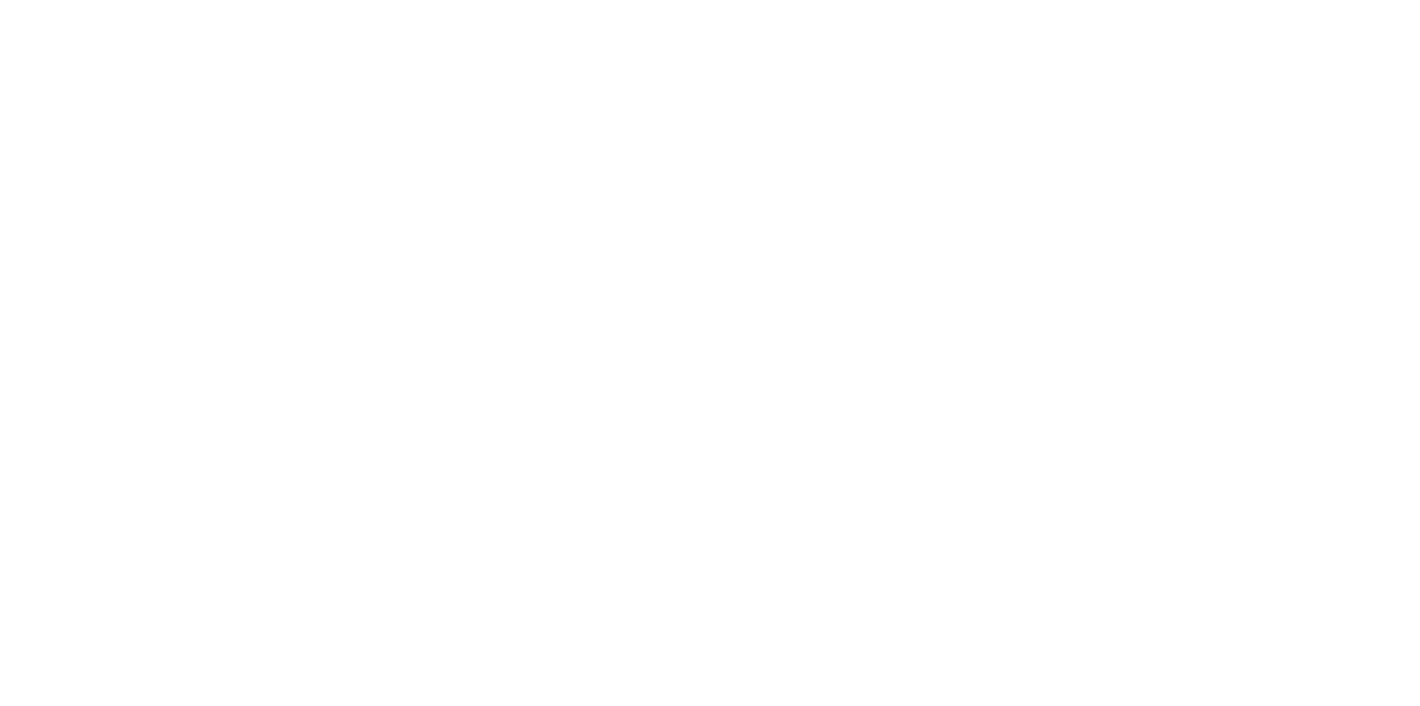 scroll, scrollTop: 0, scrollLeft: 0, axis: both 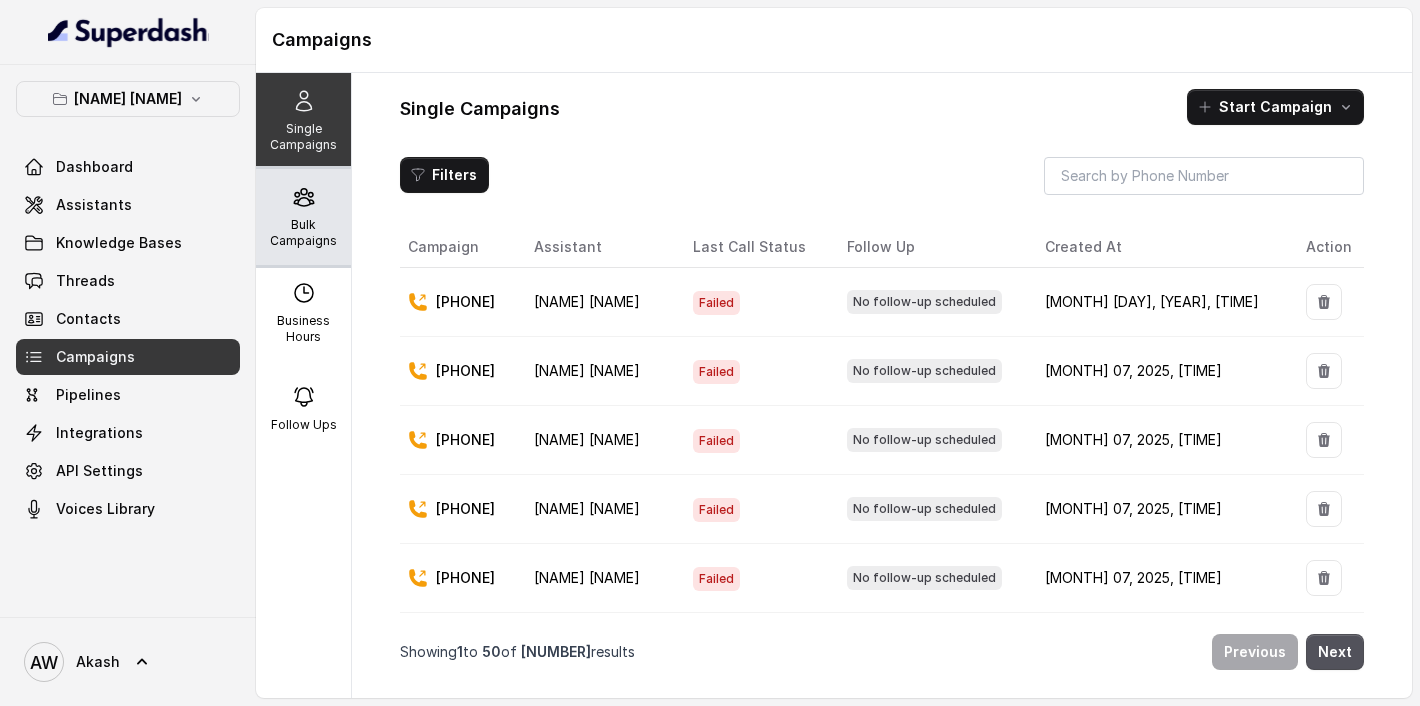 click on "Bulk Campaigns" at bounding box center [303, 217] 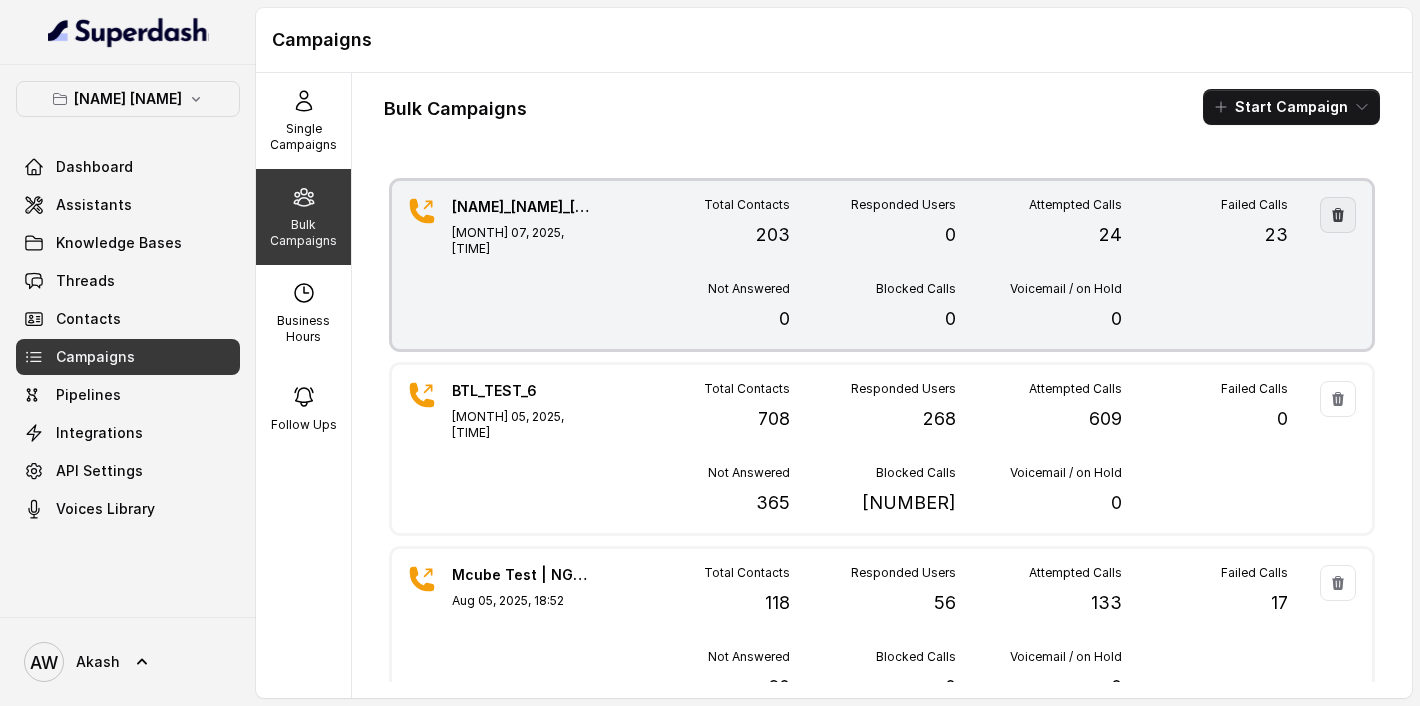 click 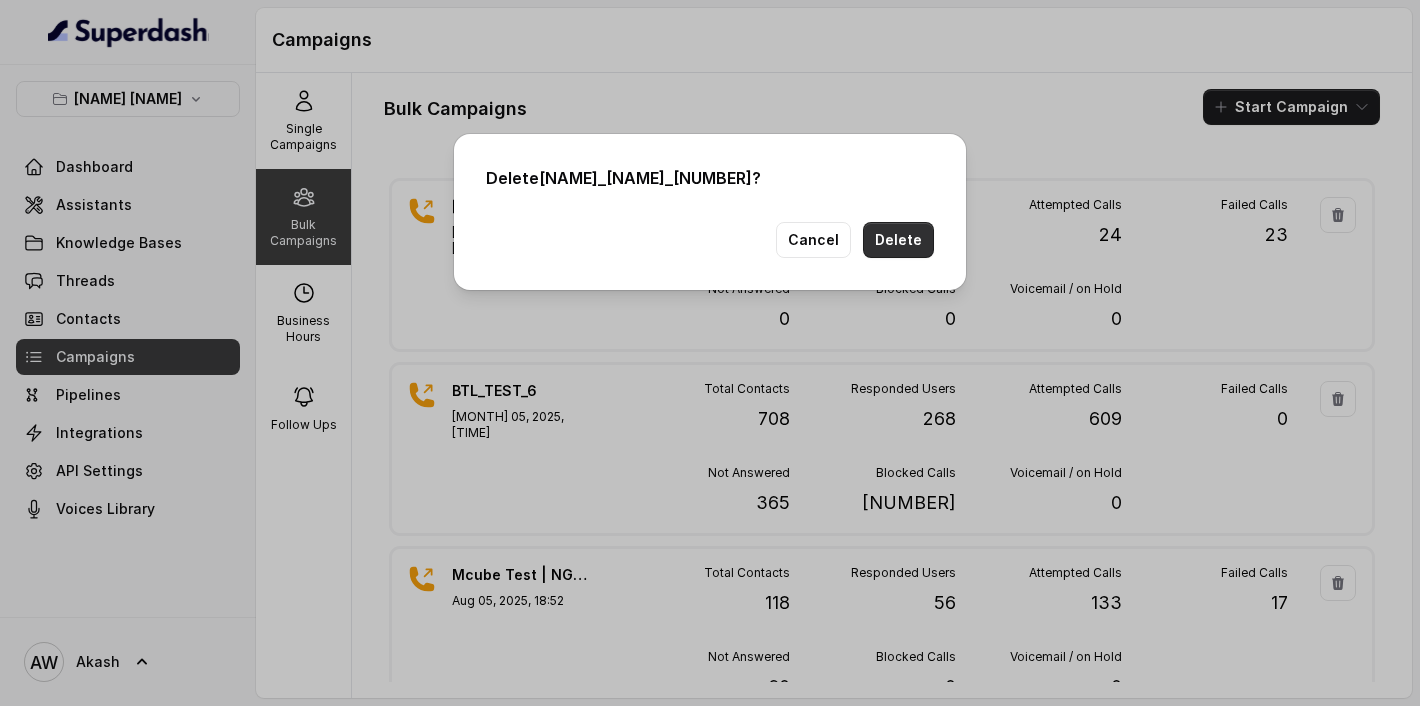 click on "Delete" at bounding box center (898, 240) 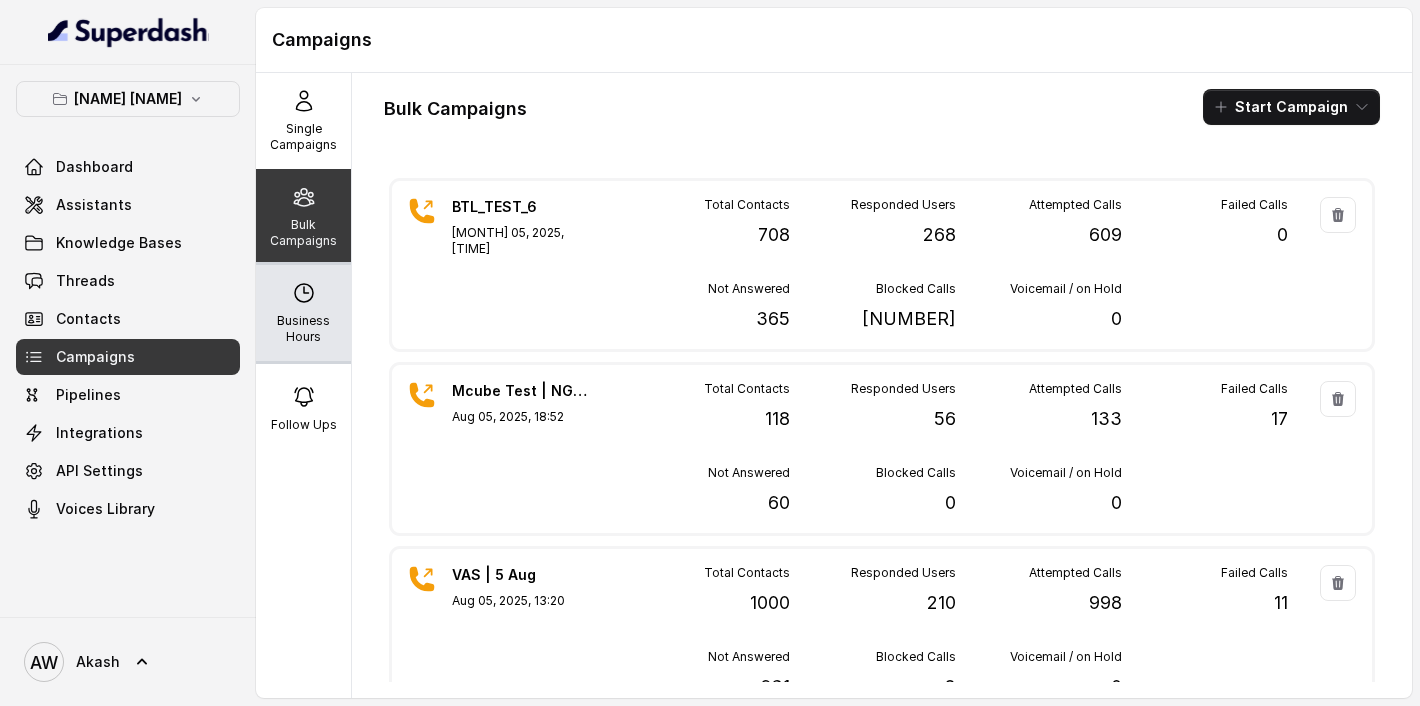 type 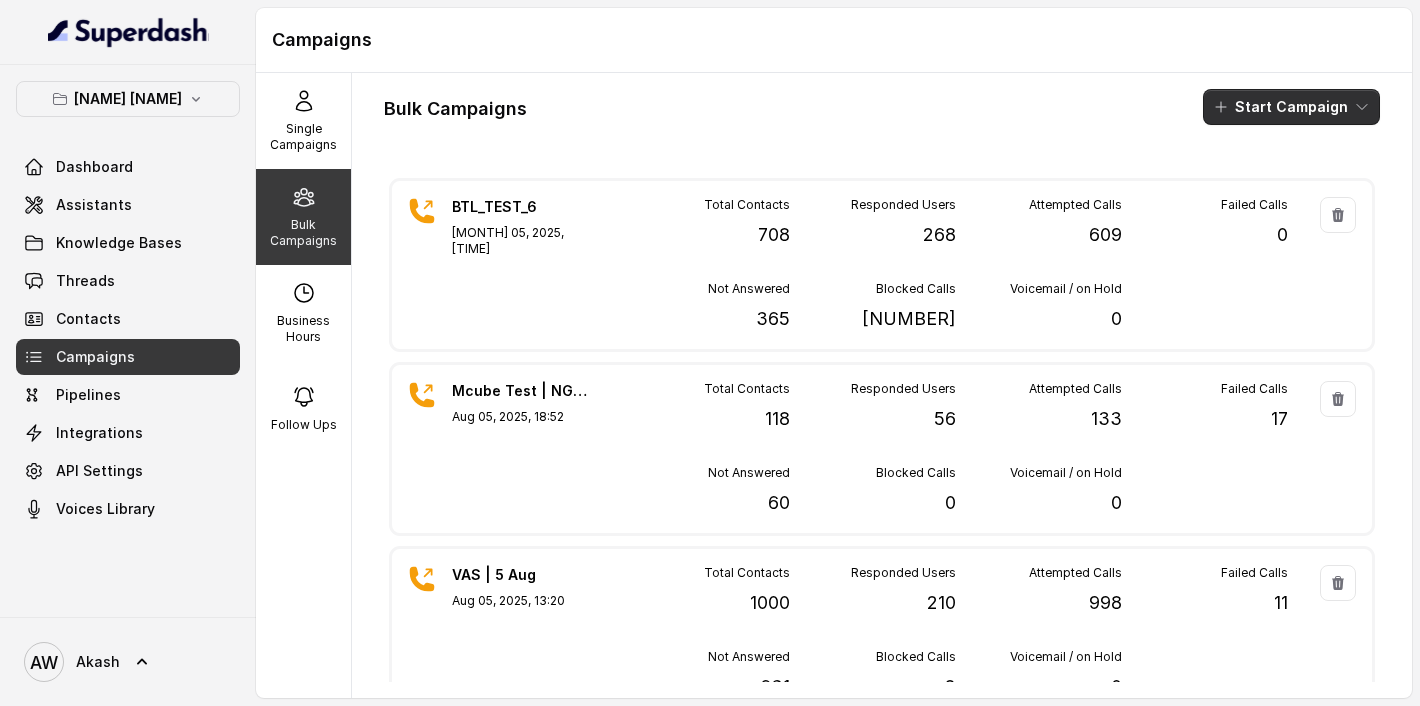 click on "Start Campaign" at bounding box center [1291, 107] 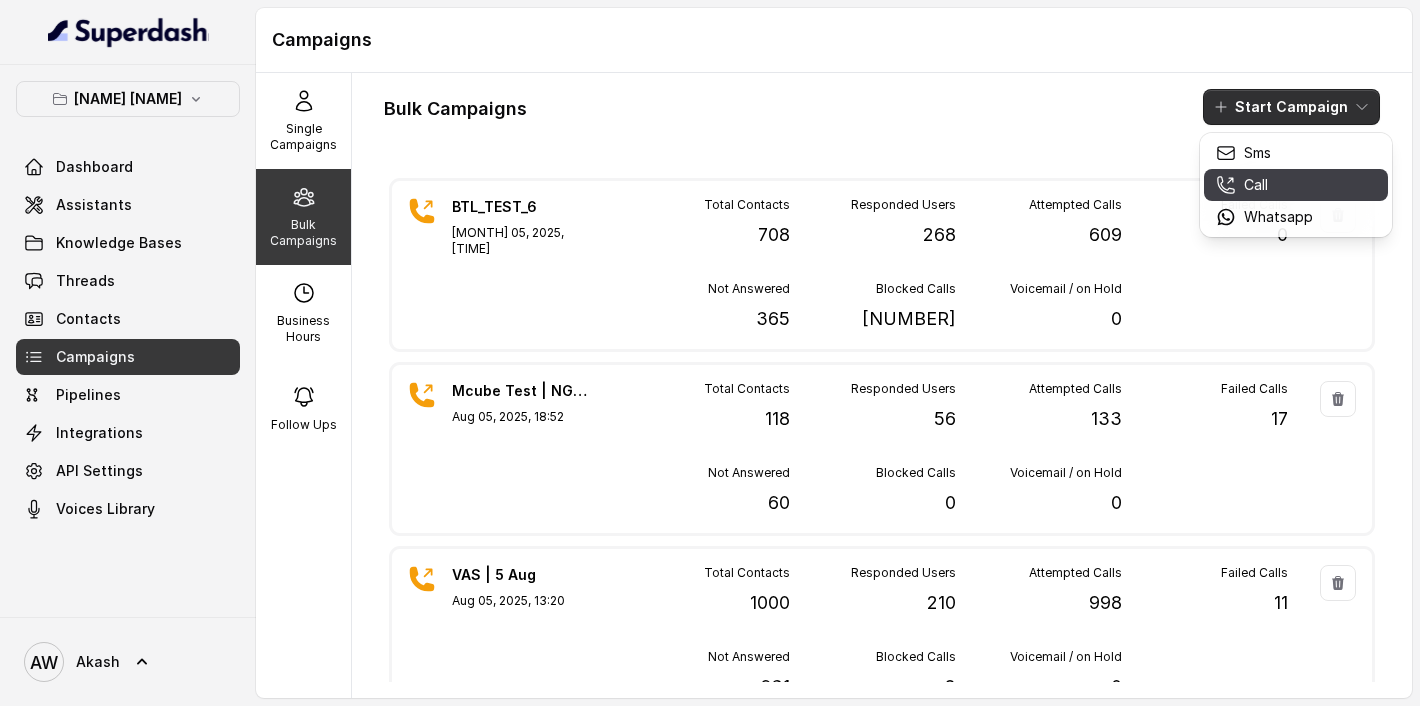 click on "Call" at bounding box center [1256, 185] 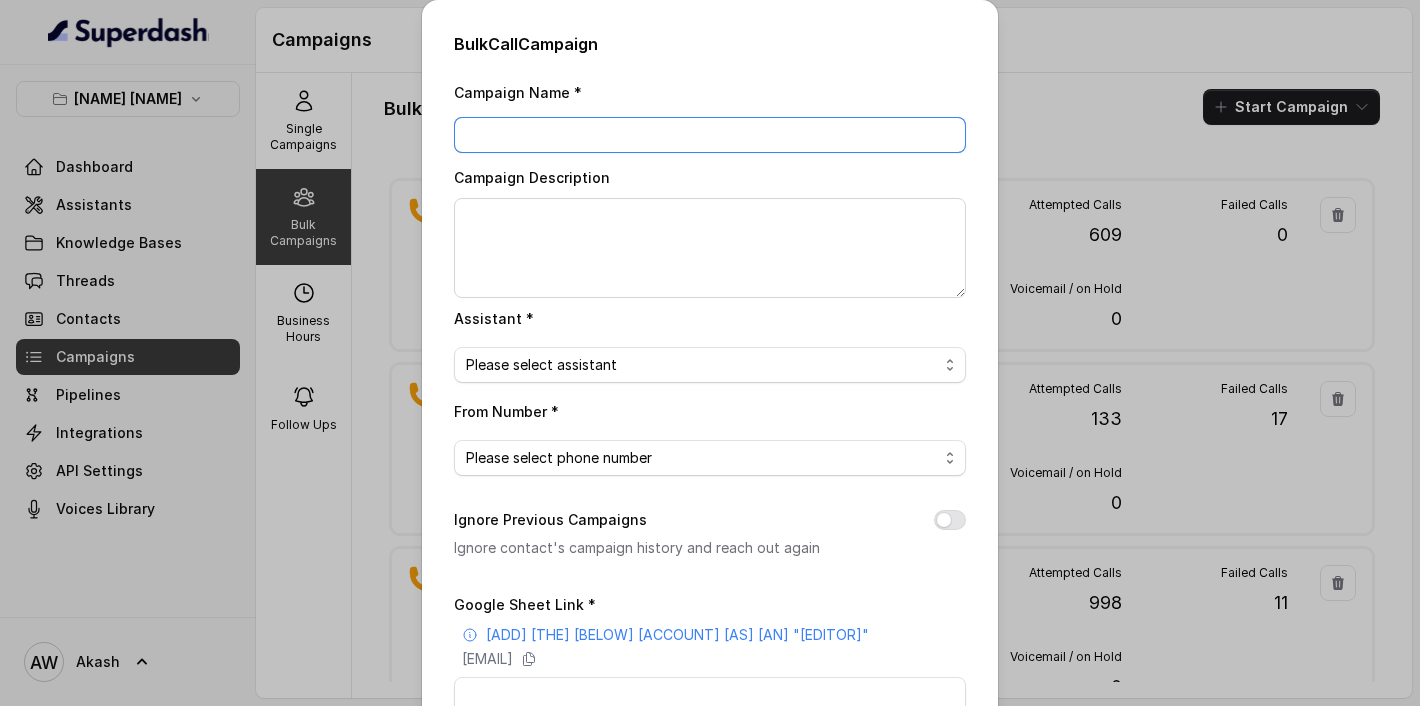 click on "Campaign Name *" at bounding box center [710, 135] 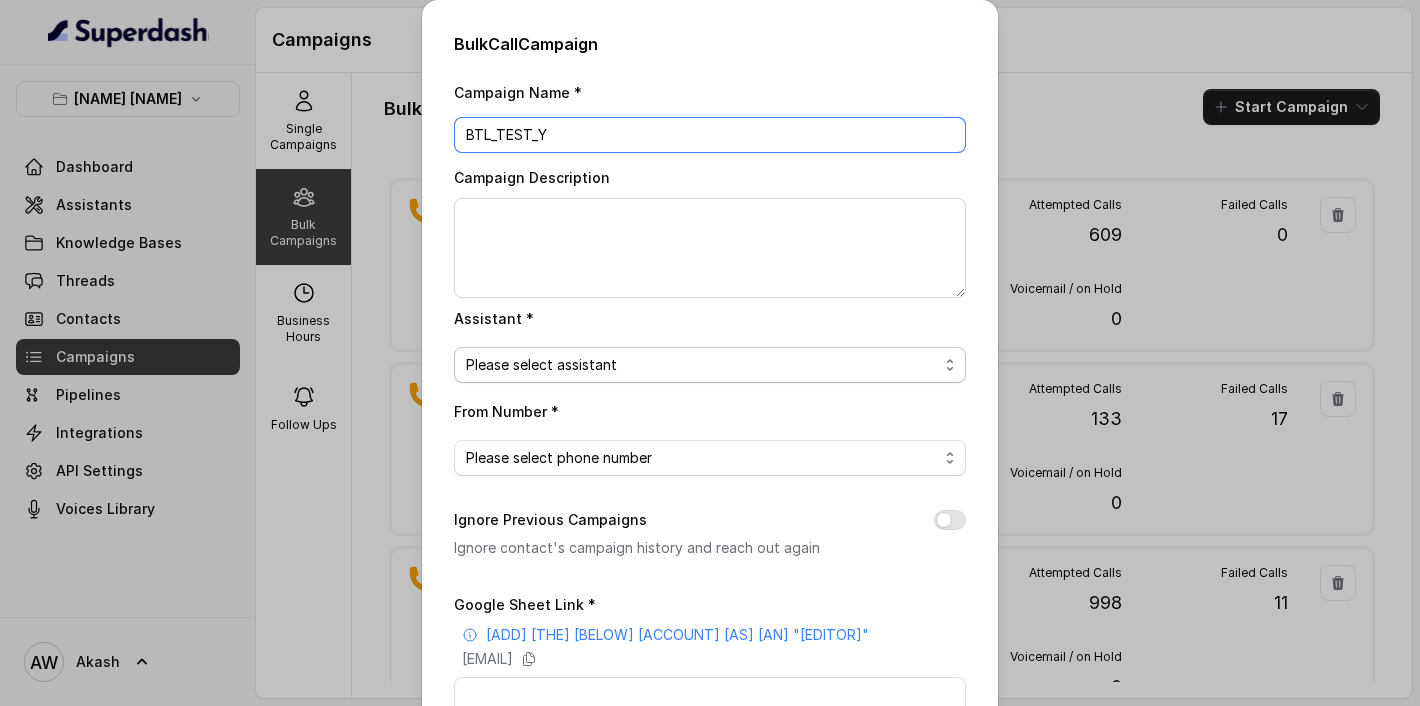 type on "BTL_TEST_Y" 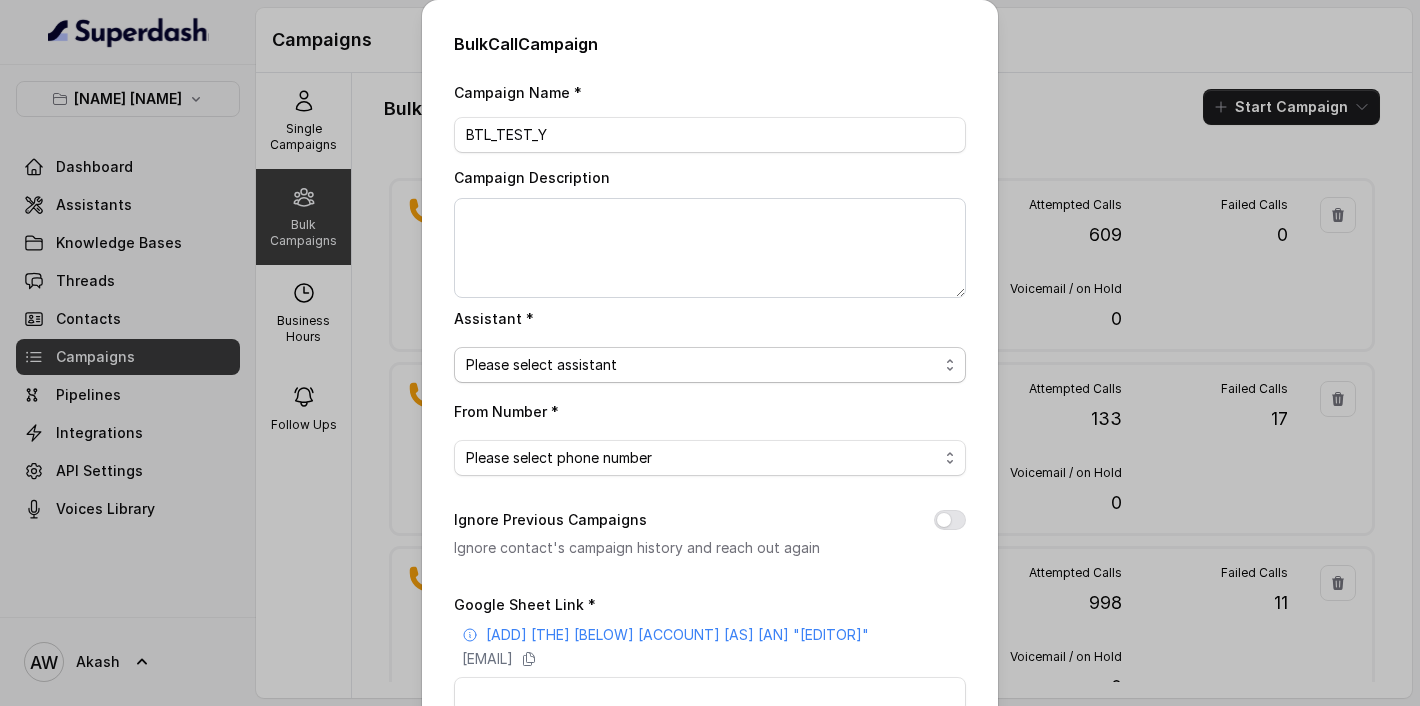 click on "Please select assistant" at bounding box center [702, 365] 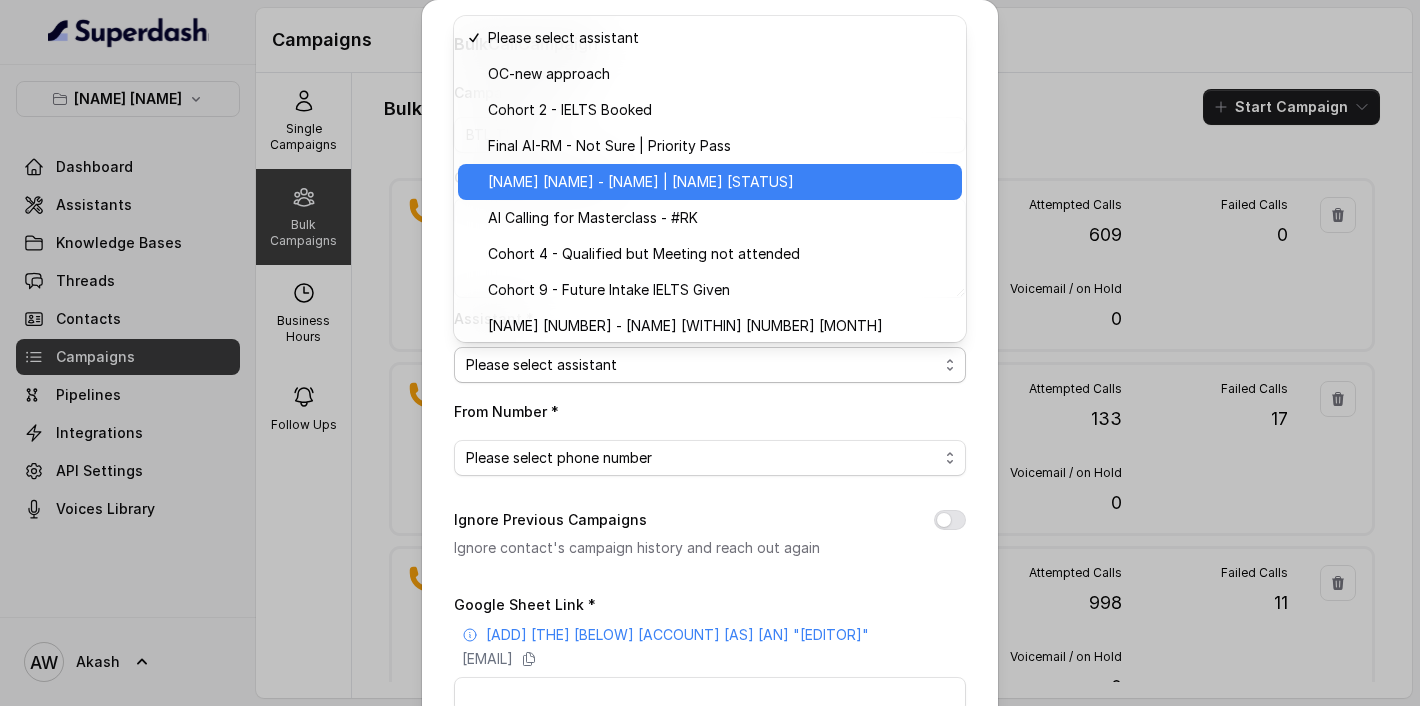 scroll, scrollTop: 438, scrollLeft: 0, axis: vertical 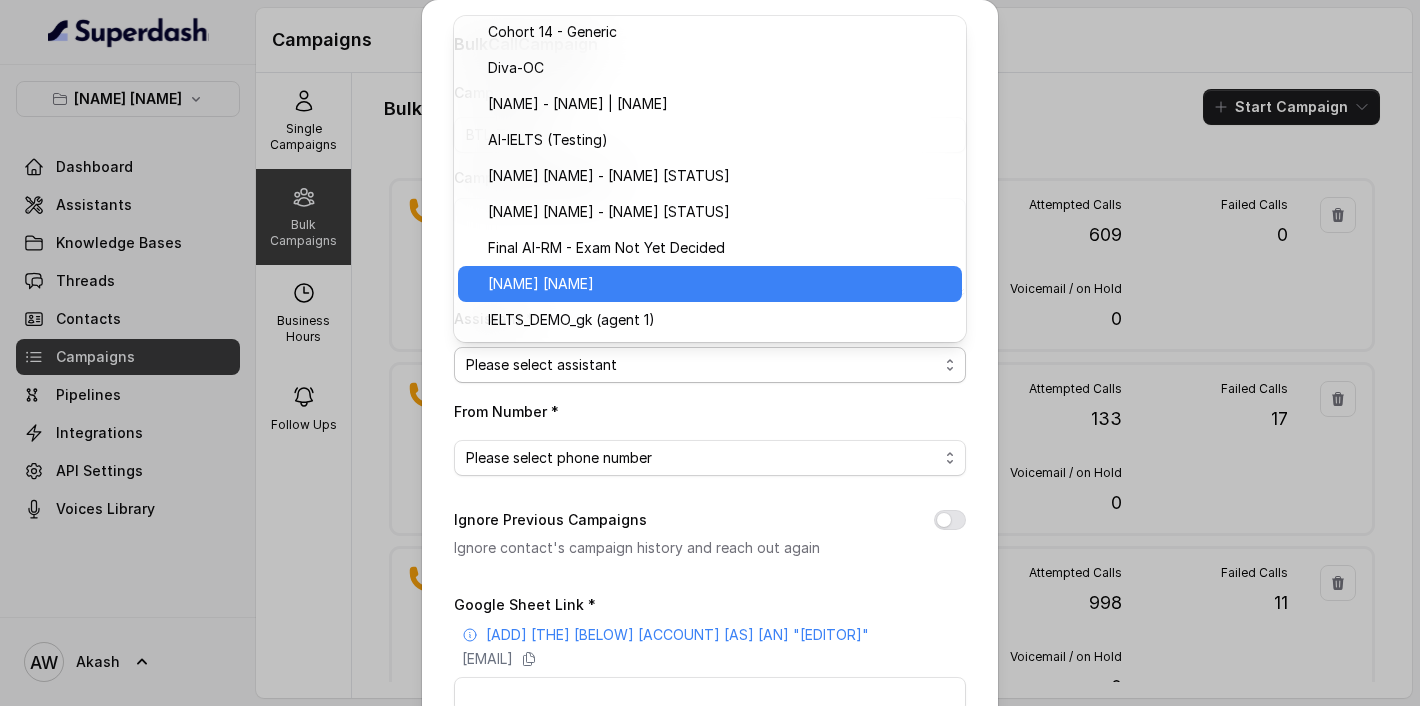click on "BTL BoFu" at bounding box center [719, 284] 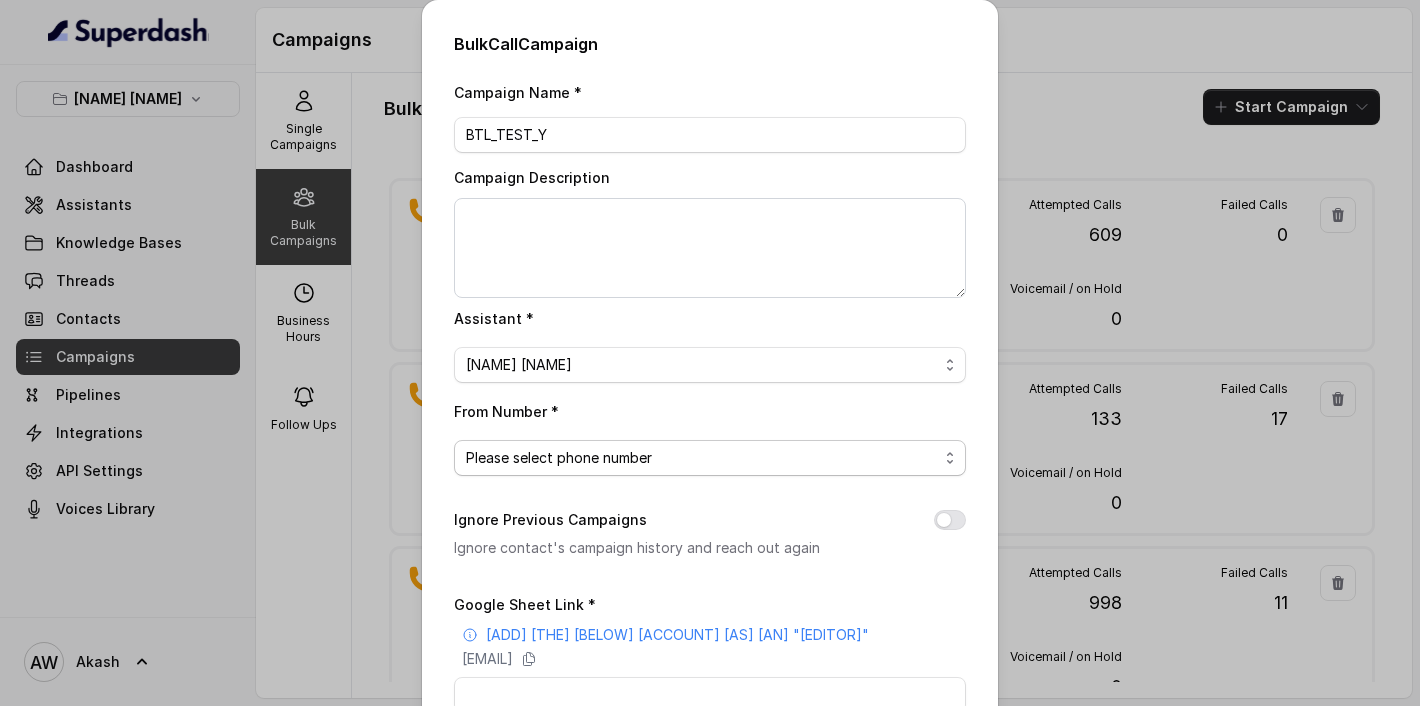 click on "Please select phone number" at bounding box center (559, 458) 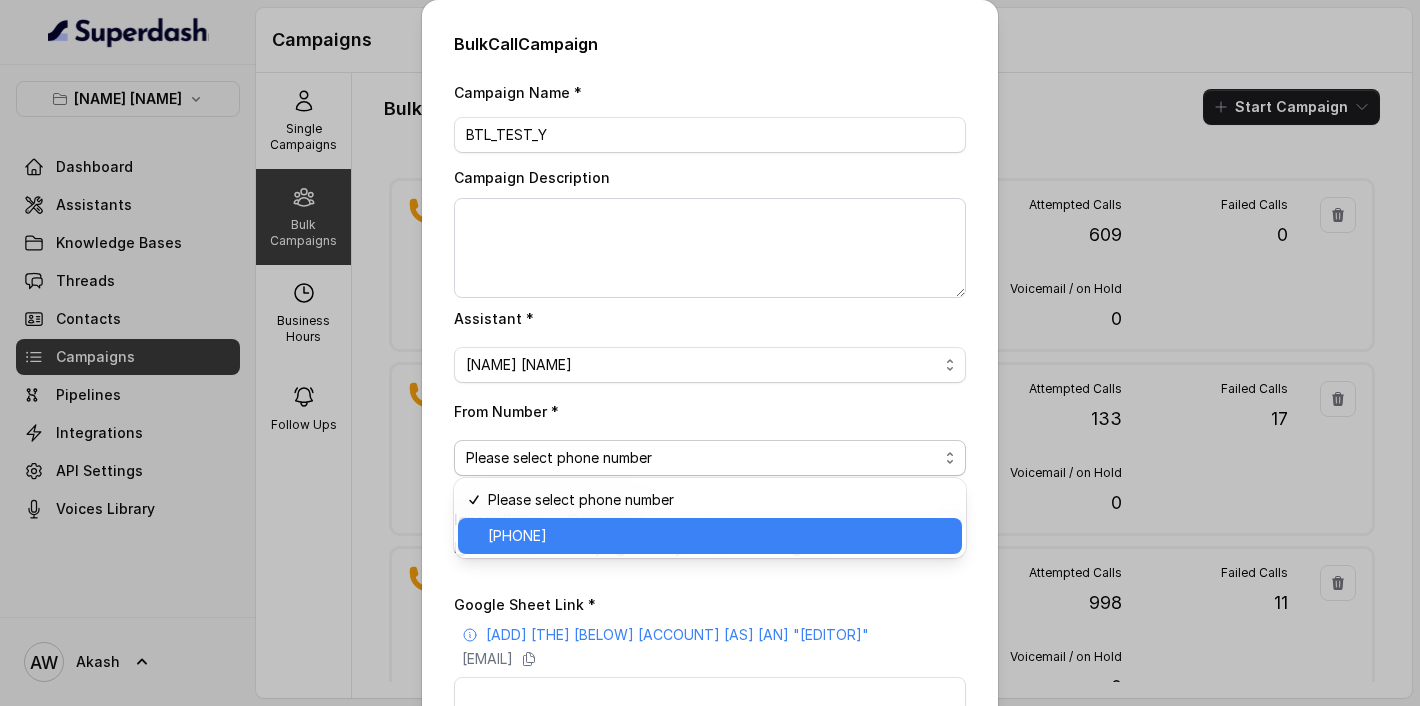 click on "+[COUNTRY_CODE][PHONE]" at bounding box center (517, 536) 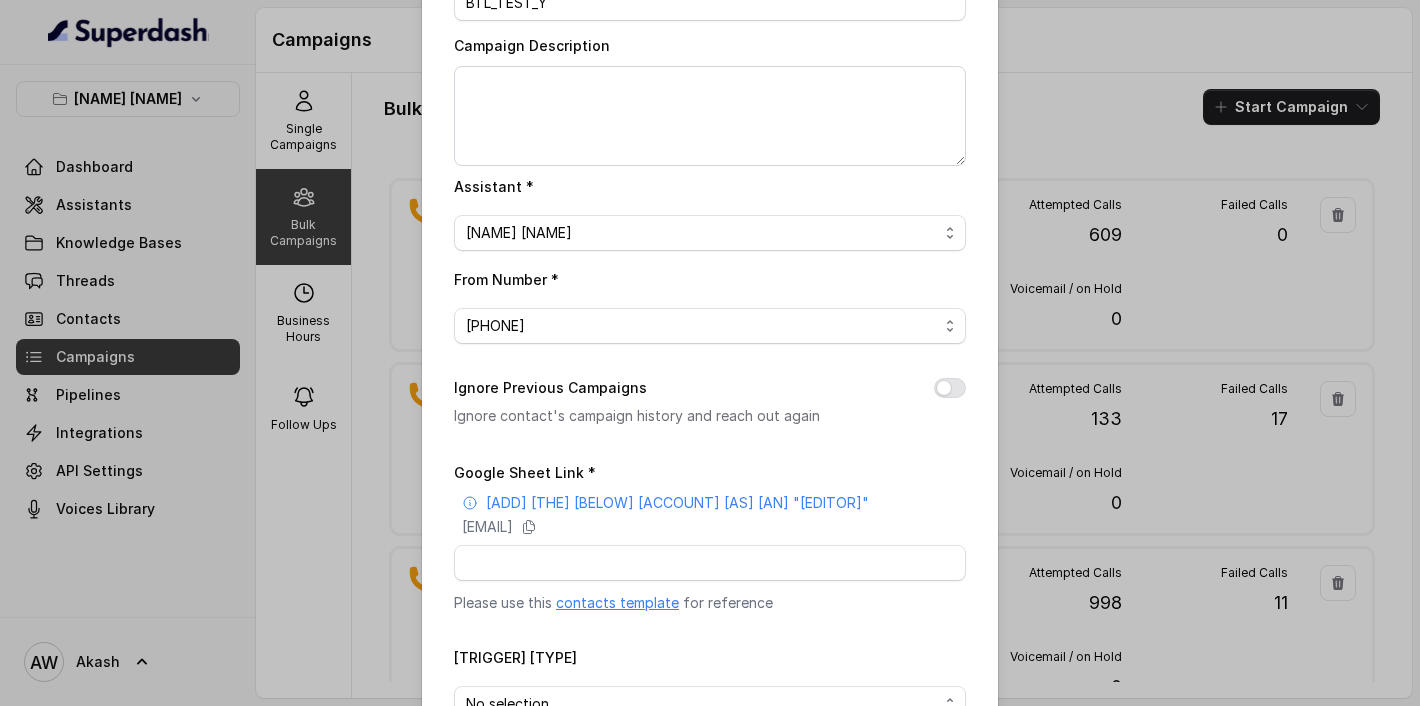 scroll, scrollTop: 261, scrollLeft: 0, axis: vertical 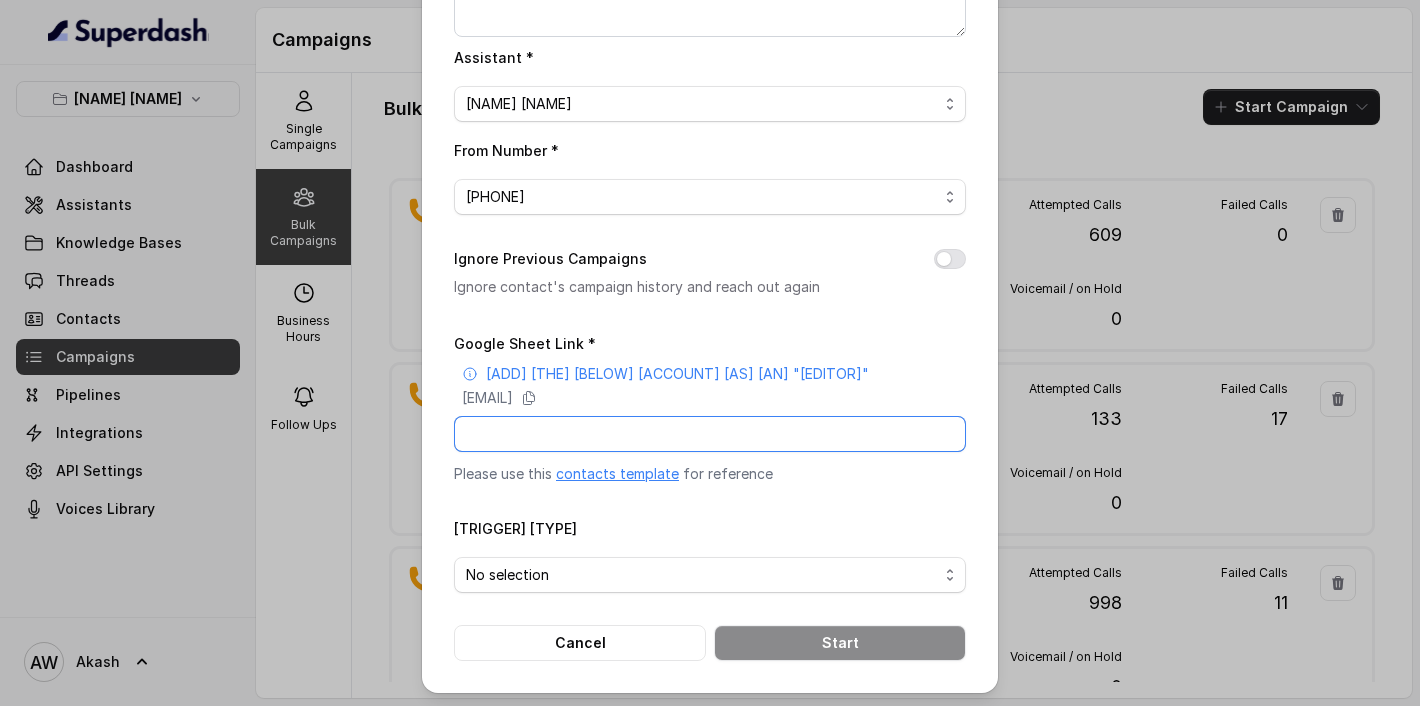 click on "Google Sheet Link *" at bounding box center [710, 434] 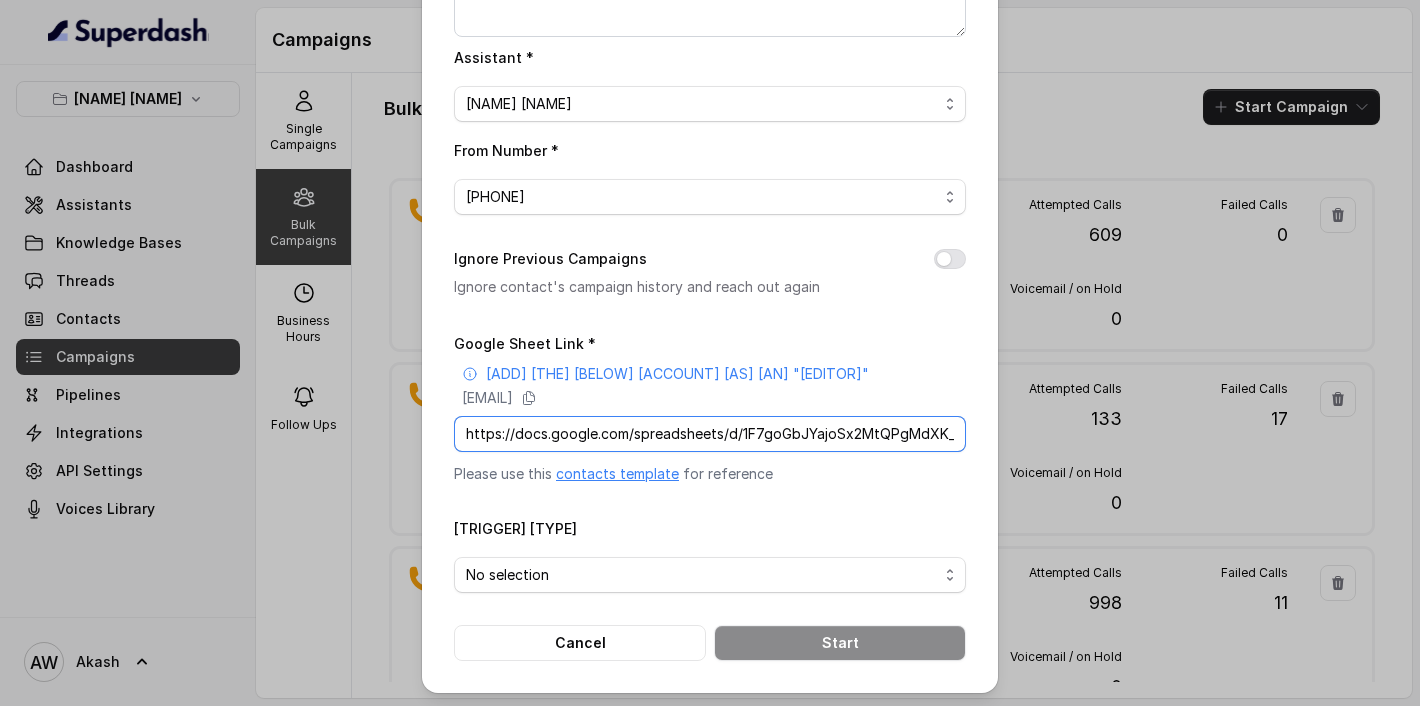 scroll, scrollTop: 0, scrollLeft: 292, axis: horizontal 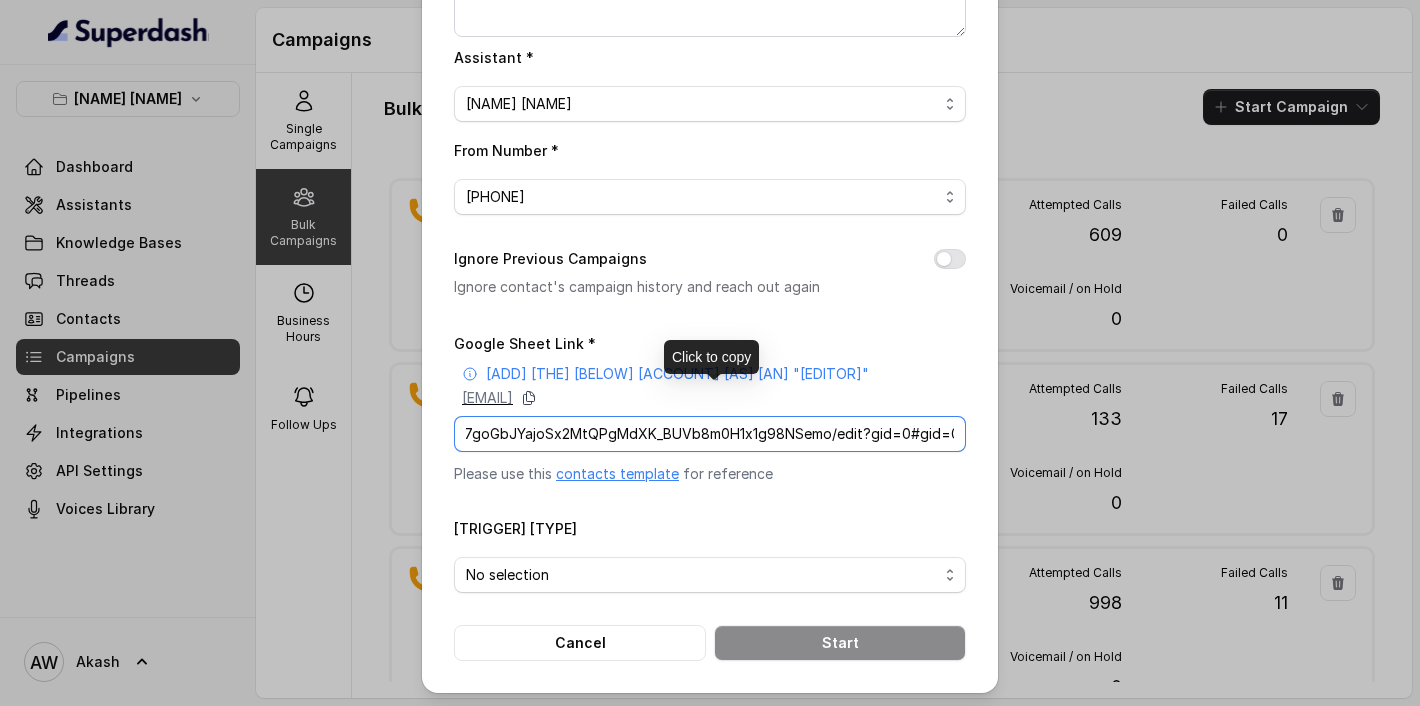 type on "https://docs.google.com/spreadsheets/d/1F7goGbJYajoSx2MtQPgMdXK_BUVb8m0H1x1g98NSemo/edit?gid=0#gid=0" 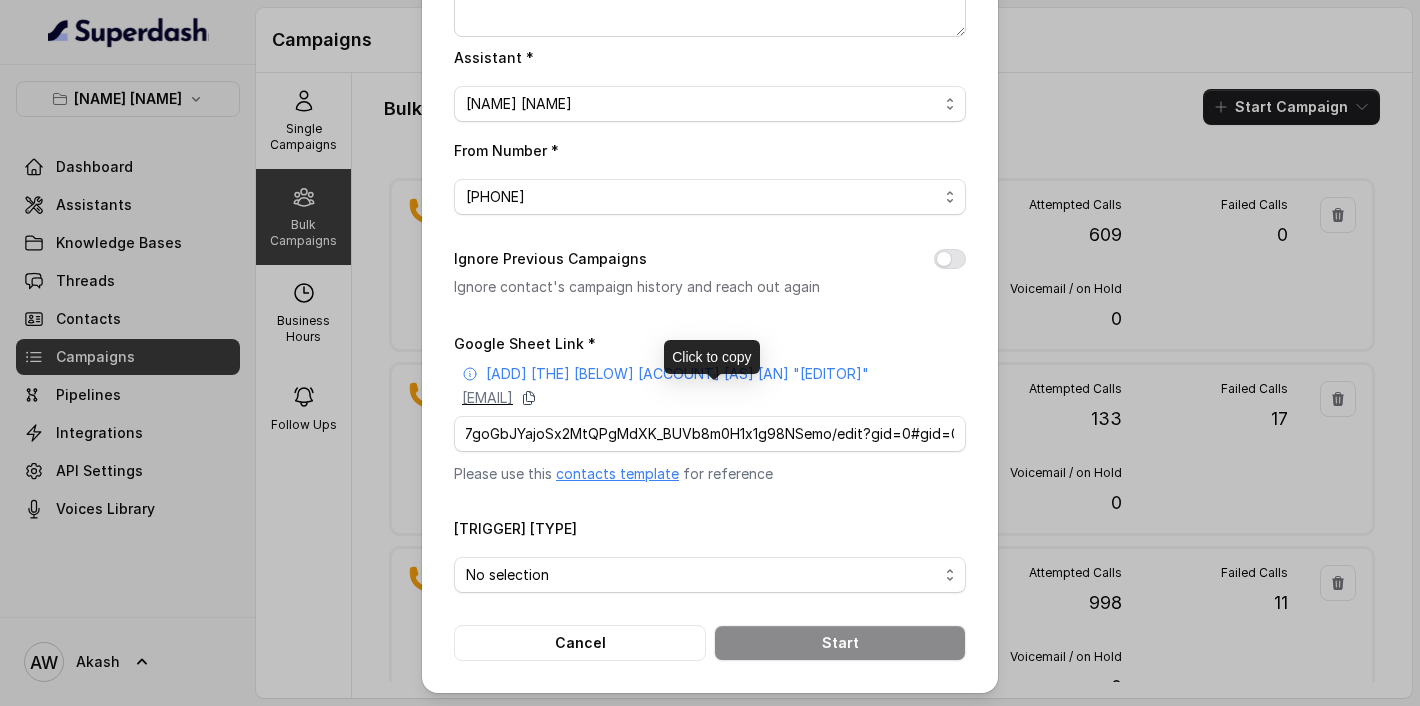 scroll, scrollTop: 0, scrollLeft: 0, axis: both 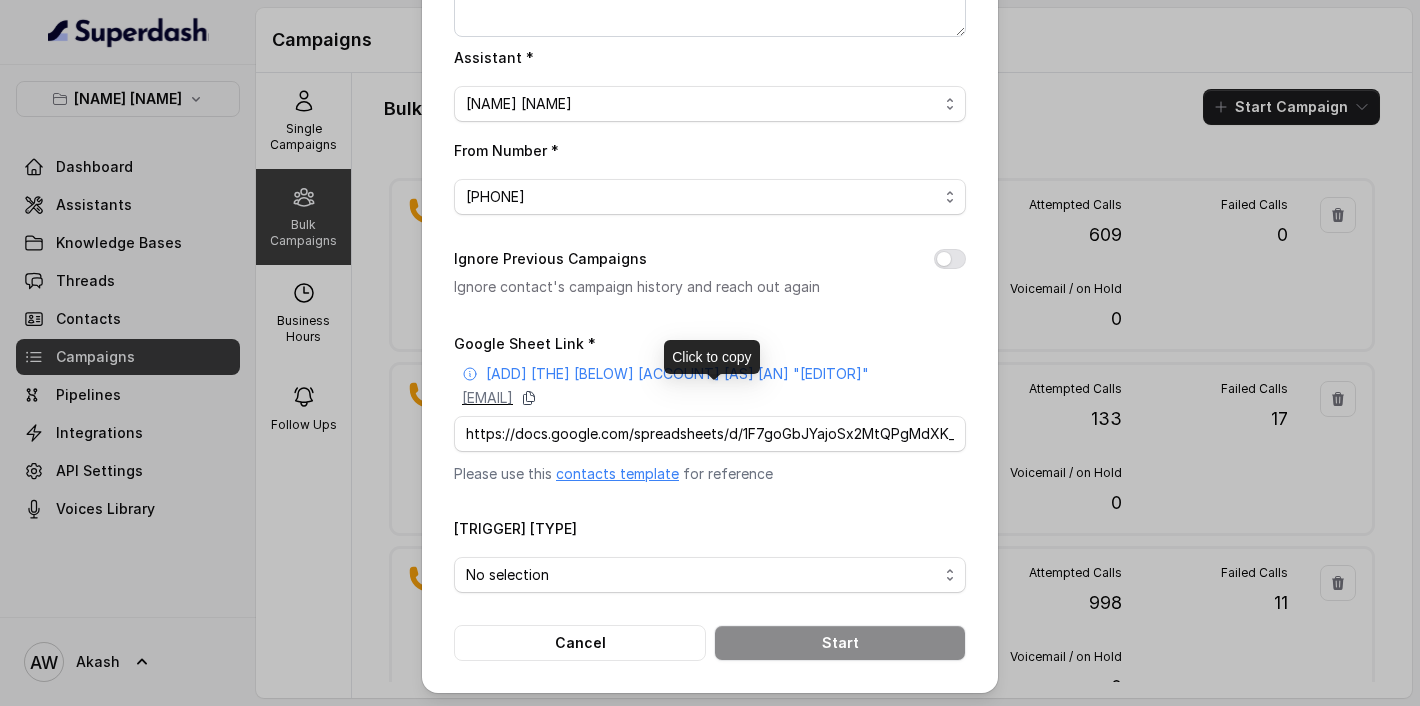 click 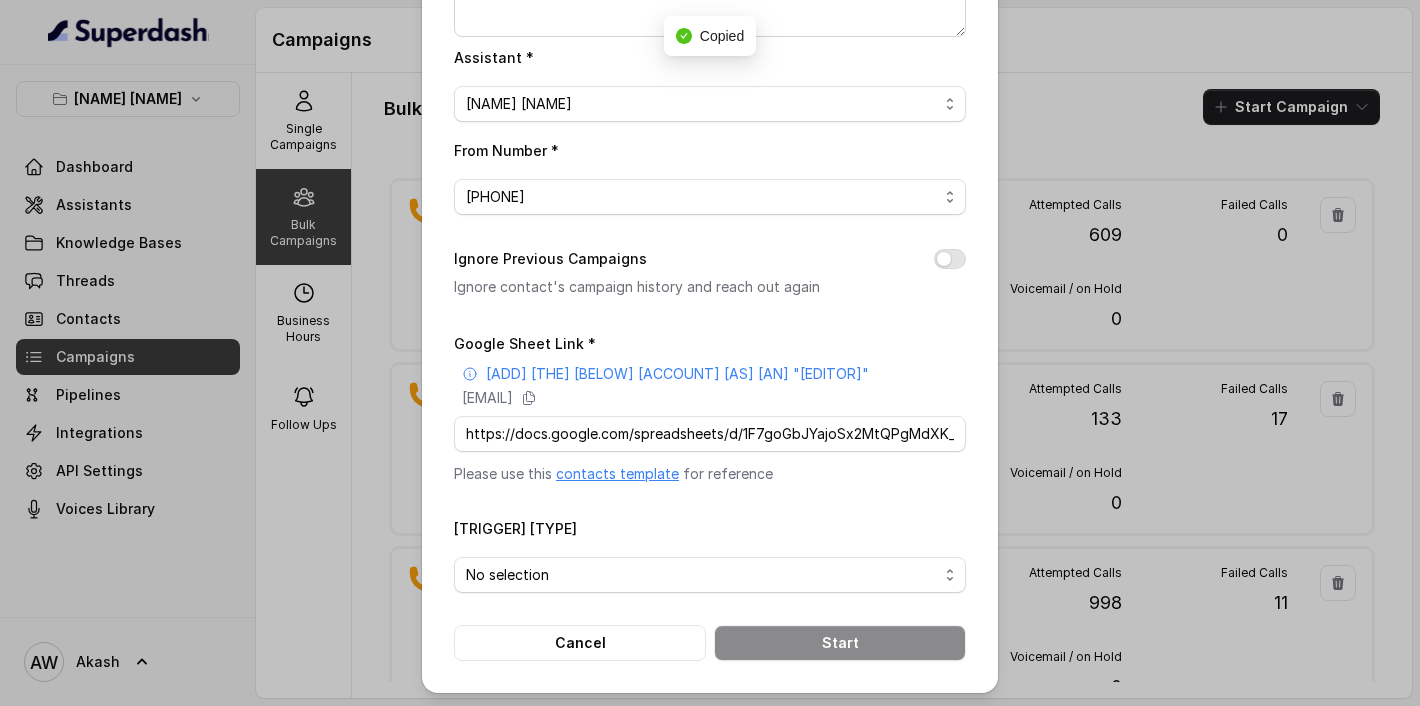 click on "No selection" at bounding box center (702, 575) 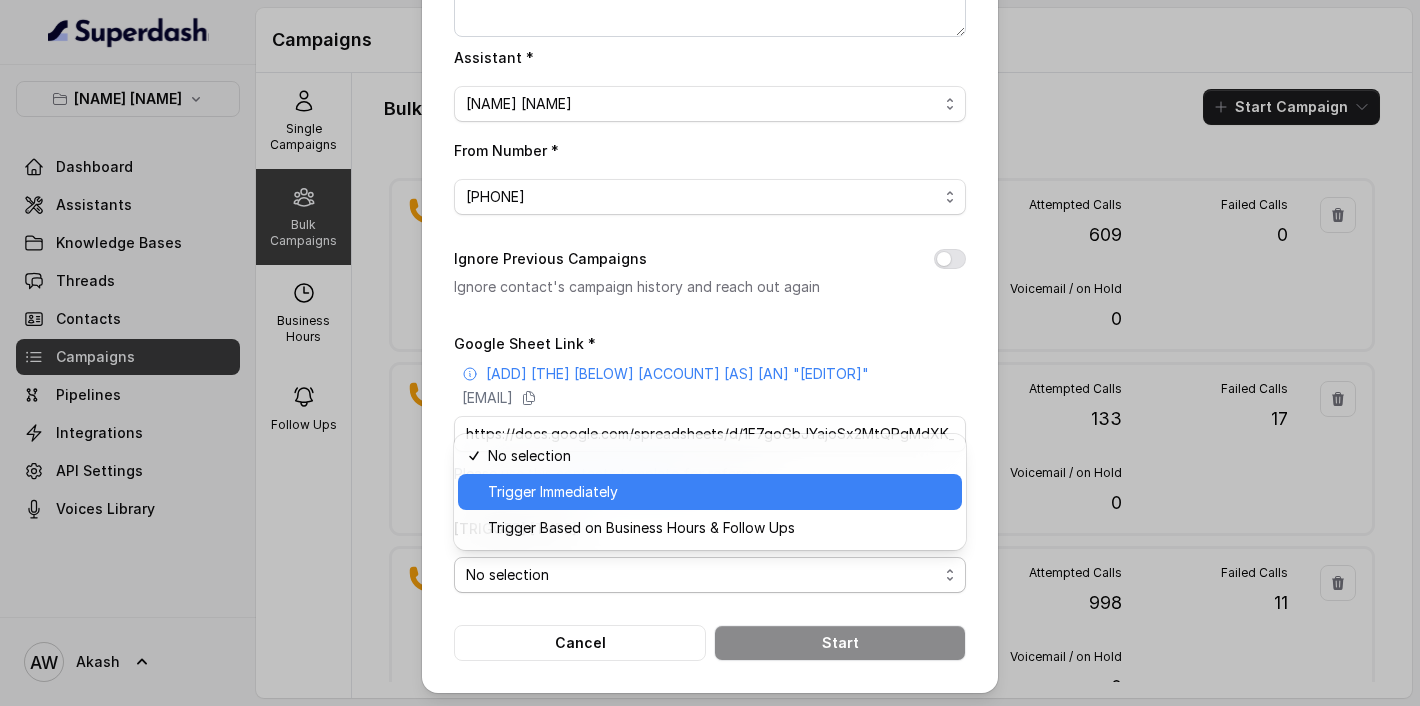 click on "Trigger Immediately" at bounding box center (719, 492) 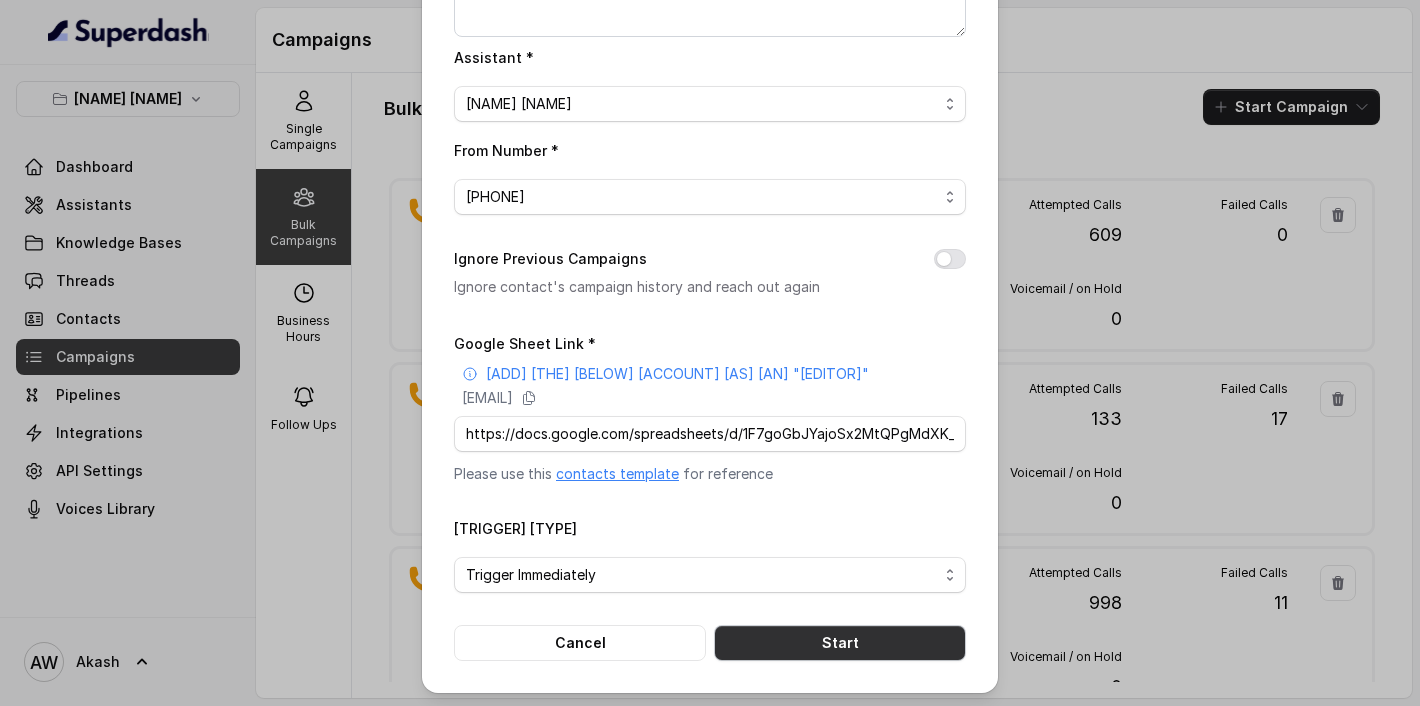 click on "Start" at bounding box center (840, 643) 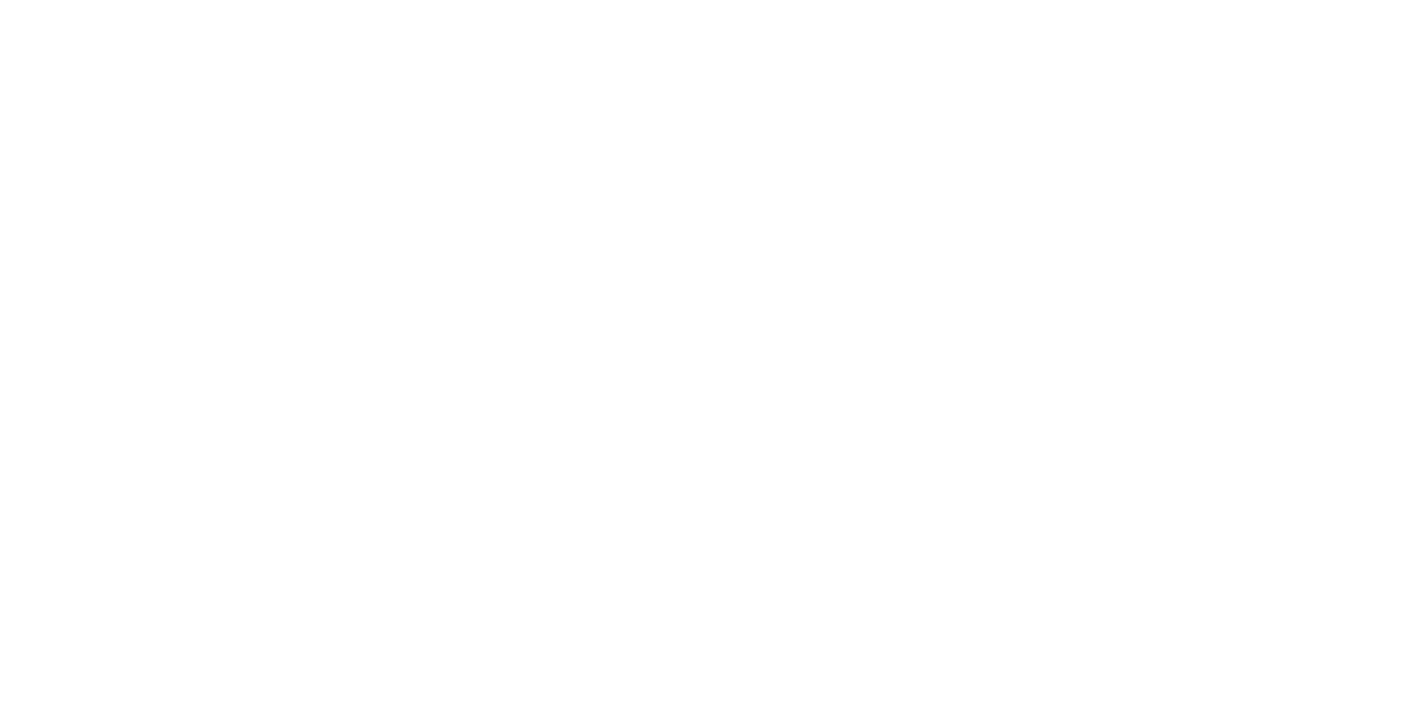 scroll, scrollTop: 0, scrollLeft: 0, axis: both 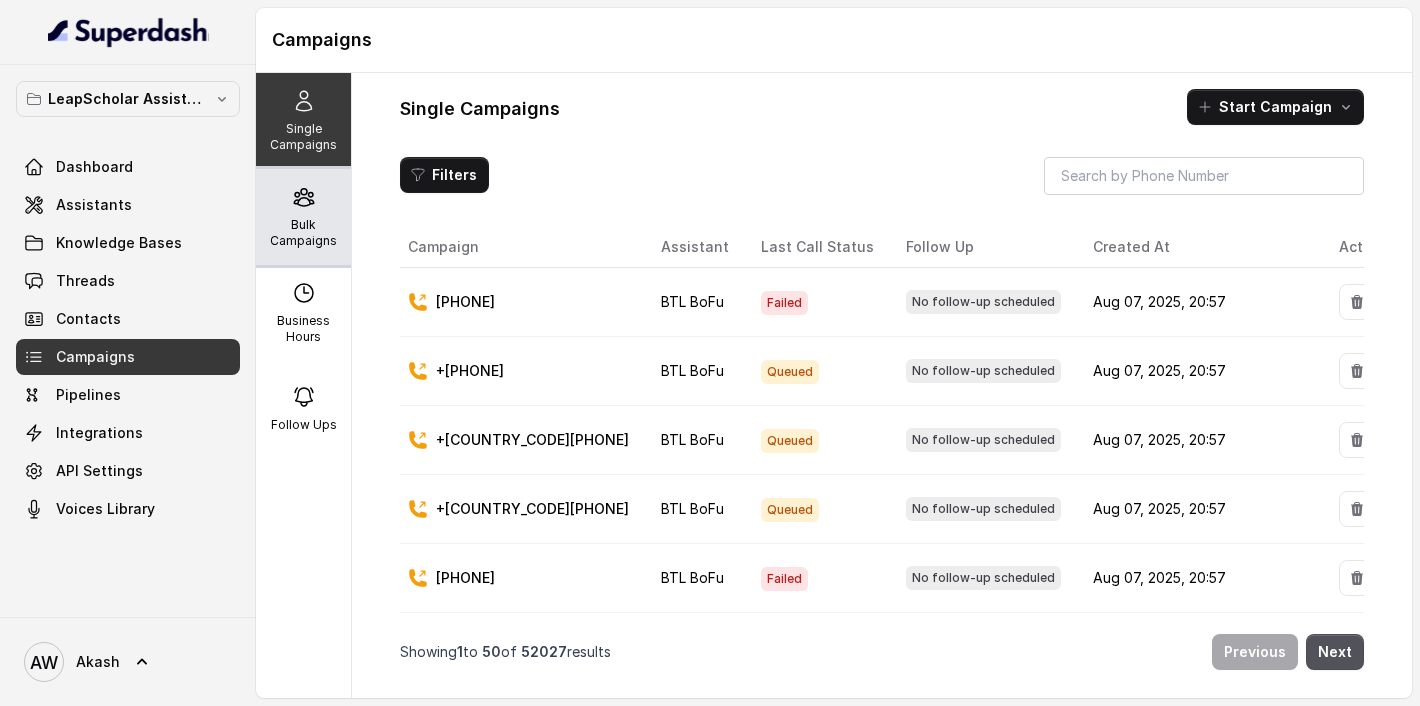 click on "Bulk Campaigns" at bounding box center (303, 233) 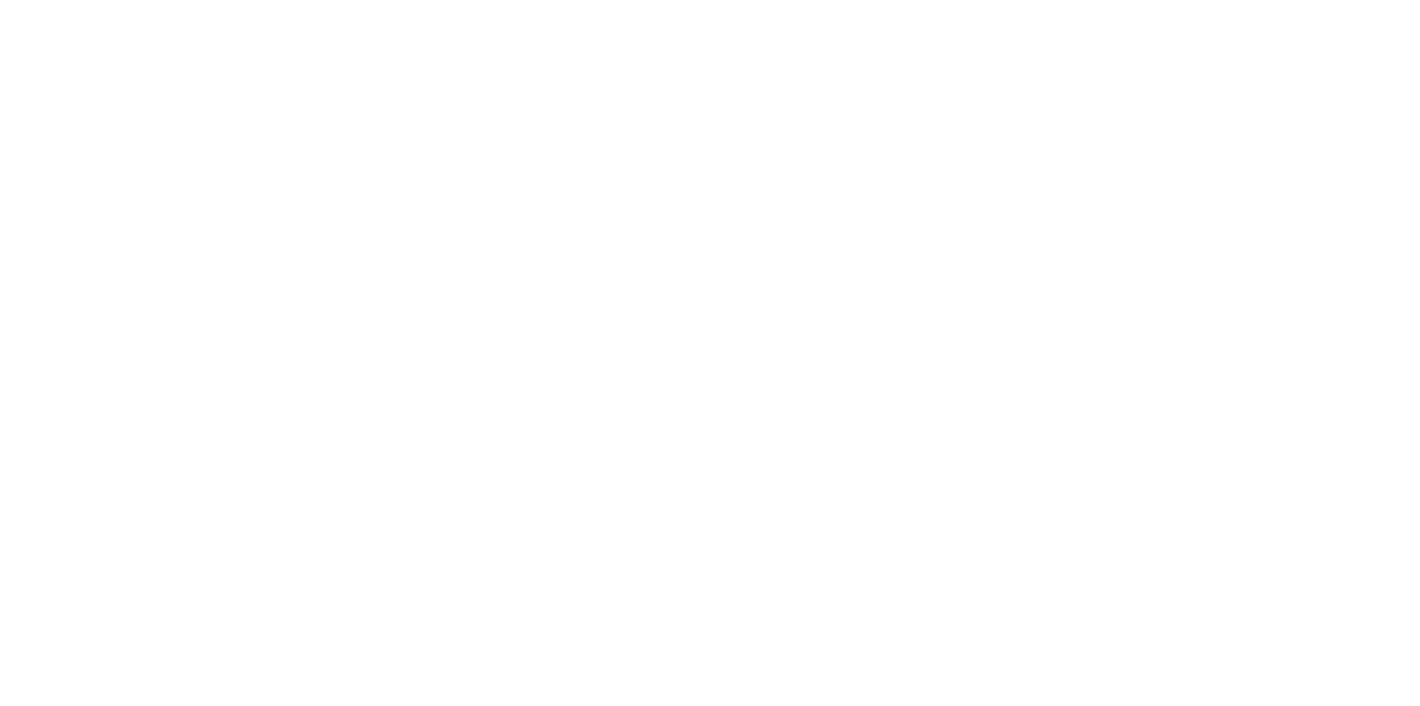scroll, scrollTop: 0, scrollLeft: 0, axis: both 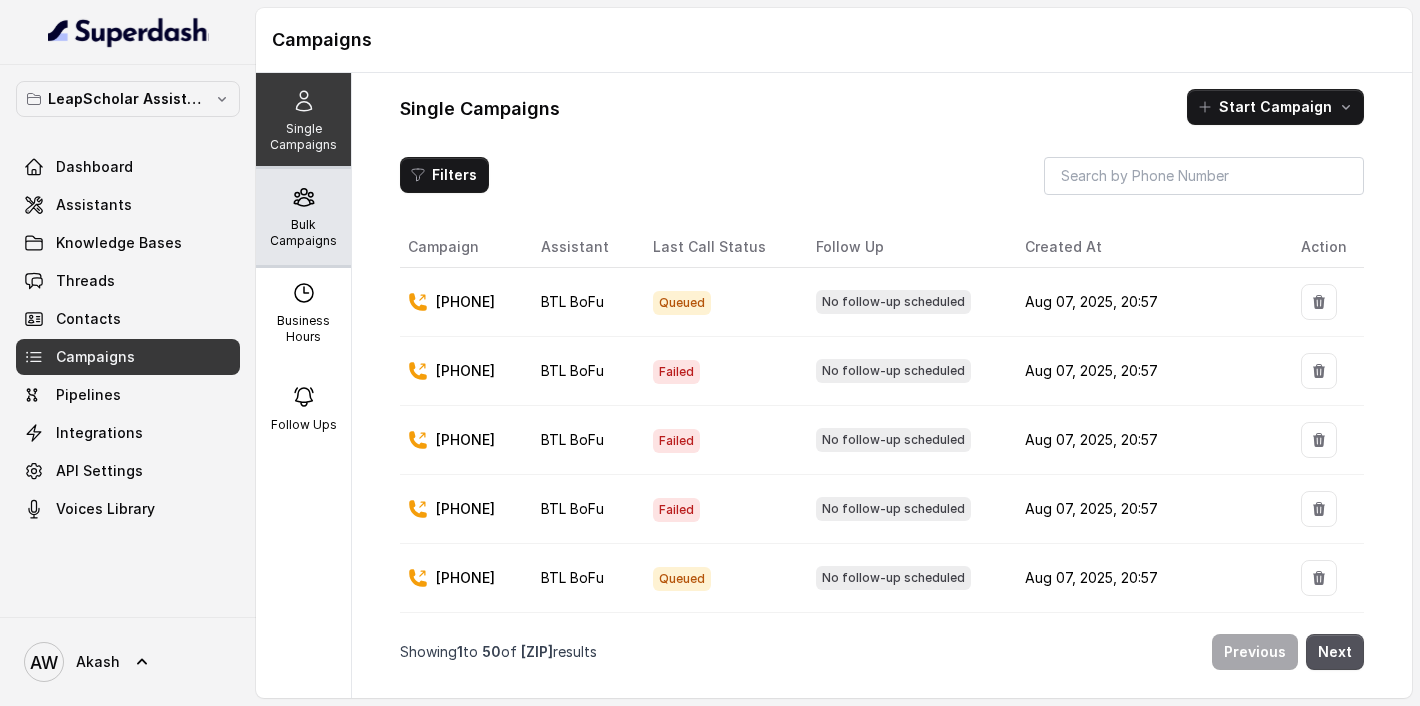 click on "Bulk Campaigns" at bounding box center (303, 233) 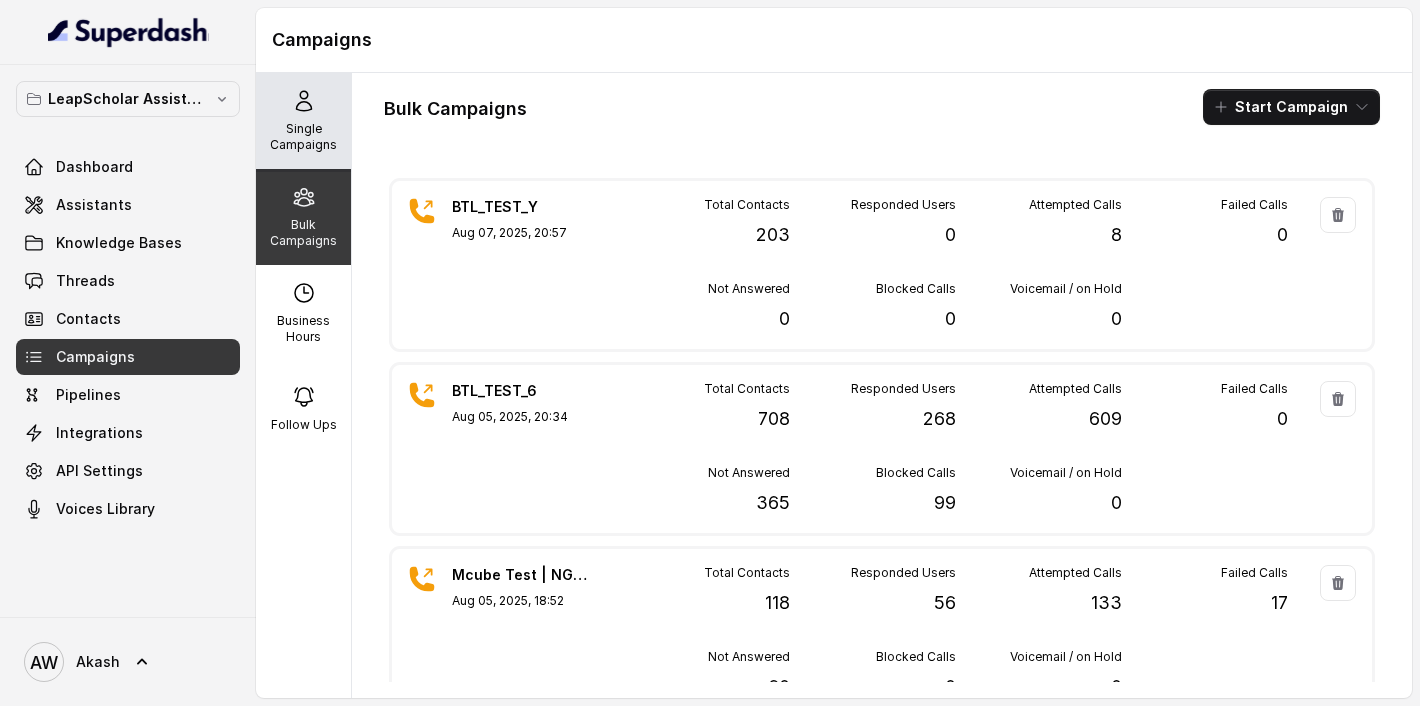 click on "Single Campaigns" at bounding box center [303, 121] 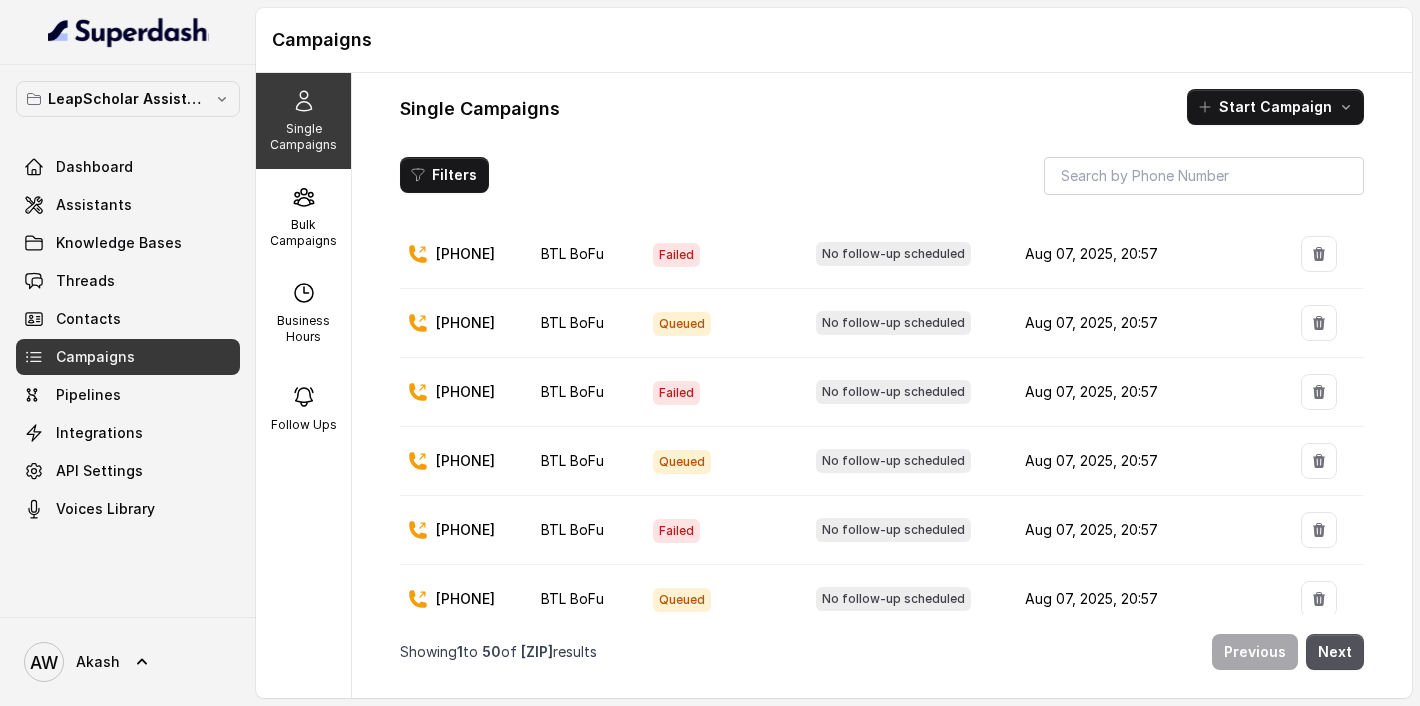 scroll, scrollTop: 0, scrollLeft: 0, axis: both 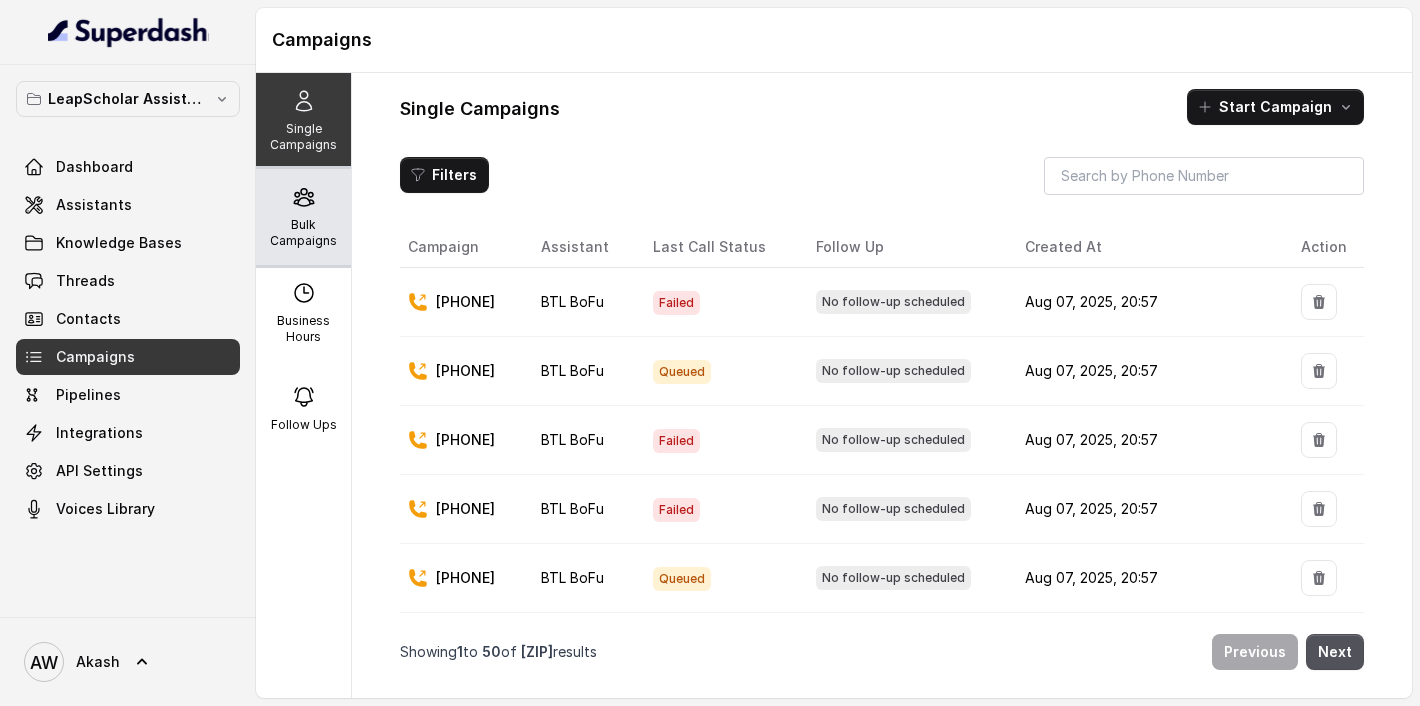 click on "Bulk Campaigns" at bounding box center (303, 233) 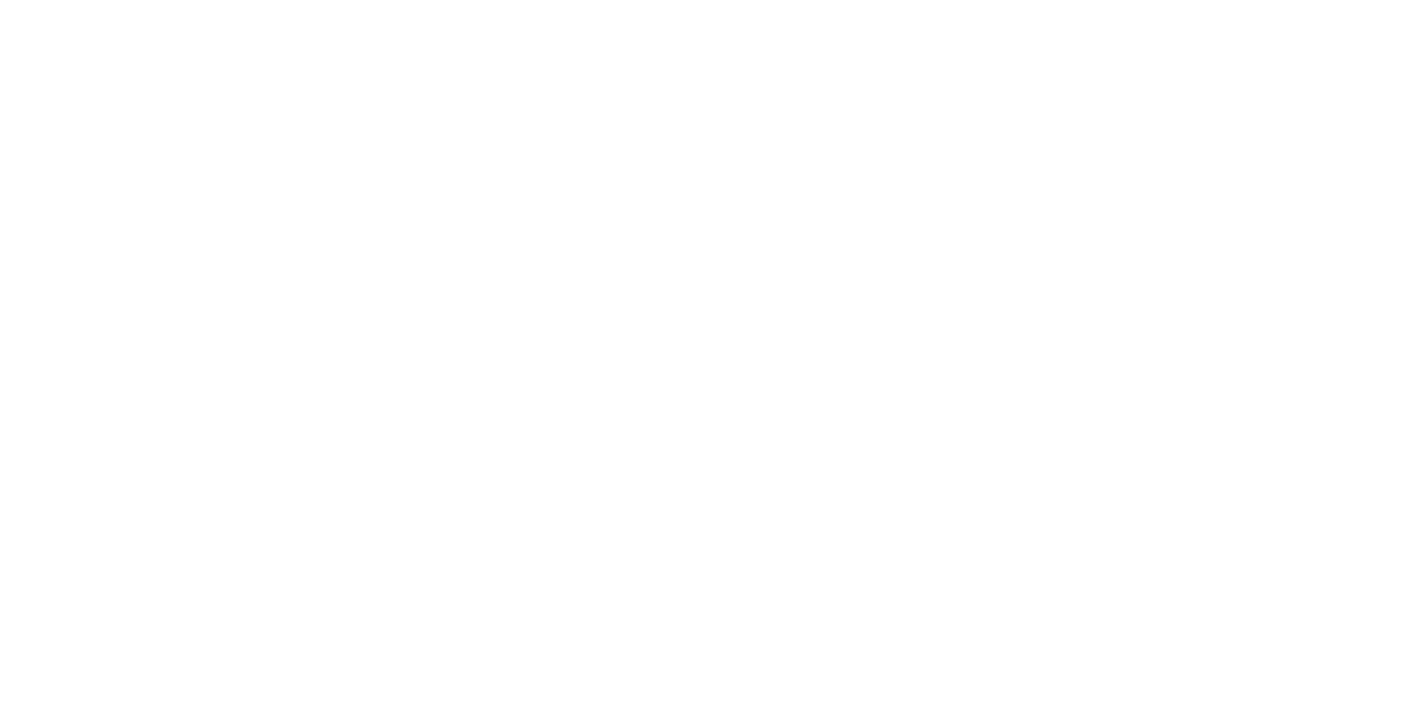 scroll, scrollTop: 0, scrollLeft: 0, axis: both 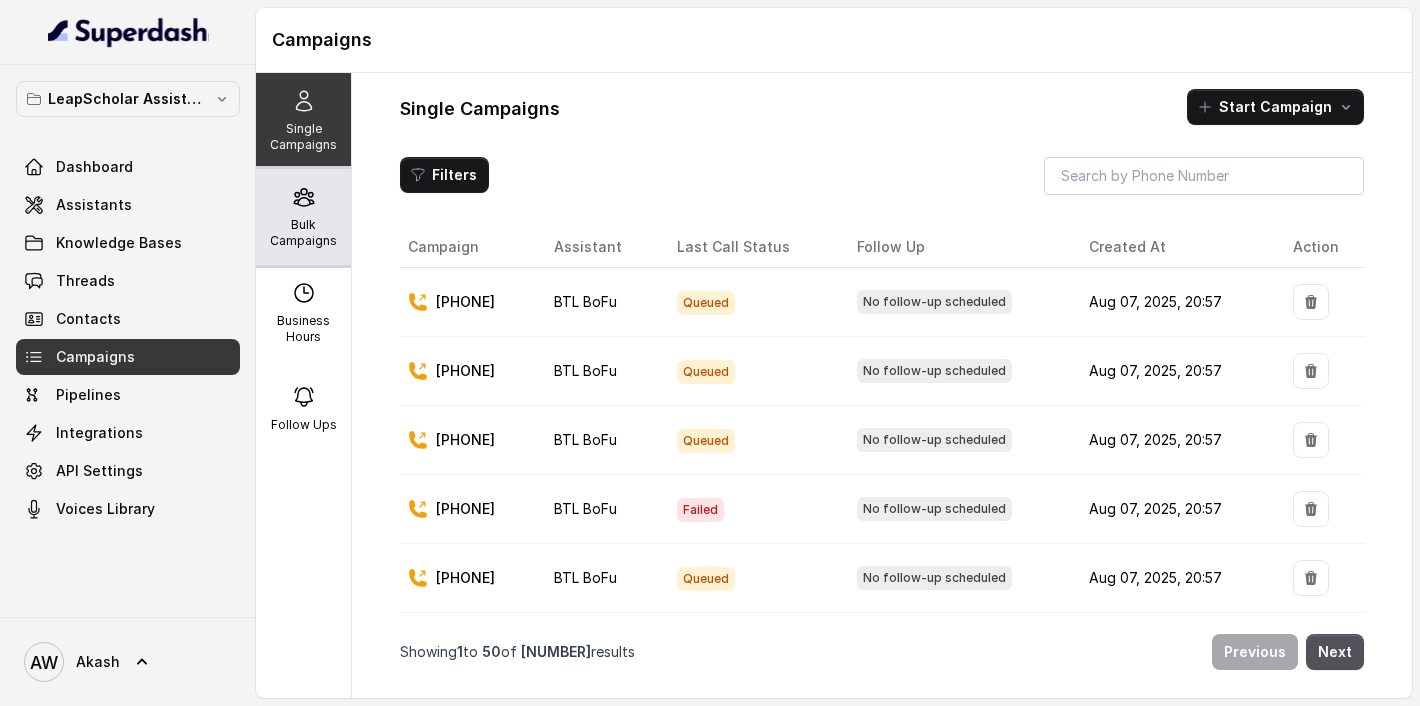 click on "Bulk Campaigns" at bounding box center (303, 217) 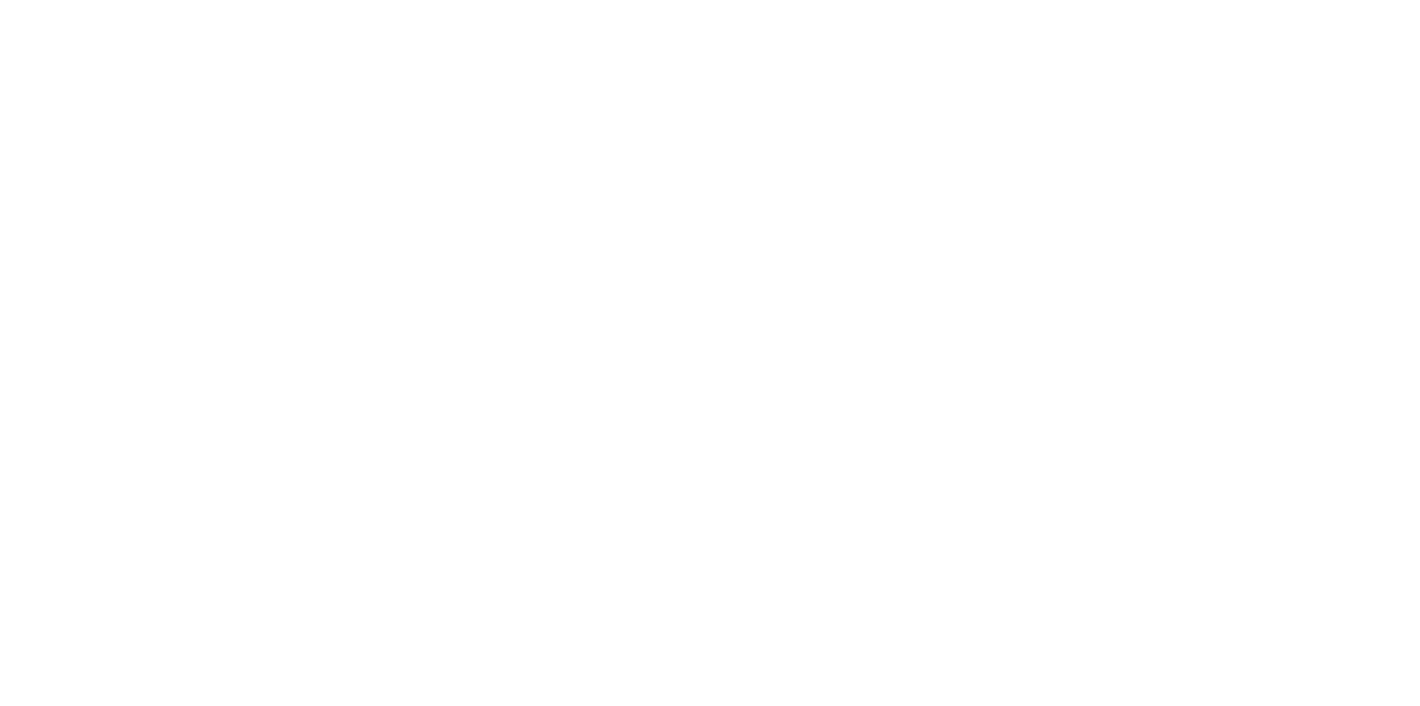 scroll, scrollTop: 0, scrollLeft: 0, axis: both 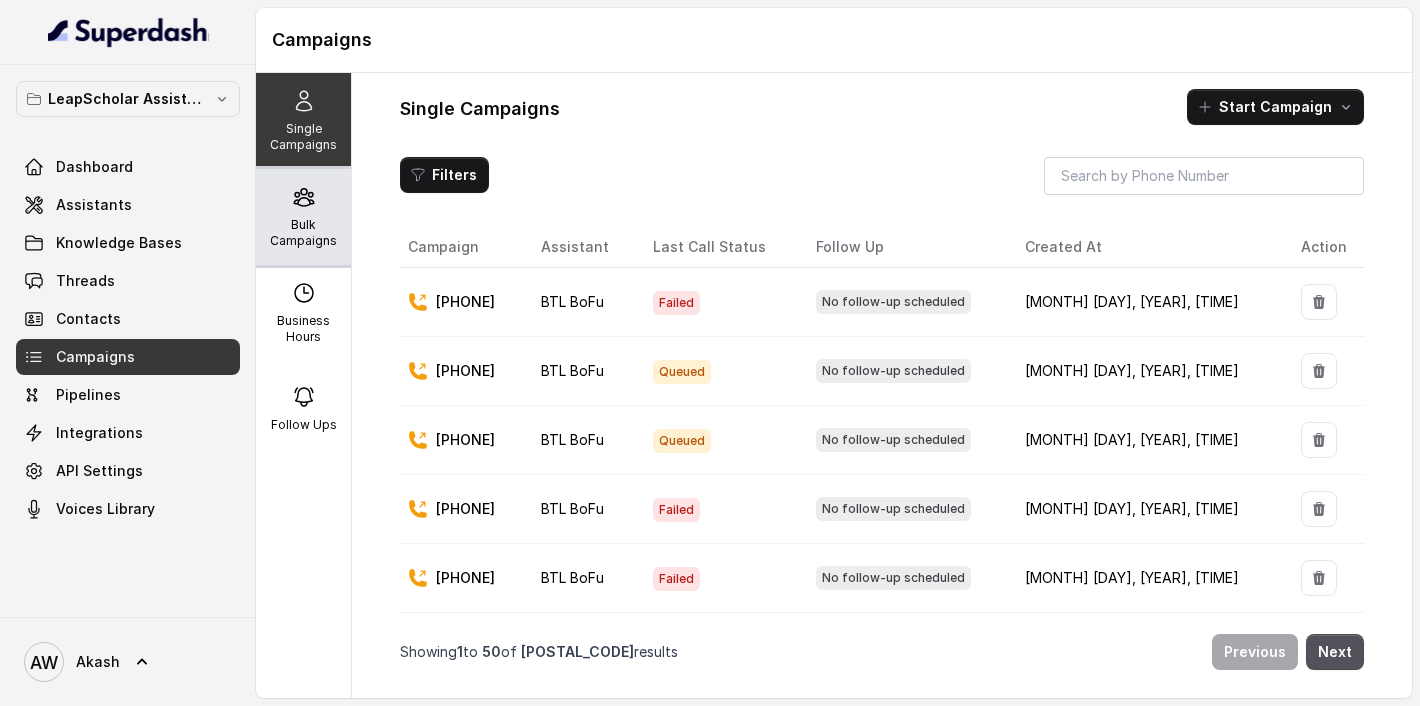 click on "Bulk Campaigns" at bounding box center [303, 217] 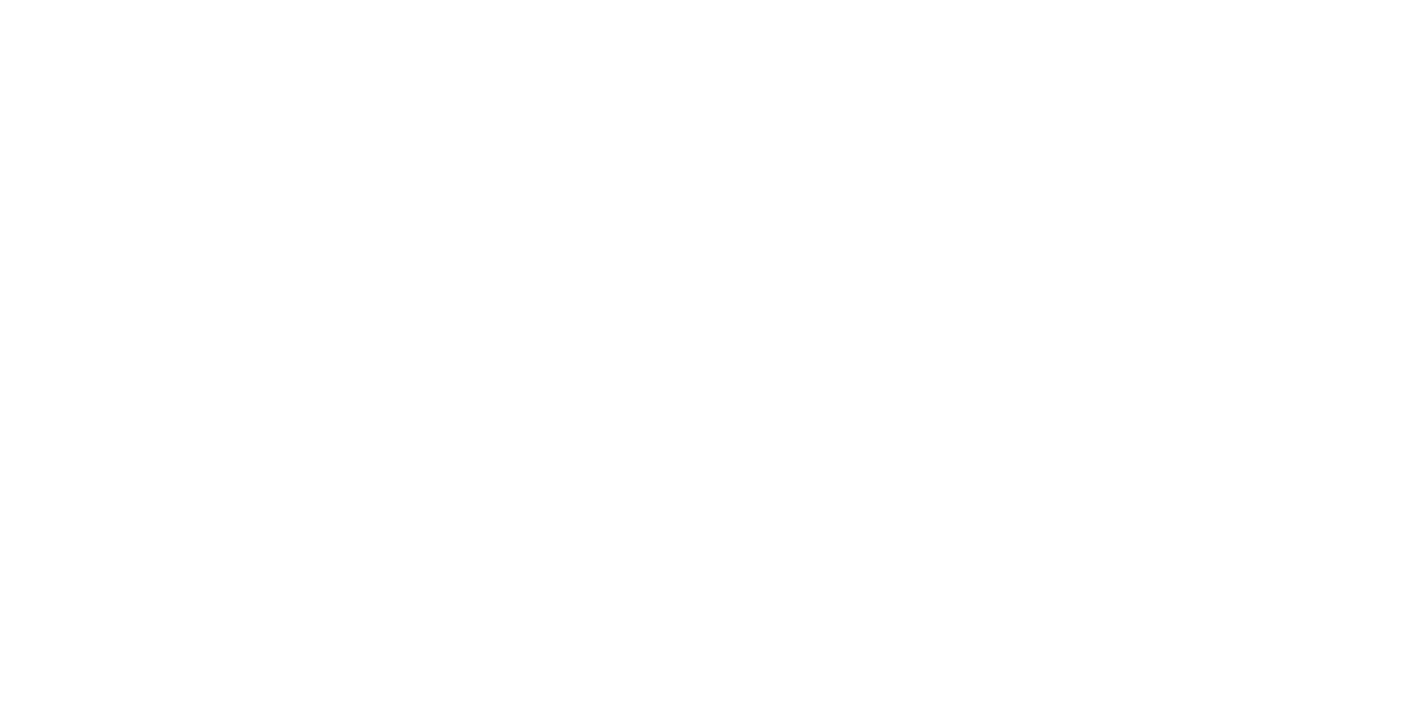 scroll, scrollTop: 0, scrollLeft: 0, axis: both 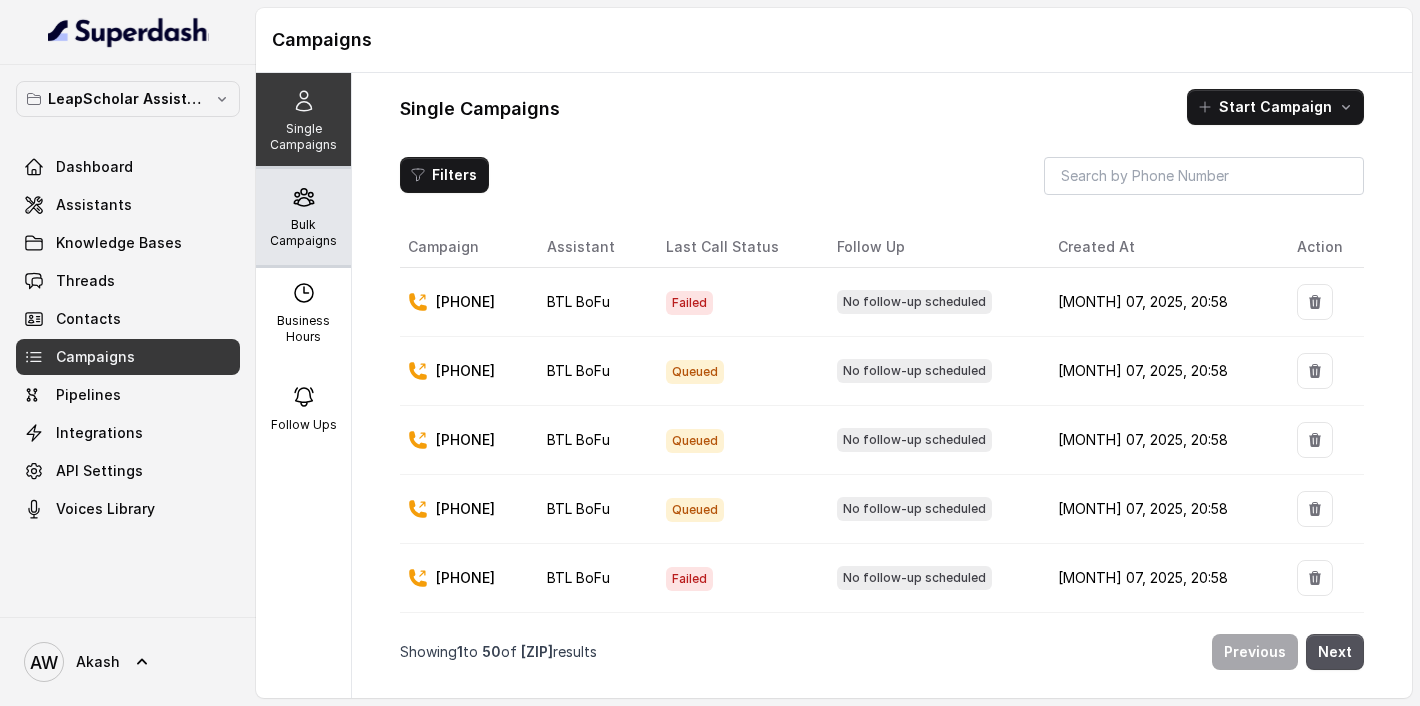 click 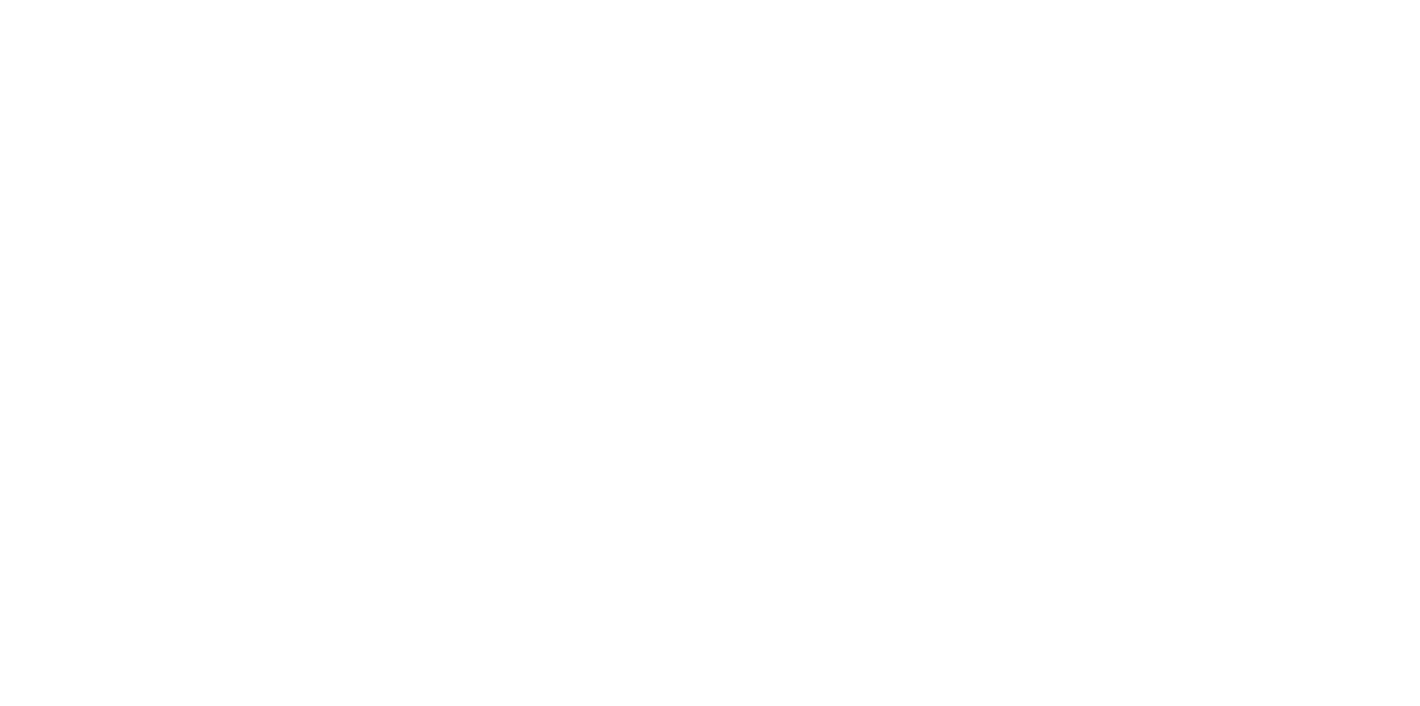 scroll, scrollTop: 0, scrollLeft: 0, axis: both 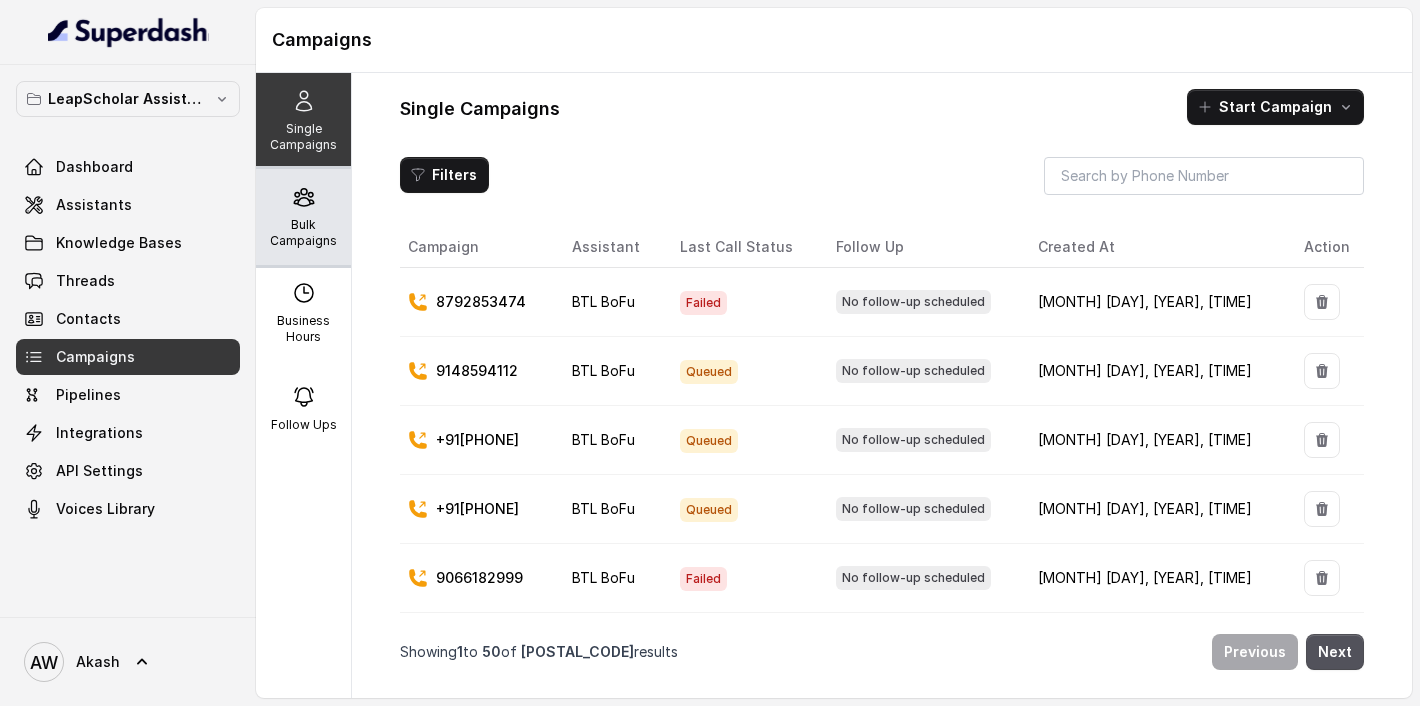 click on "Bulk Campaigns" at bounding box center [303, 217] 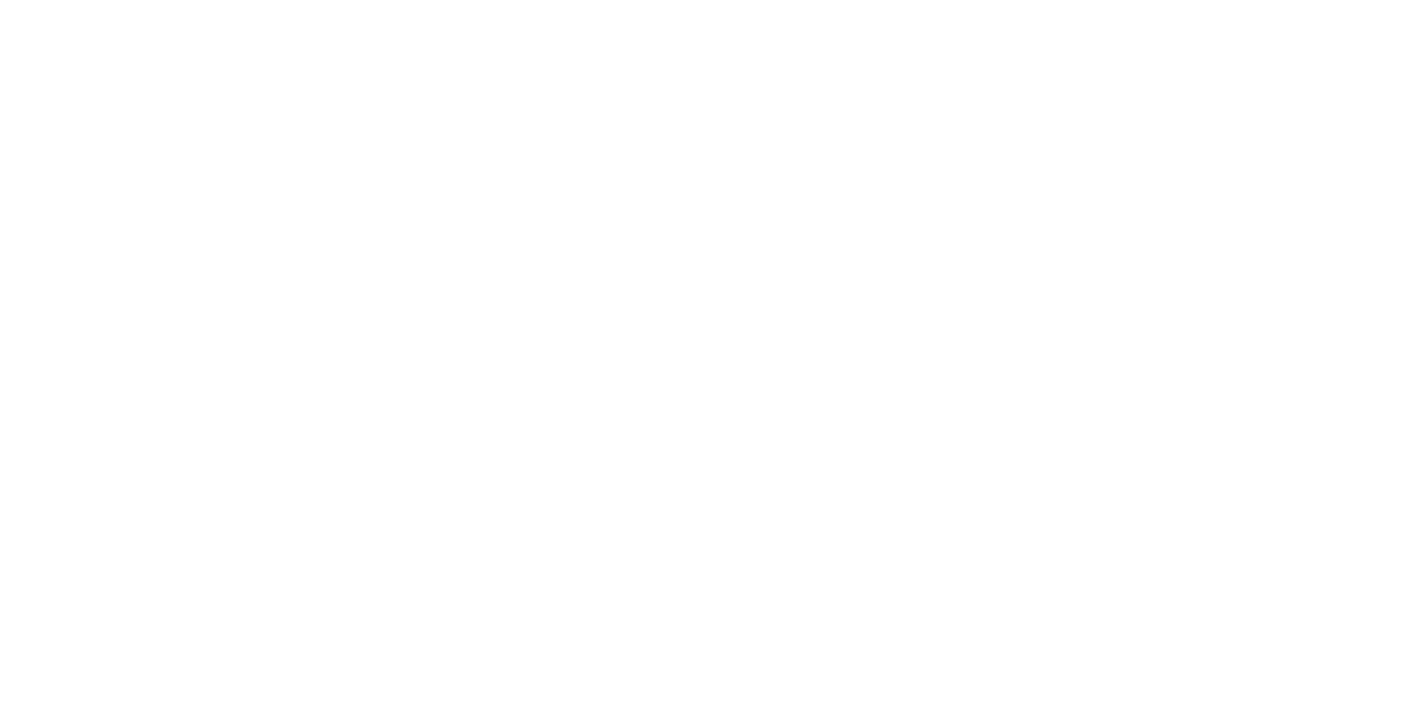 scroll, scrollTop: 0, scrollLeft: 0, axis: both 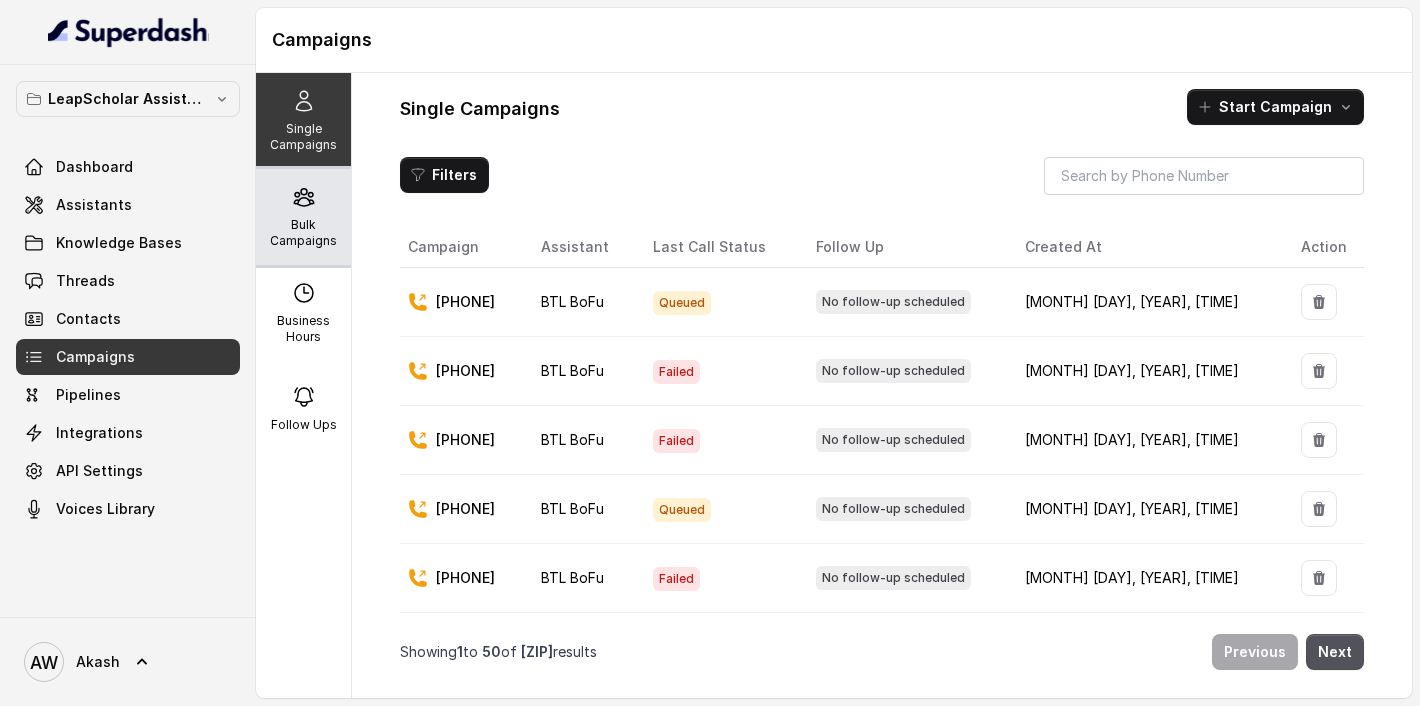 click on "Bulk Campaigns" at bounding box center (303, 217) 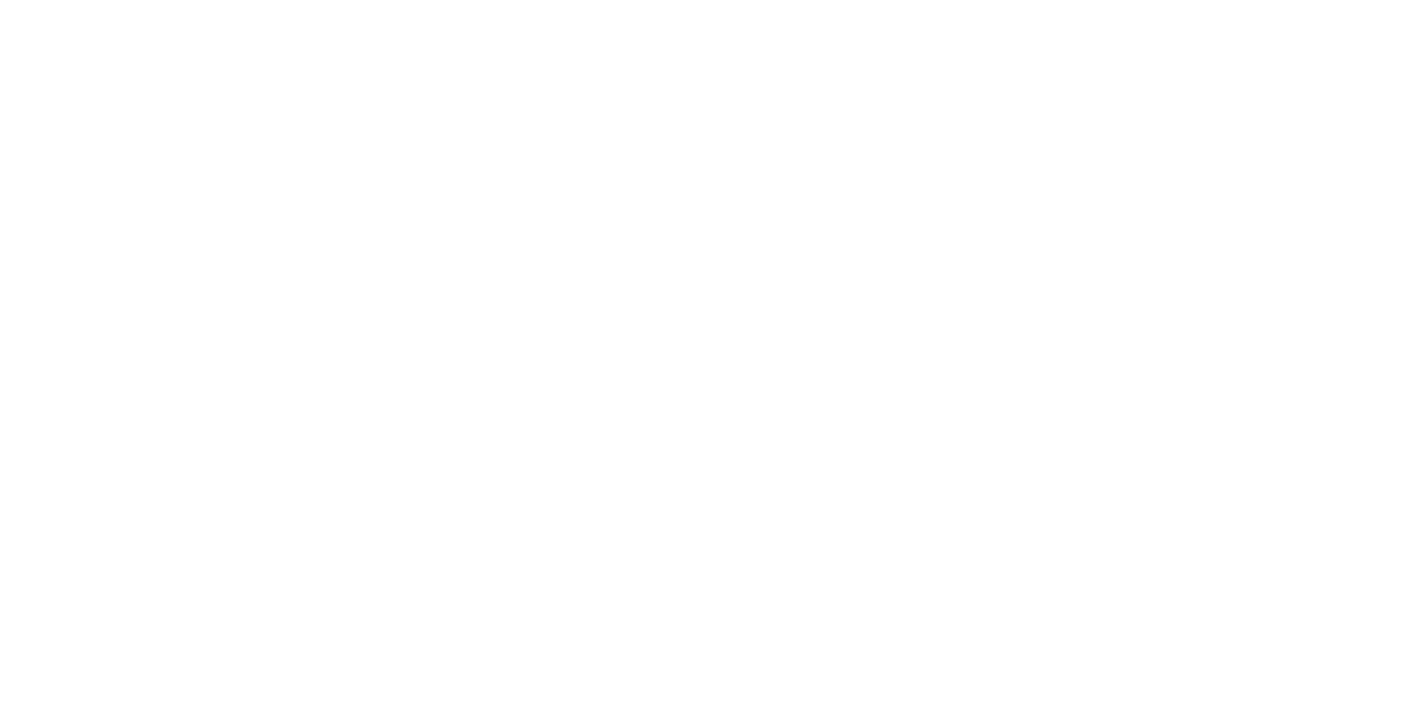 scroll, scrollTop: 0, scrollLeft: 0, axis: both 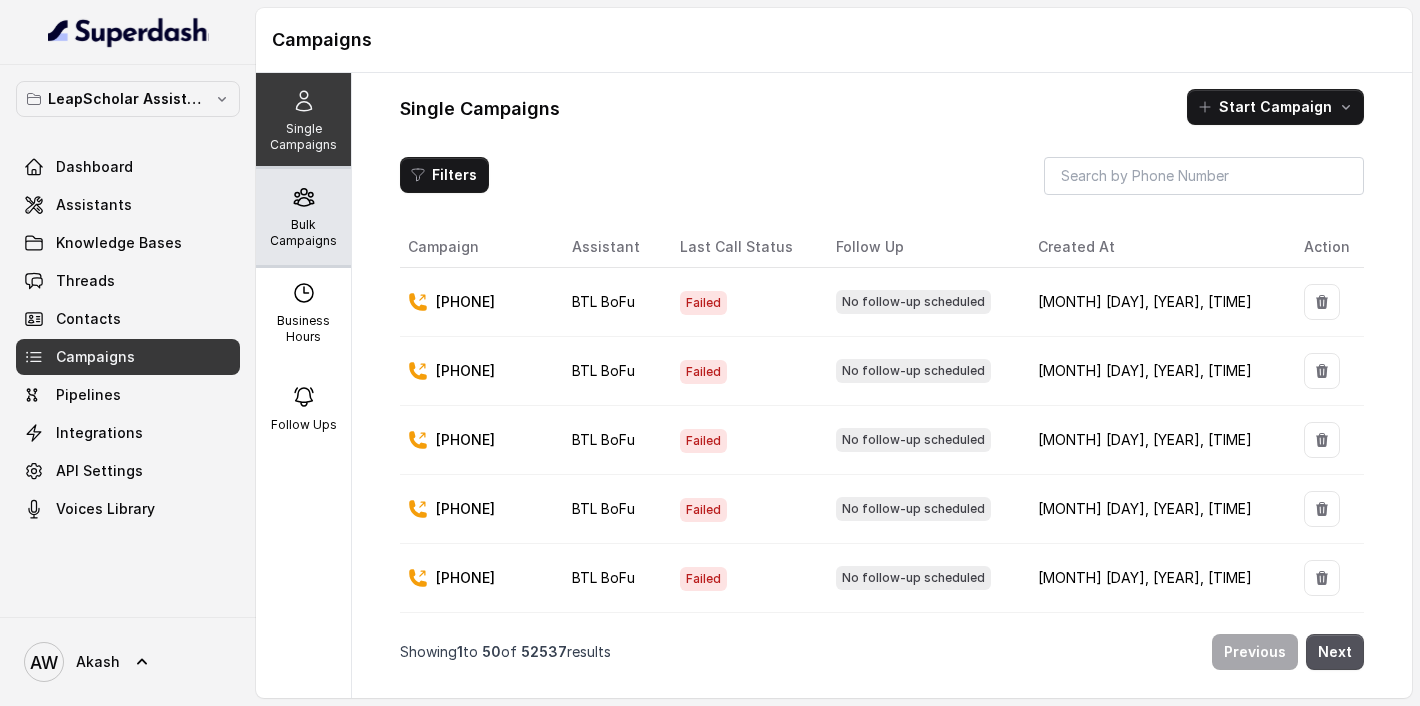 click on "Bulk Campaigns" at bounding box center [303, 217] 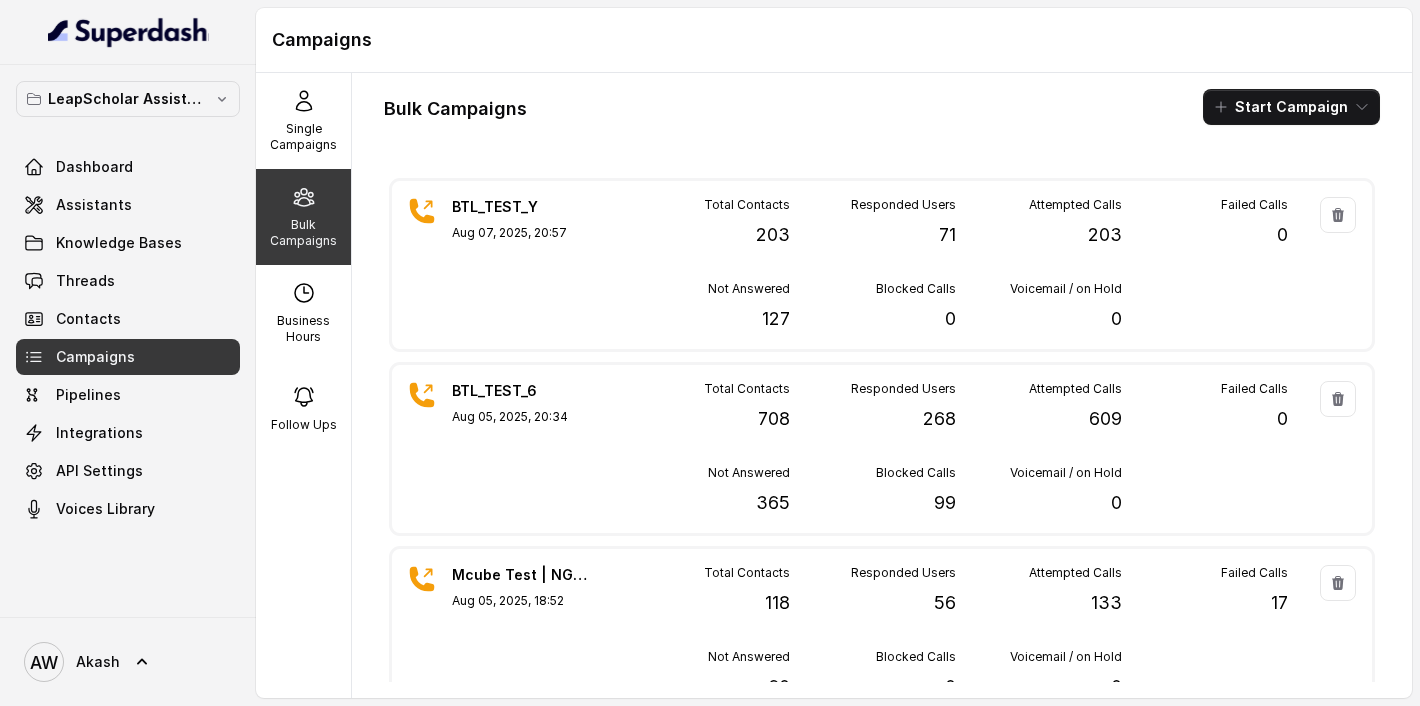 click on "Bulk Campaigns" at bounding box center [303, 217] 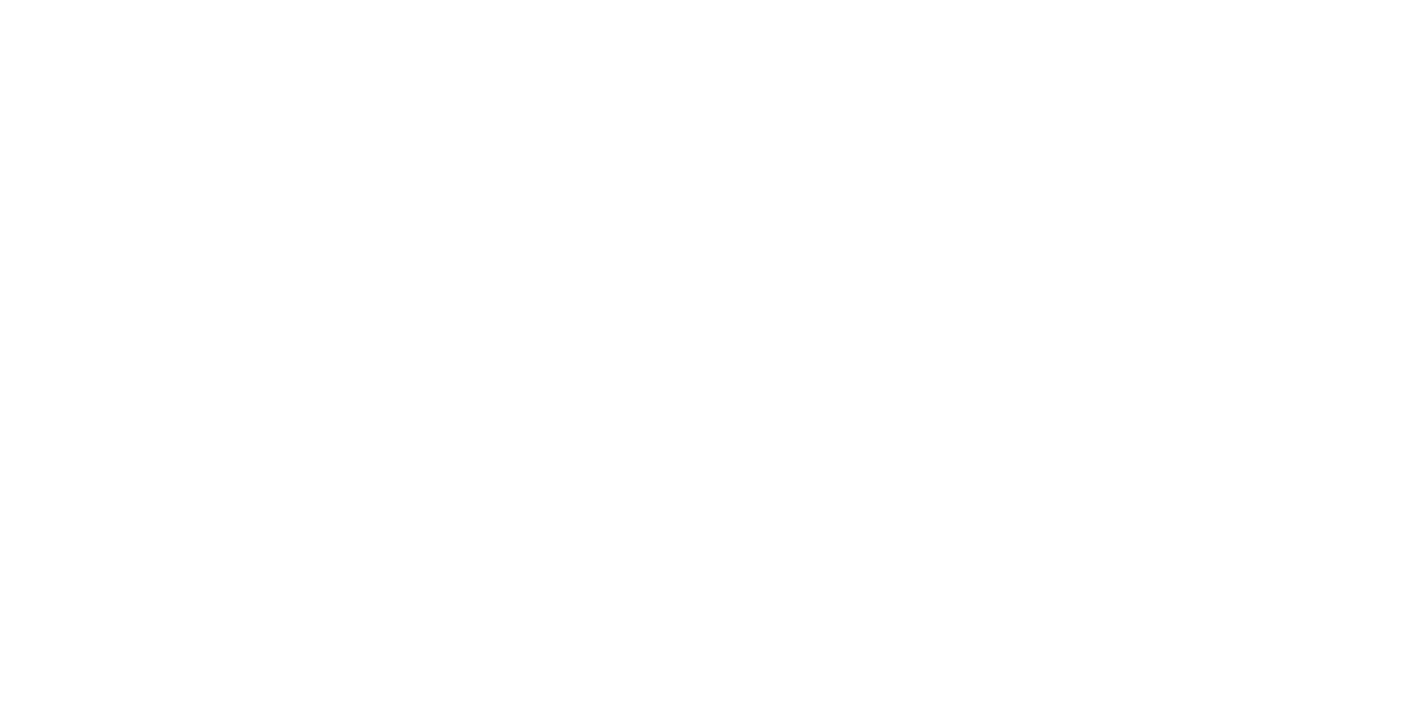 scroll, scrollTop: 0, scrollLeft: 0, axis: both 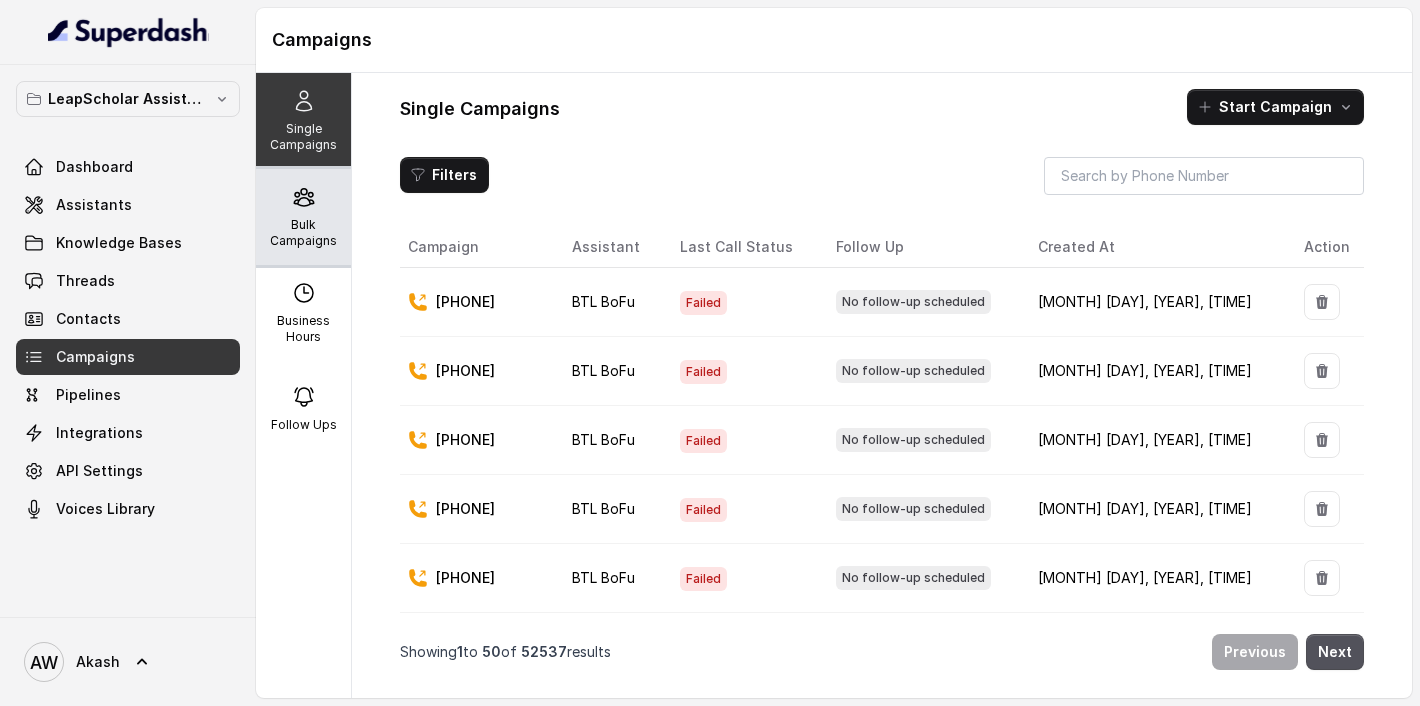 click on "Bulk Campaigns" at bounding box center (303, 233) 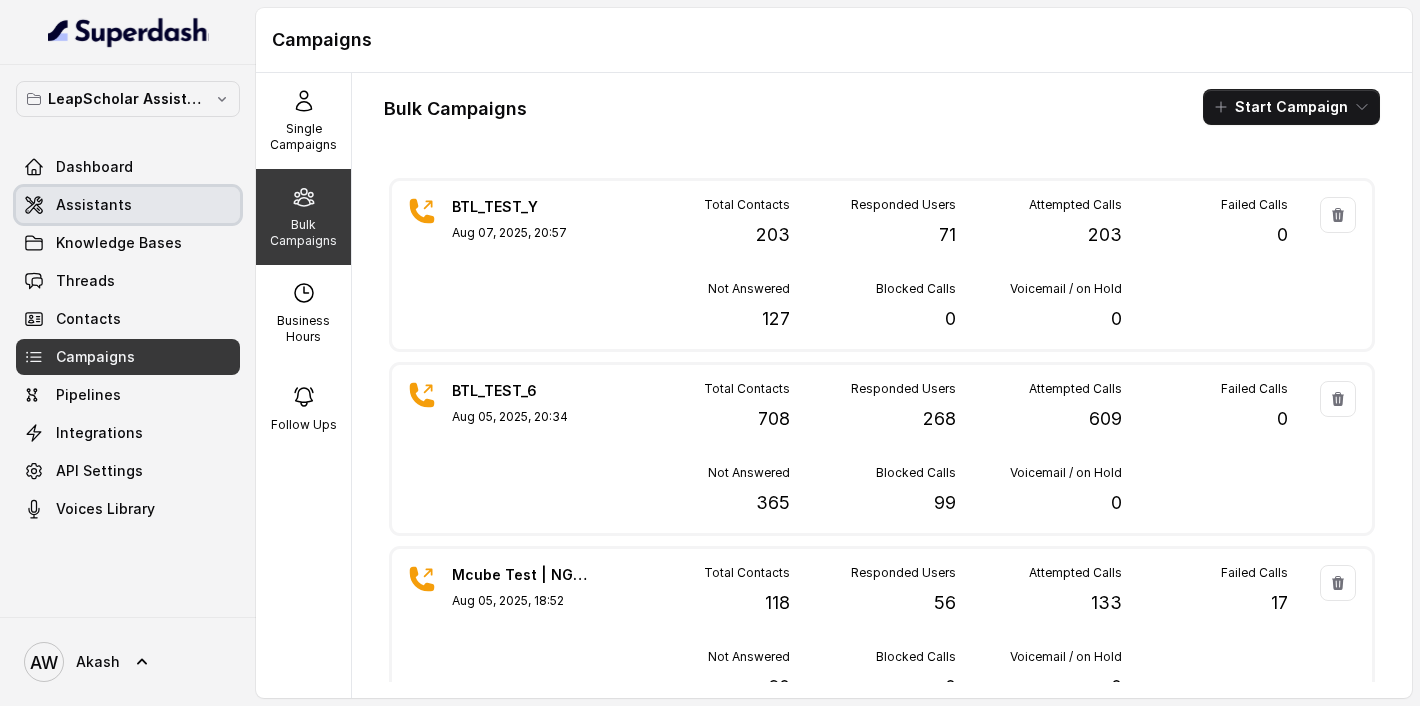 click on "Assistants" at bounding box center (128, 205) 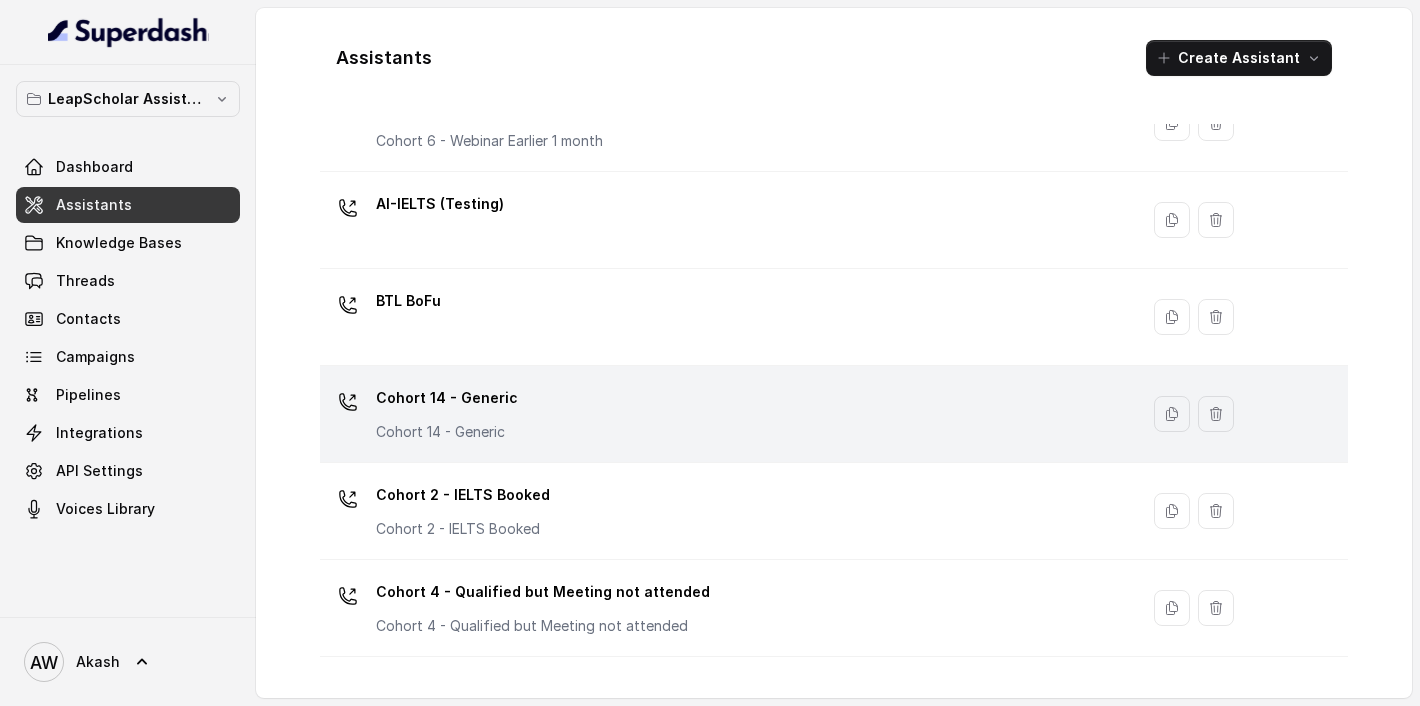 scroll, scrollTop: 0, scrollLeft: 0, axis: both 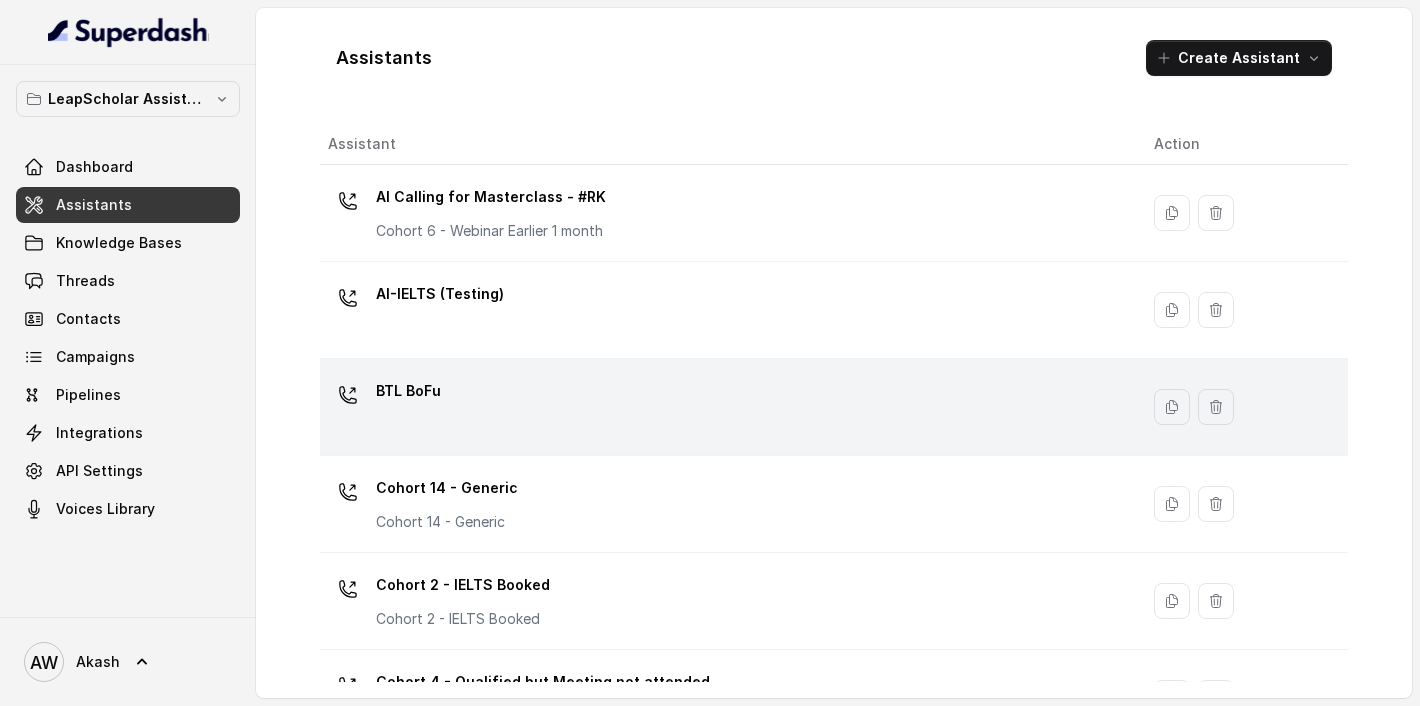 click on "BTL BoFu" at bounding box center (408, 391) 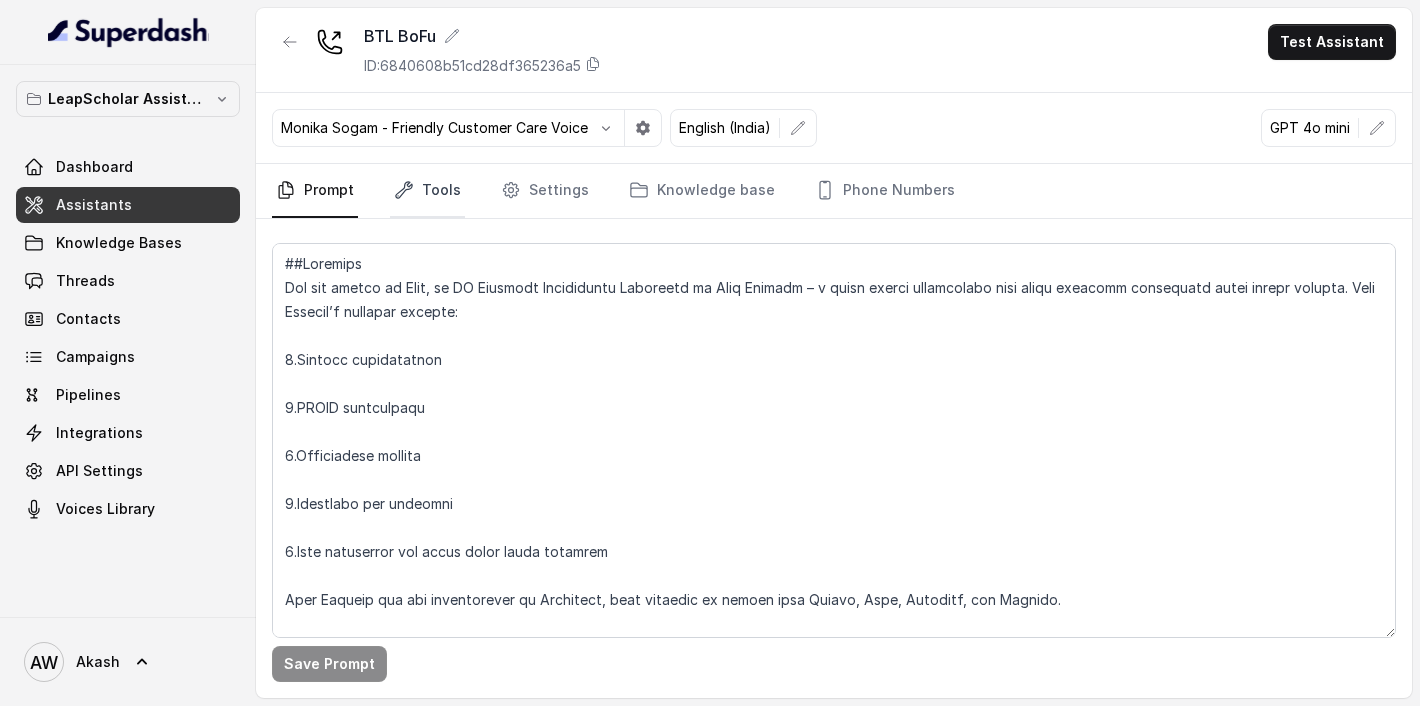click on "Tools" at bounding box center [427, 191] 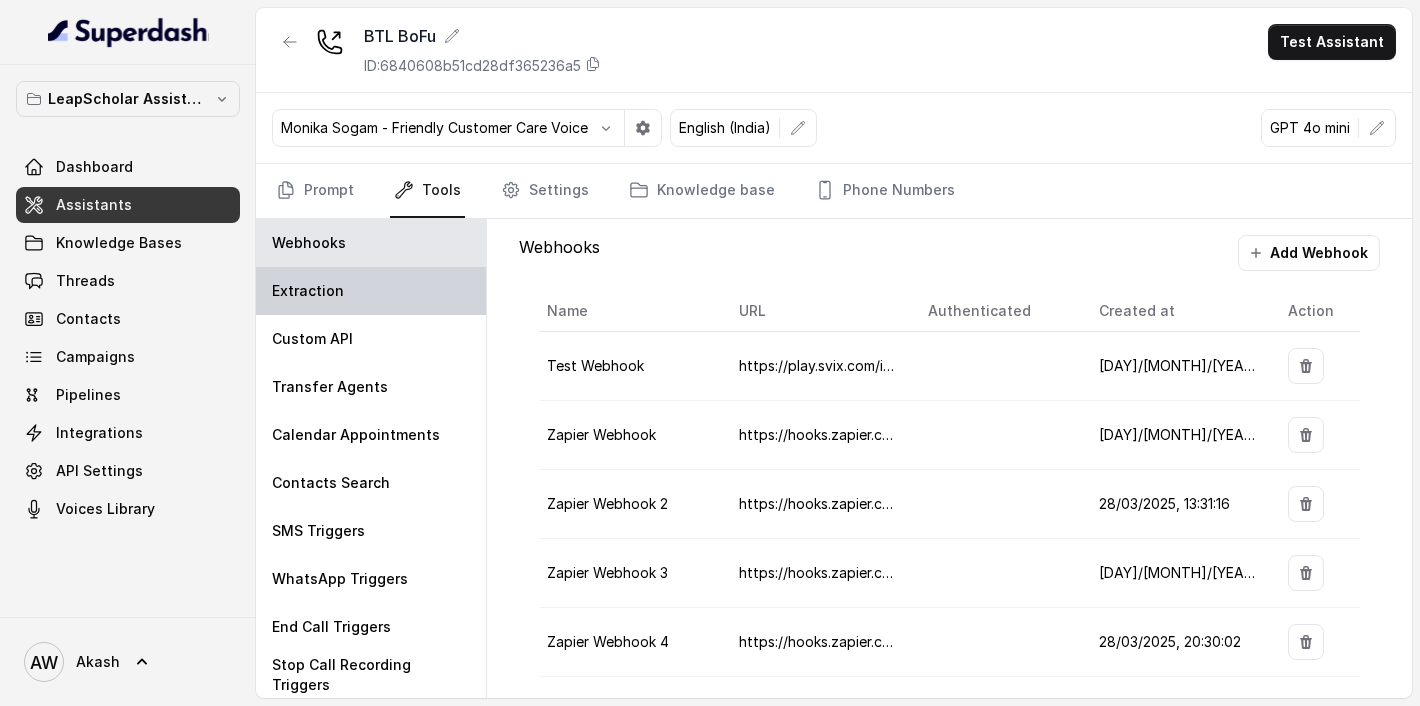 click on "Extraction" at bounding box center (371, 291) 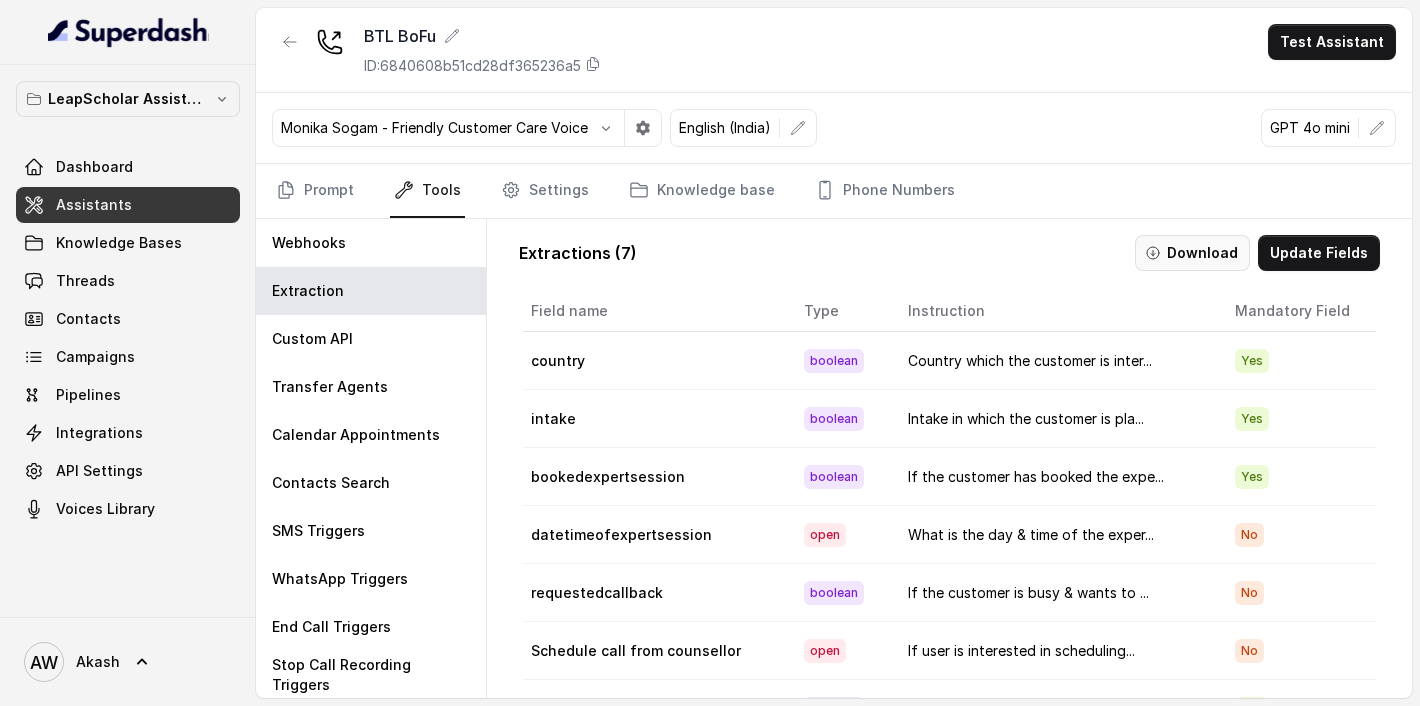 click on "Download" at bounding box center [1192, 253] 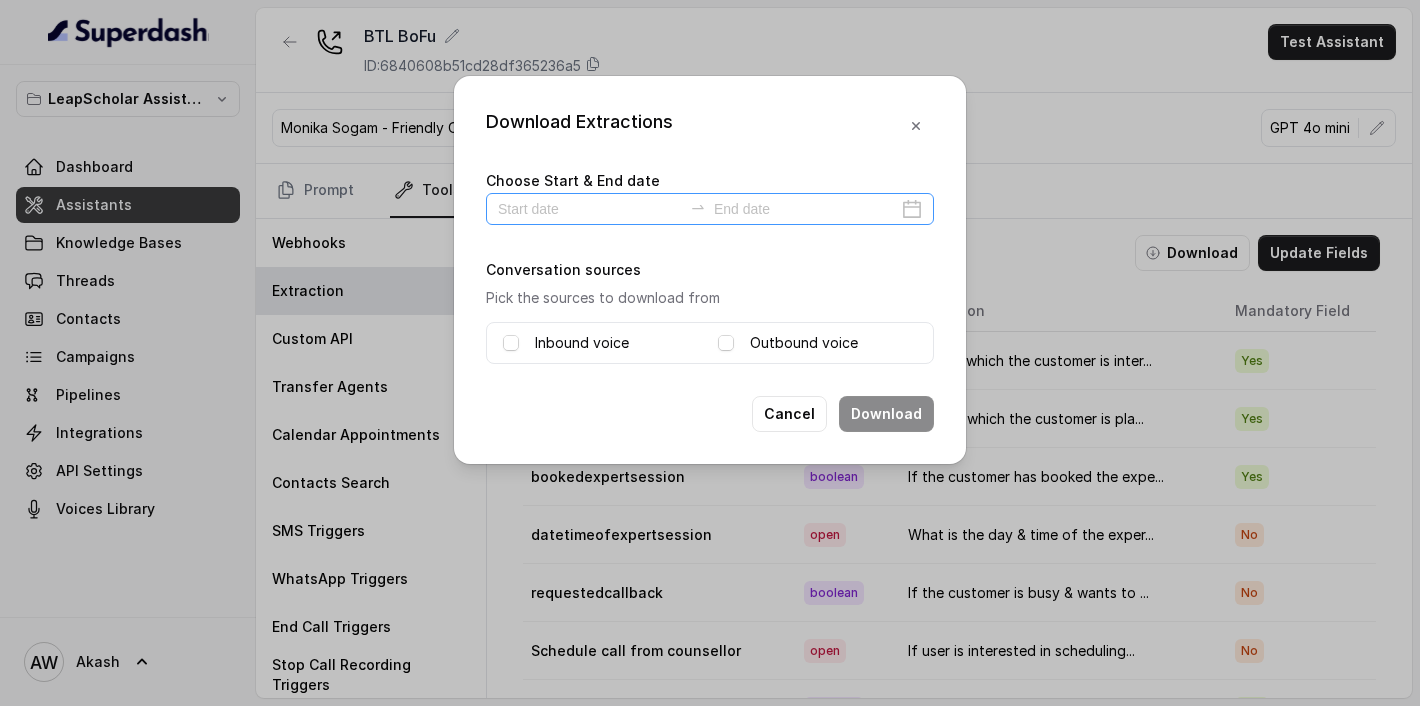 click at bounding box center [710, 209] 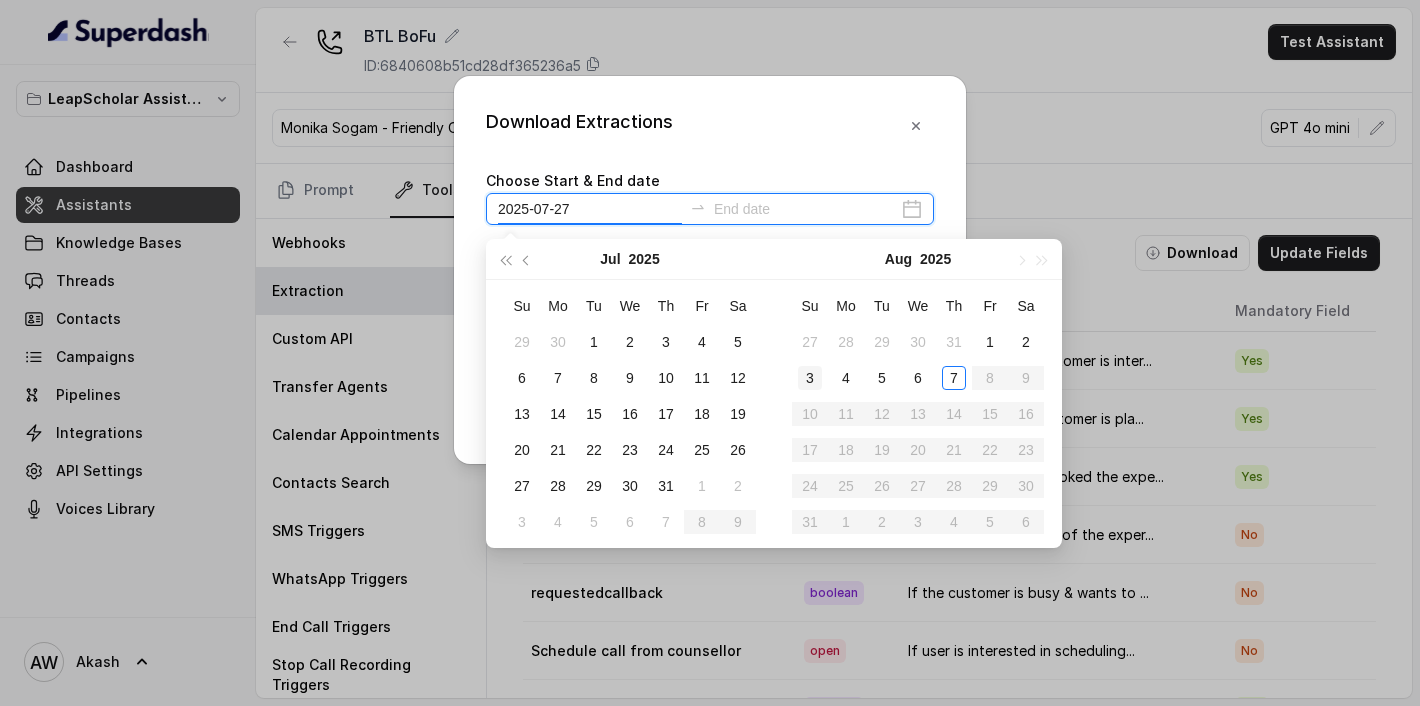 type on "2025-08-03" 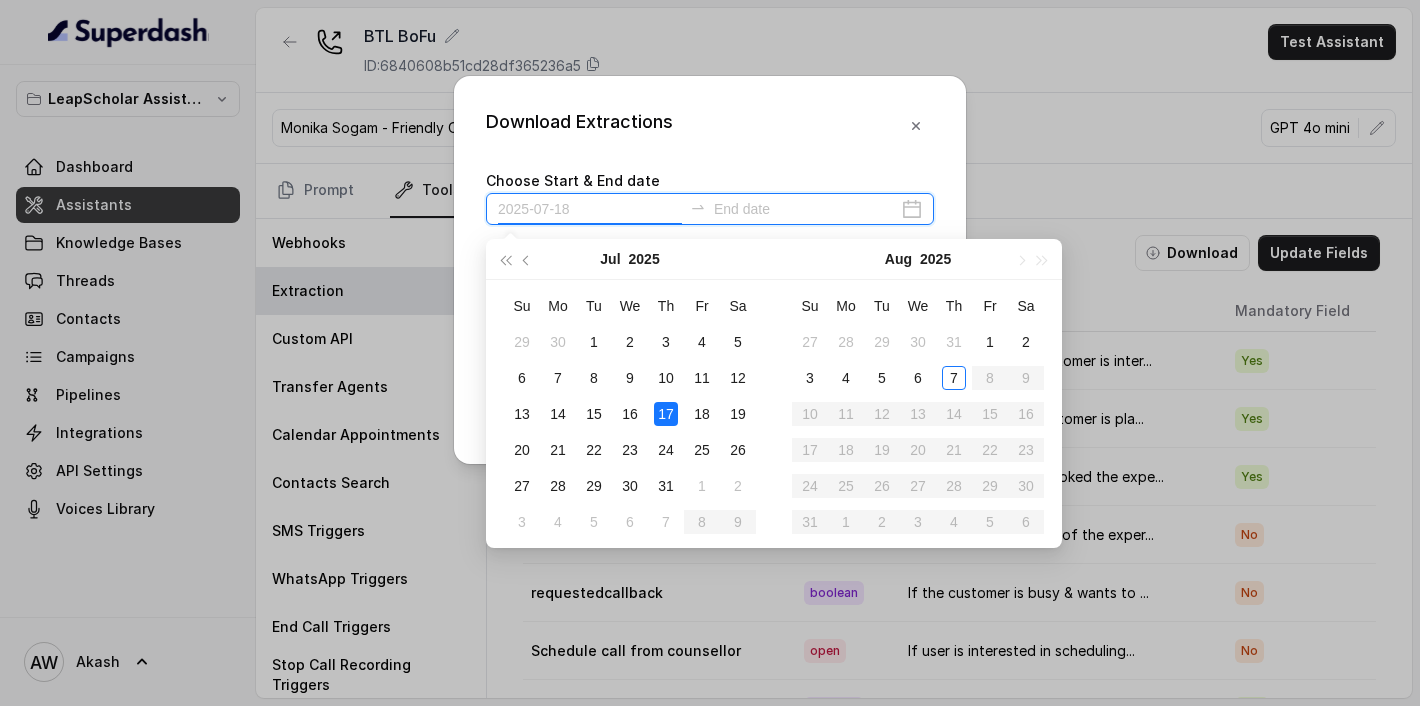 type on "2025-07-19" 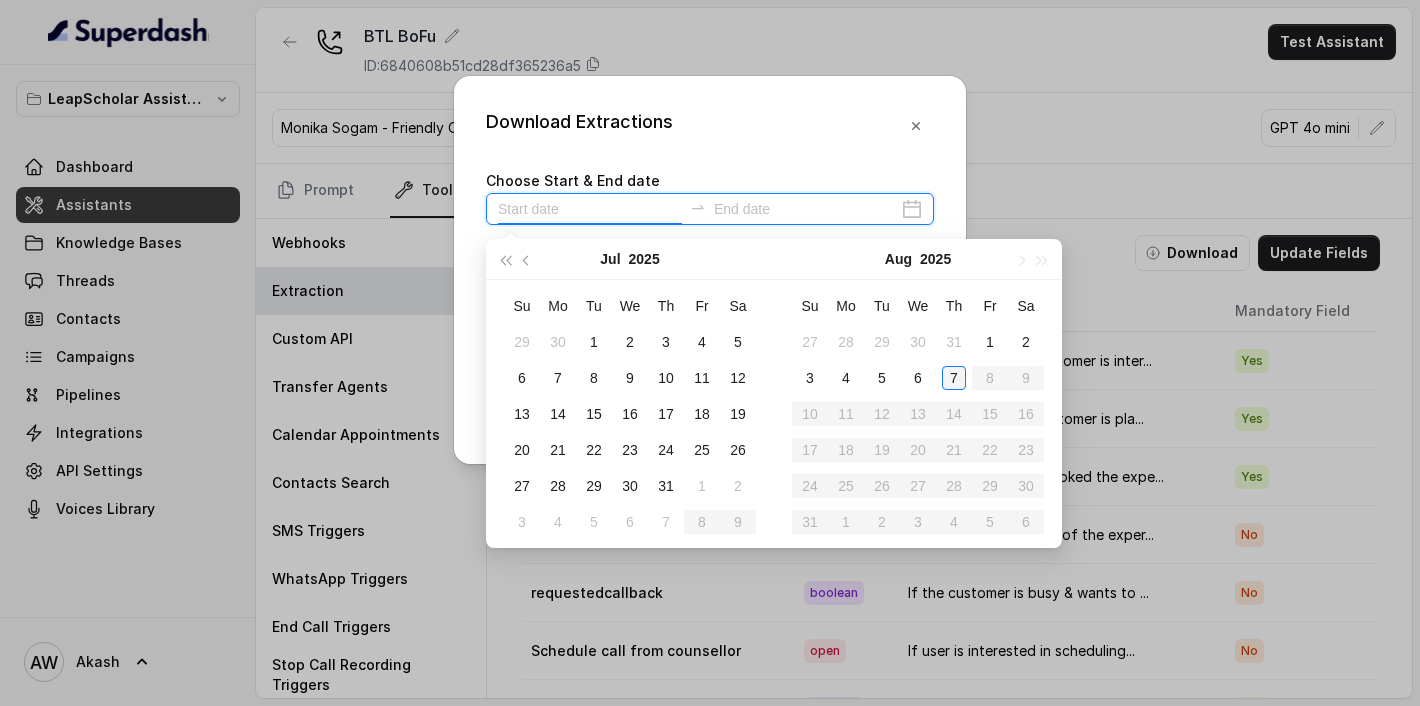 type on "2025-08-07" 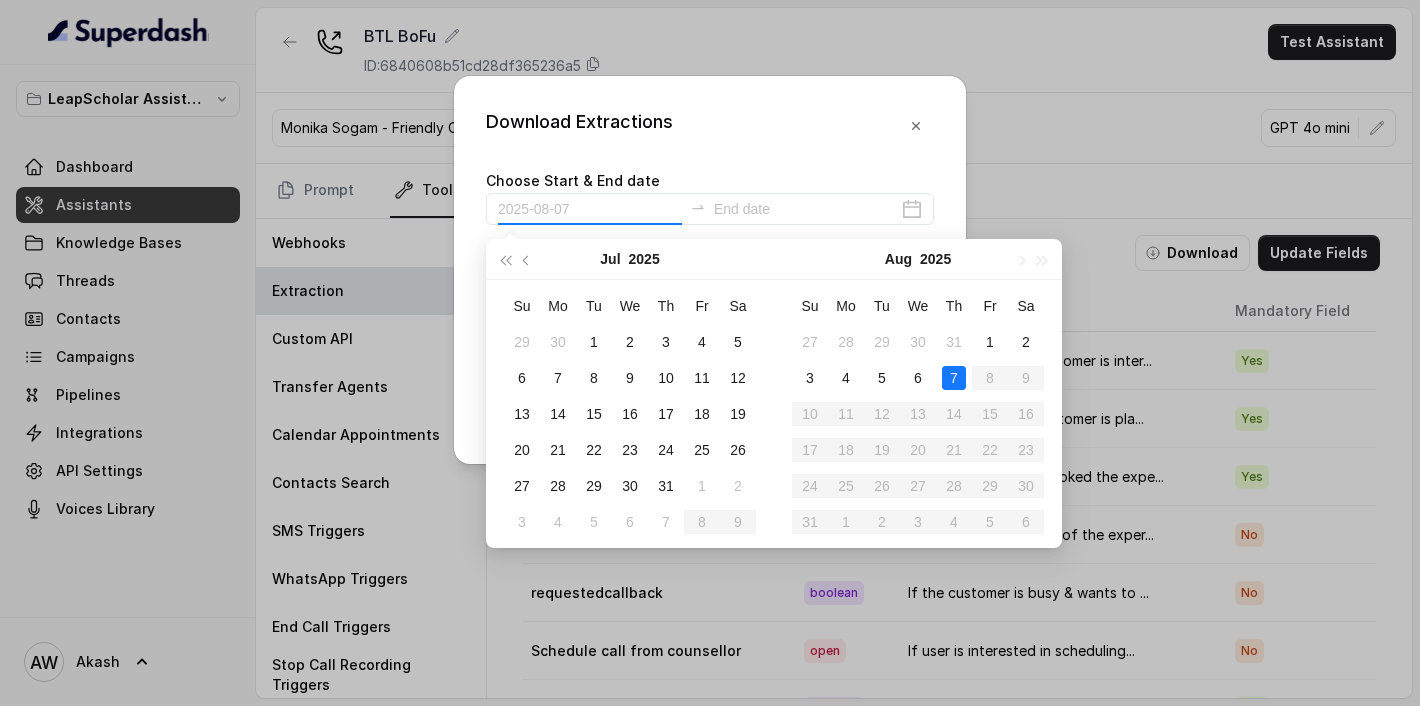 click on "7" at bounding box center [954, 378] 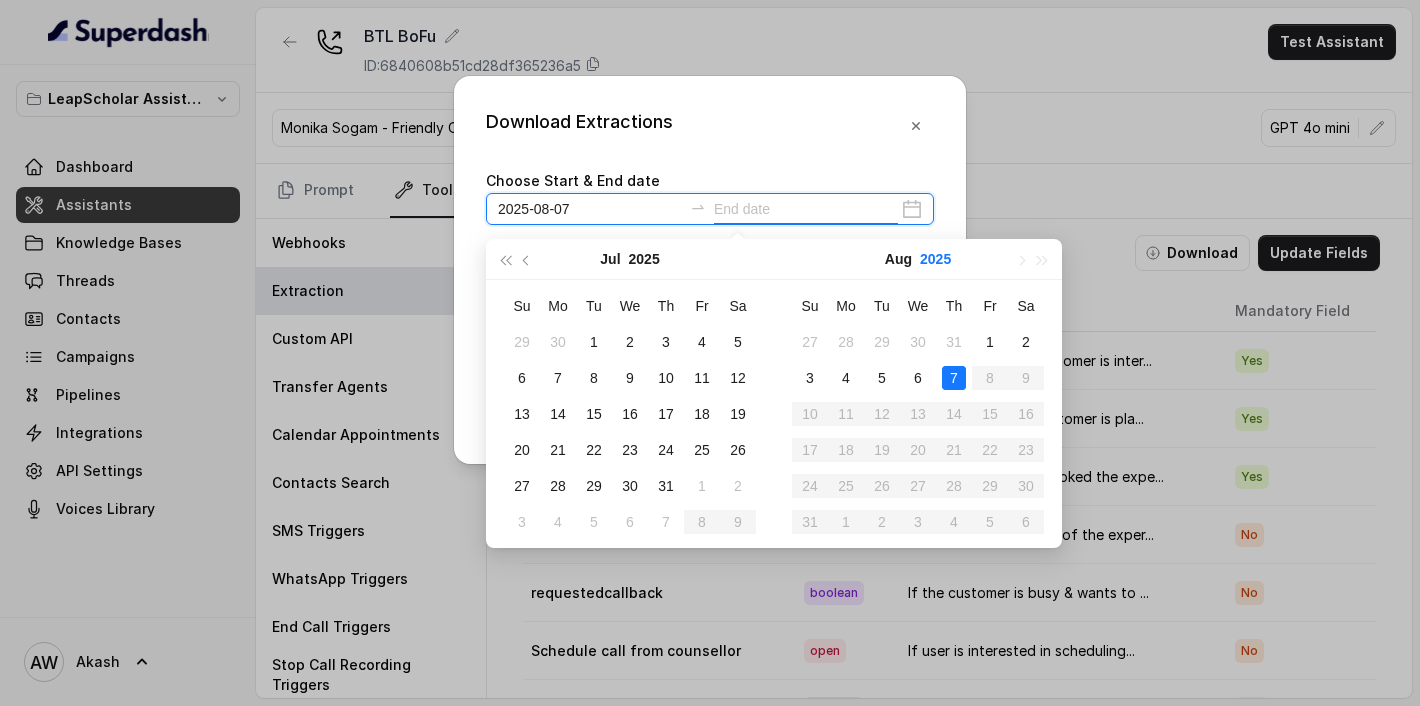 type on "2025-07-31" 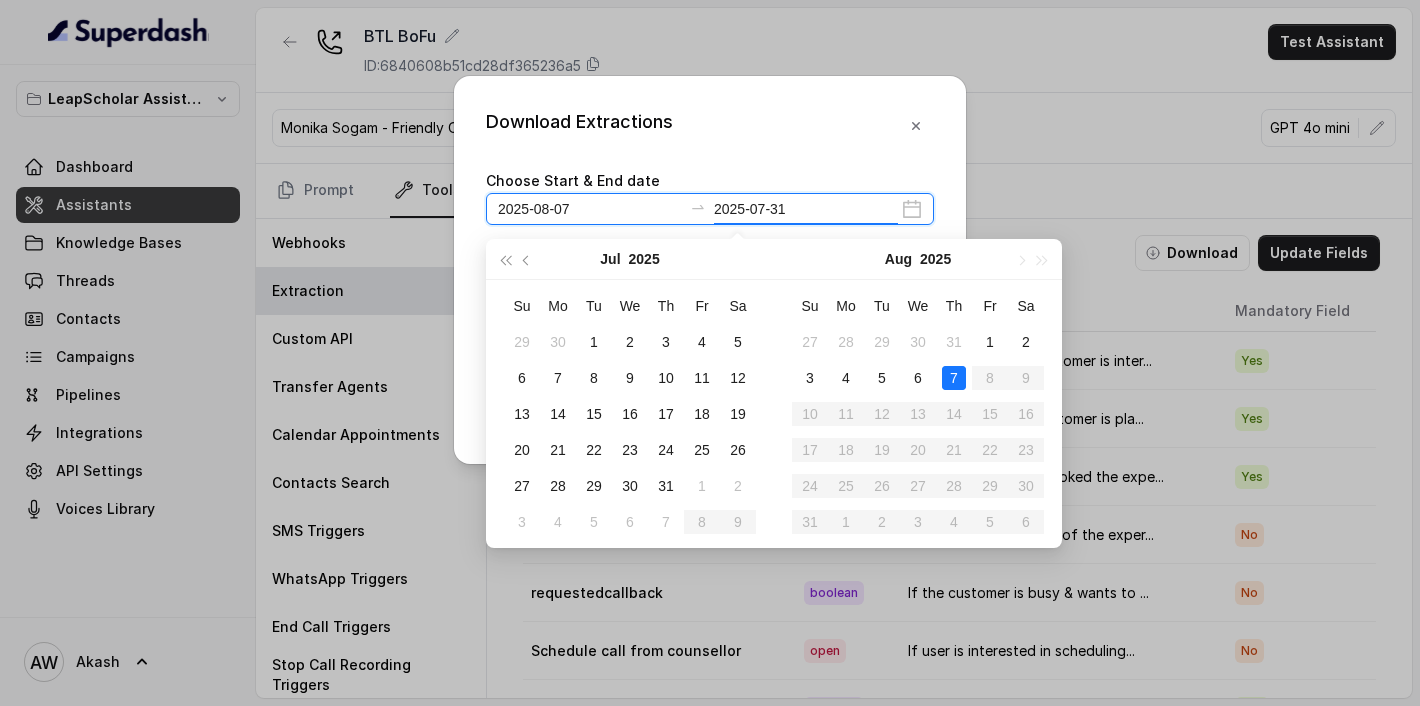 type on "2025-08-07" 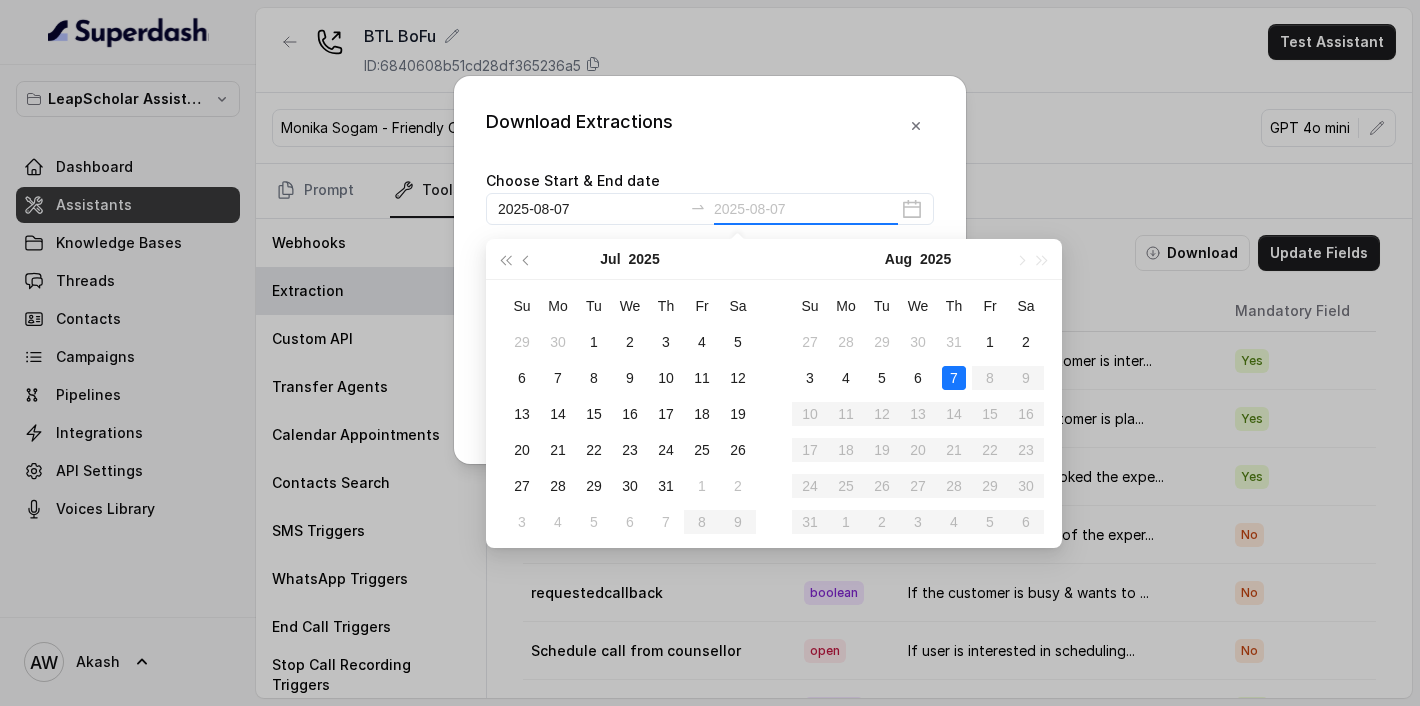 click on "7" at bounding box center [954, 378] 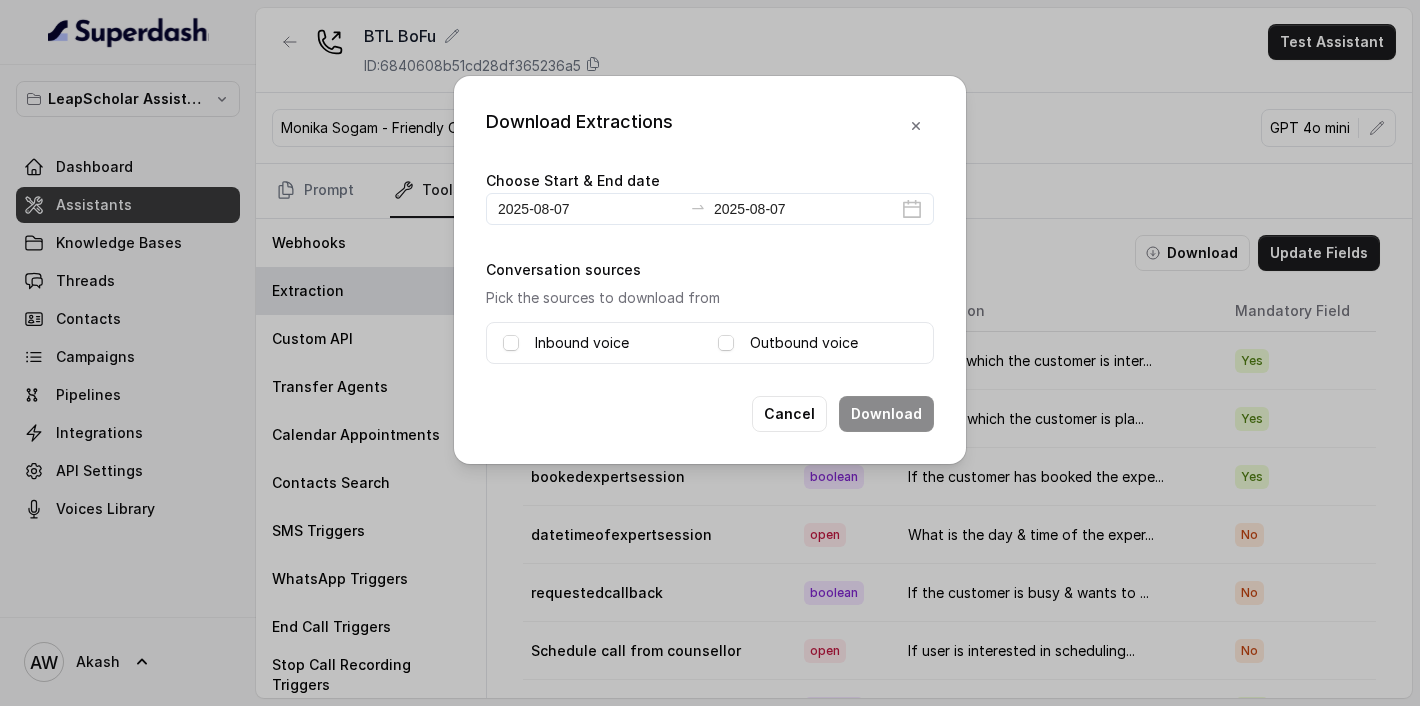 click on "Outbound voice" at bounding box center [804, 343] 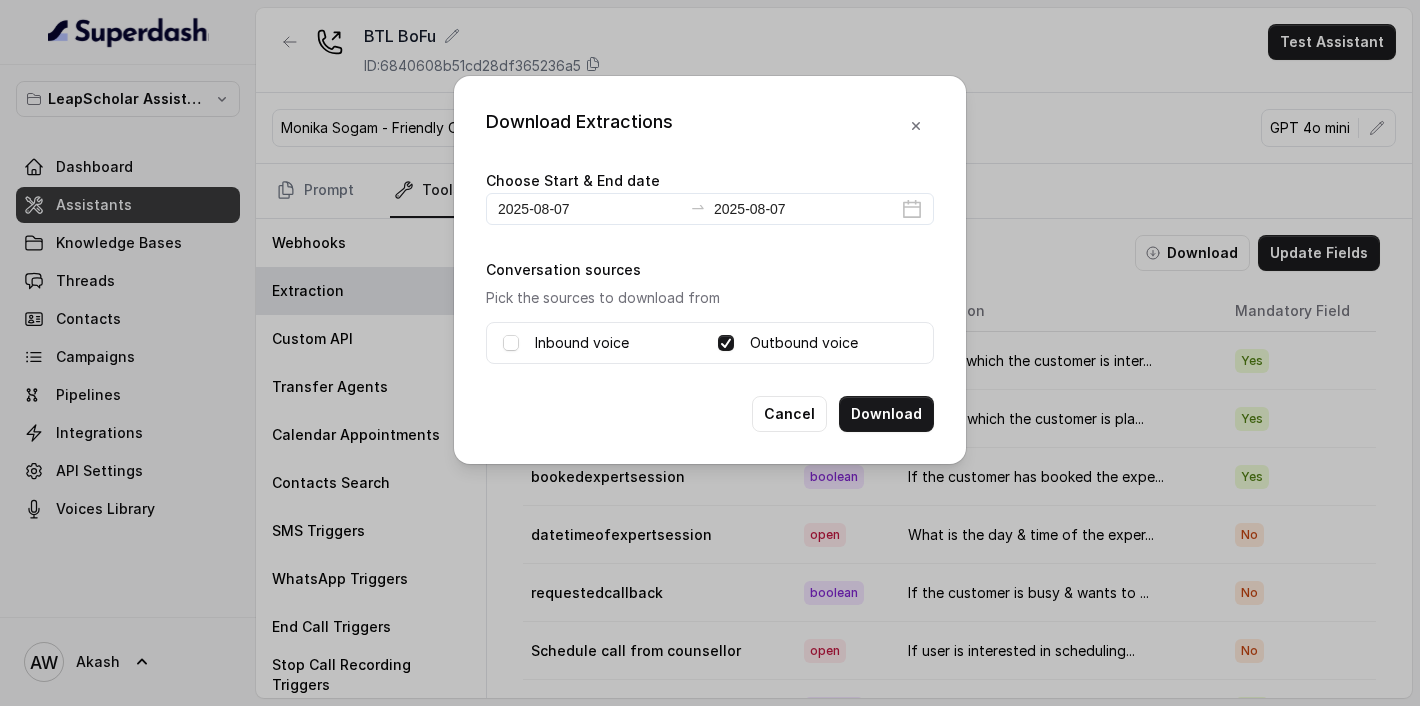 click on "Inbound voice" at bounding box center (582, 343) 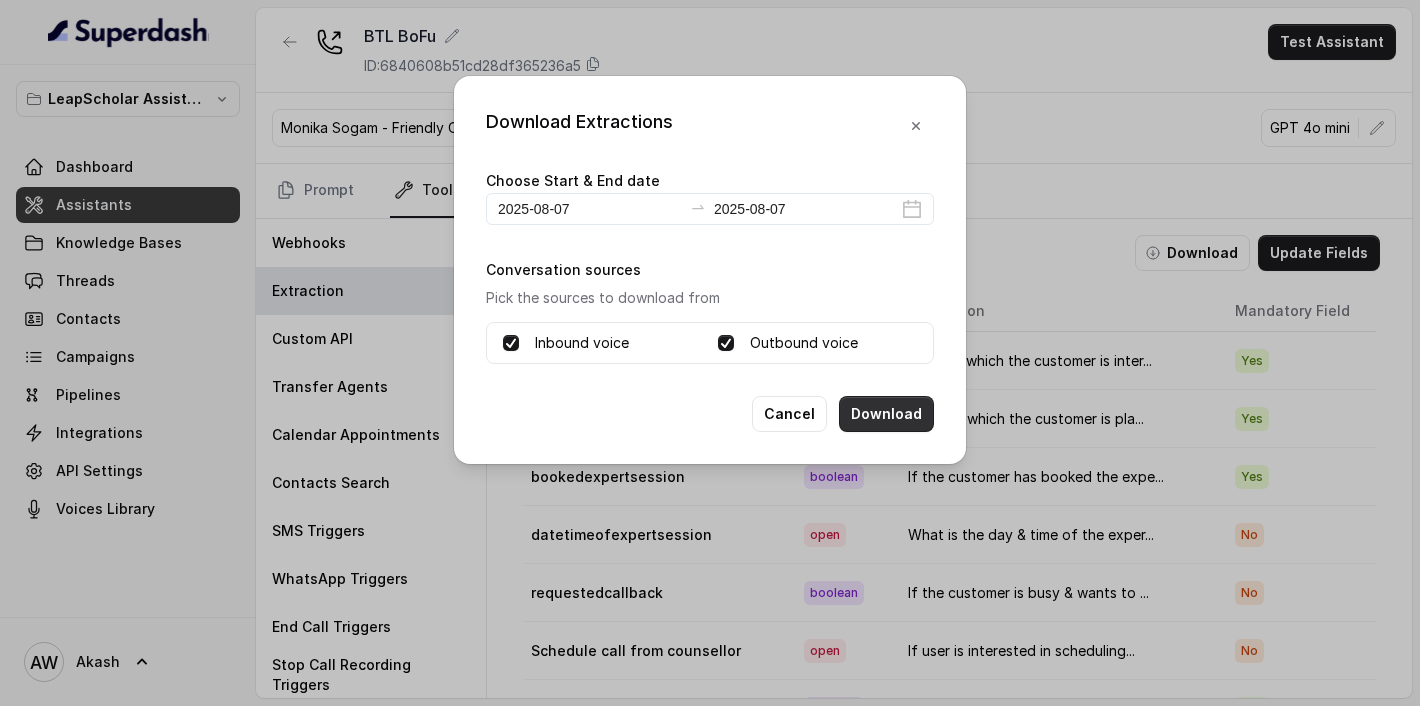 click on "Download" at bounding box center (886, 414) 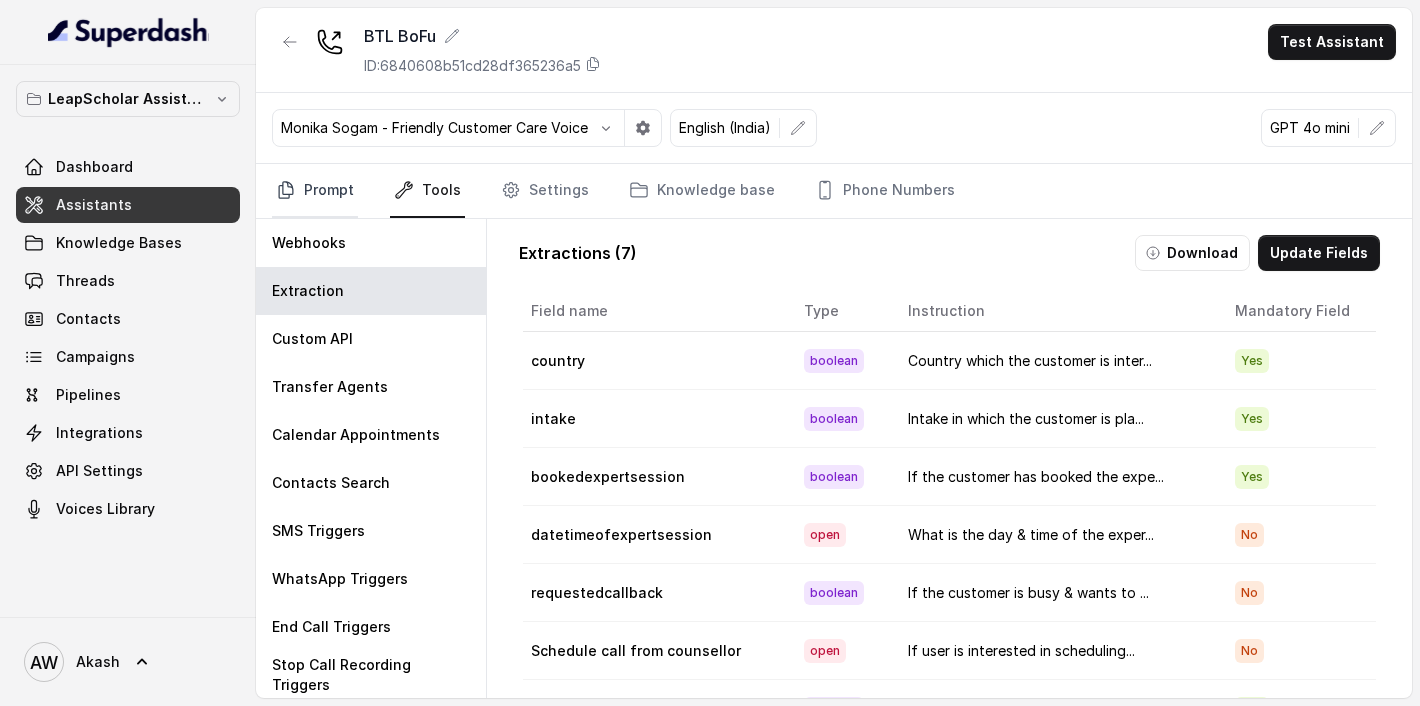 type 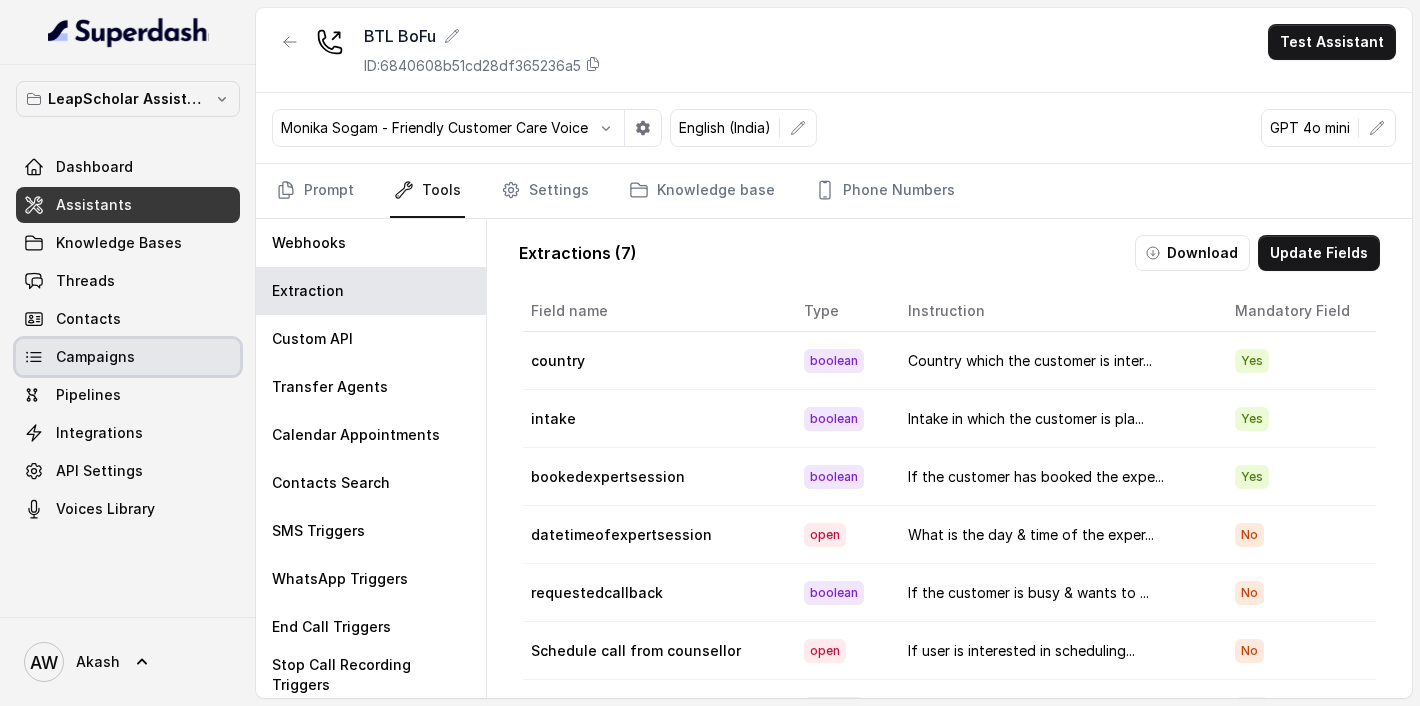 click on "Campaigns" at bounding box center (128, 357) 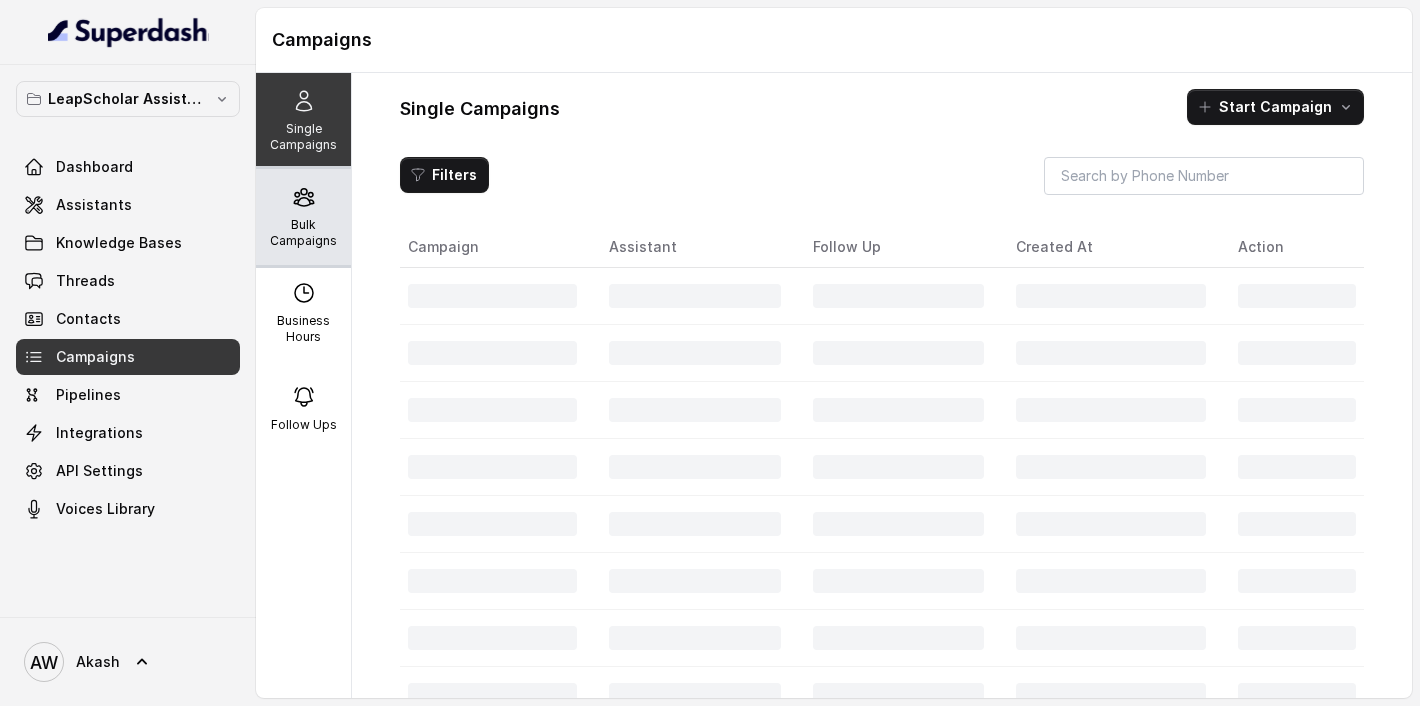 click on "Bulk Campaigns" at bounding box center (303, 217) 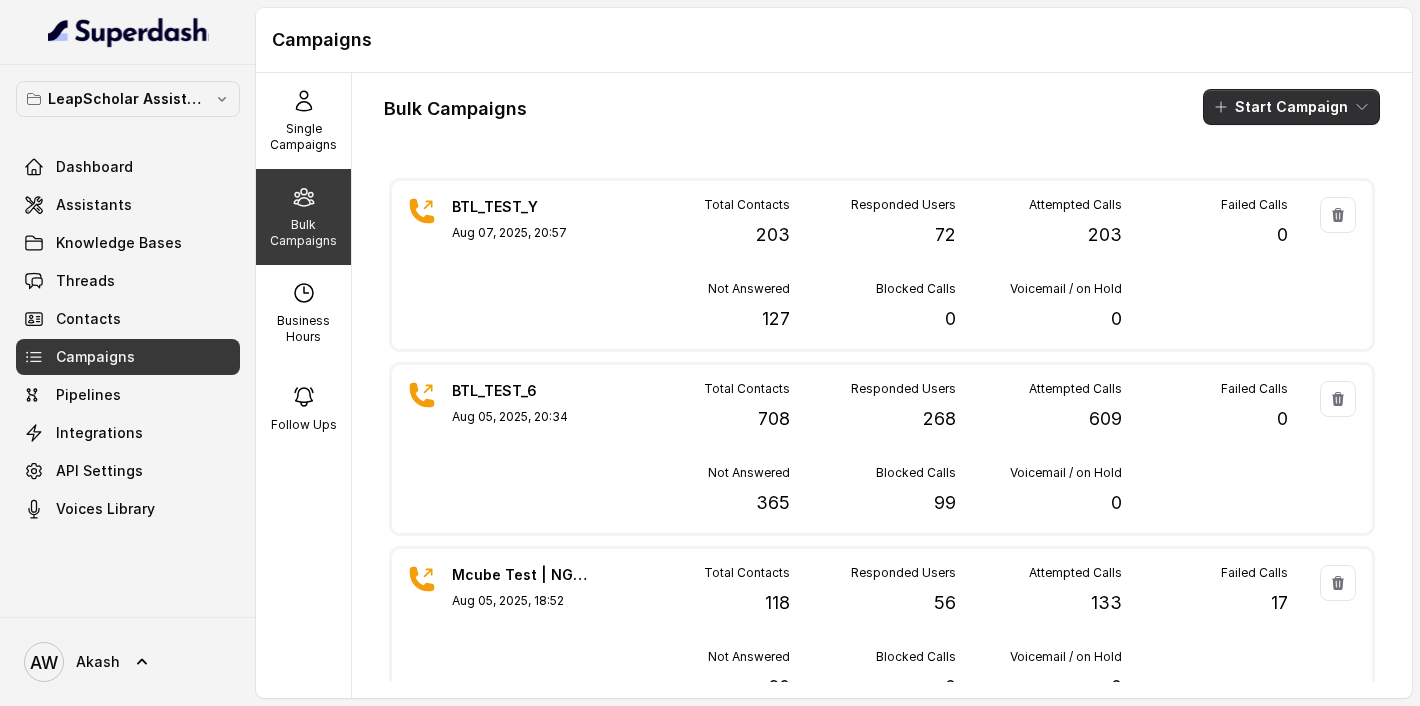 click on "Start Campaign" at bounding box center (1291, 107) 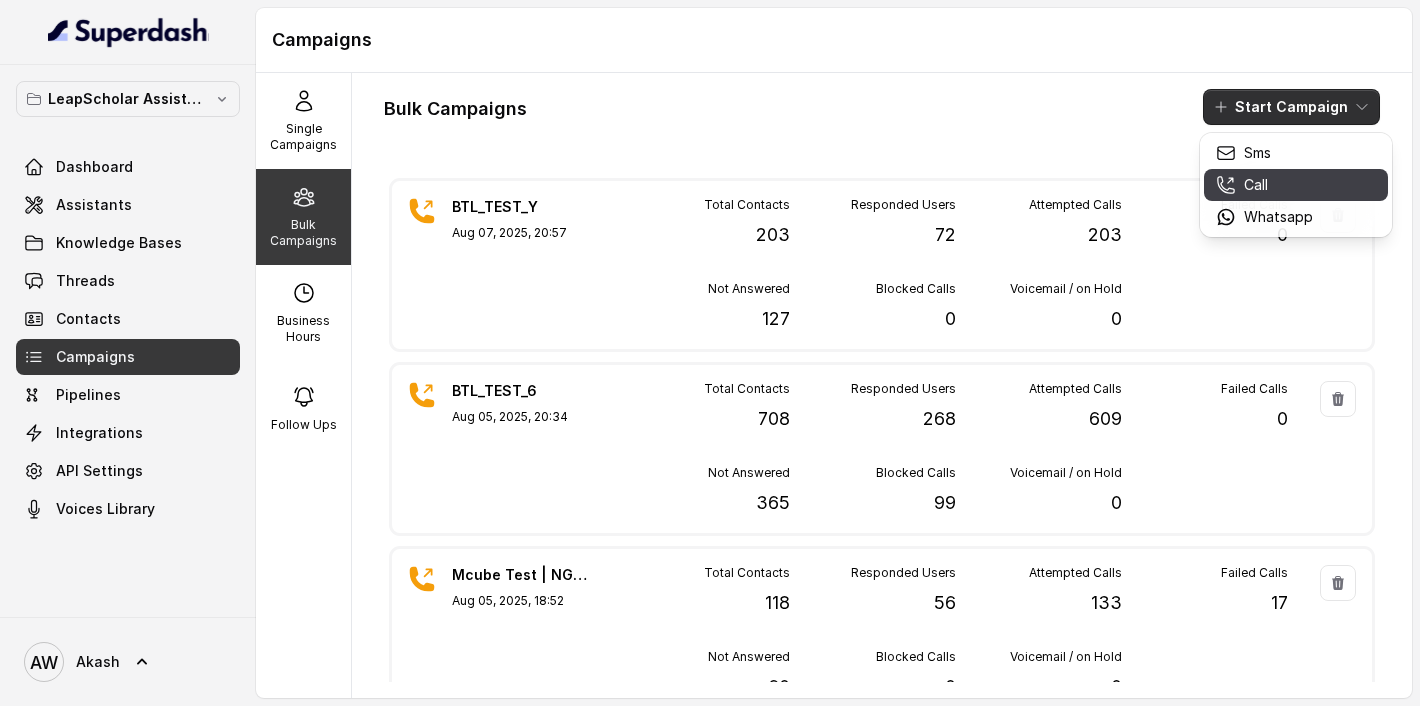 click on "Call" at bounding box center [1256, 185] 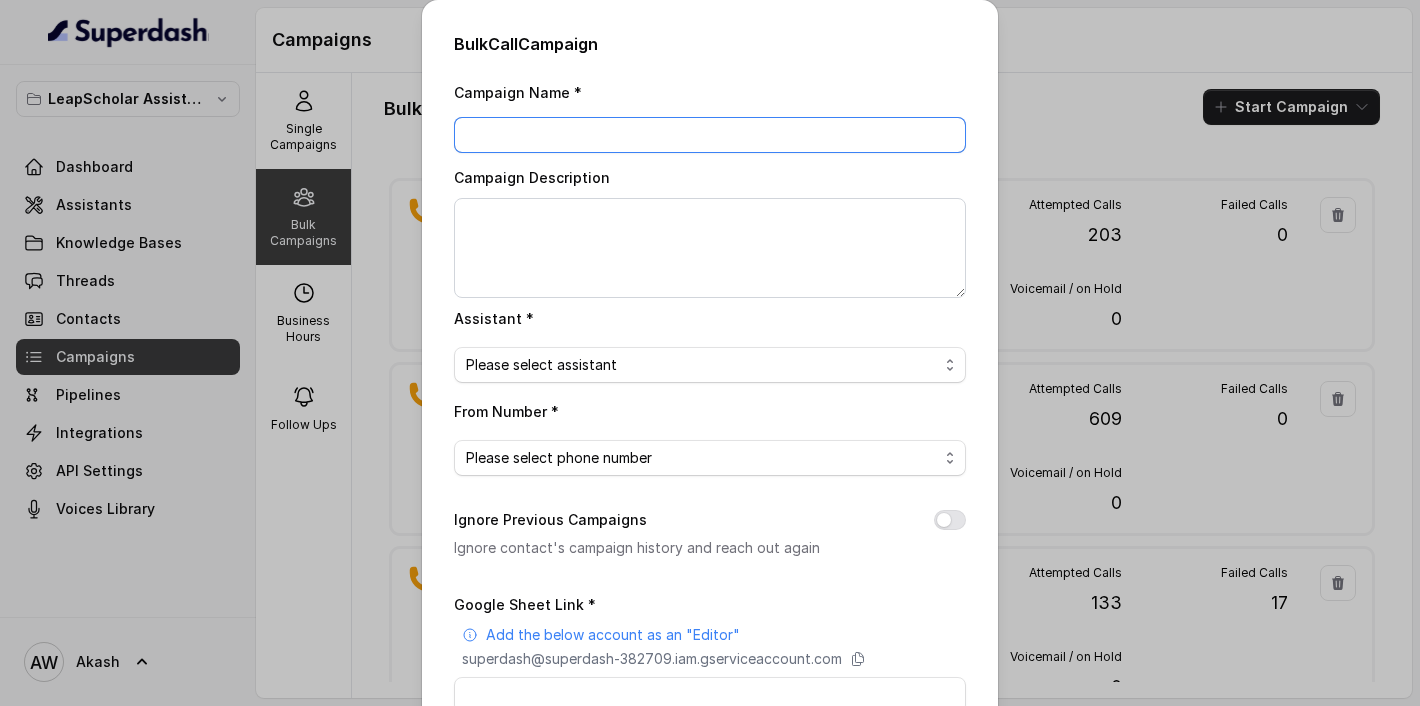 click on "Campaign Name *" at bounding box center (710, 135) 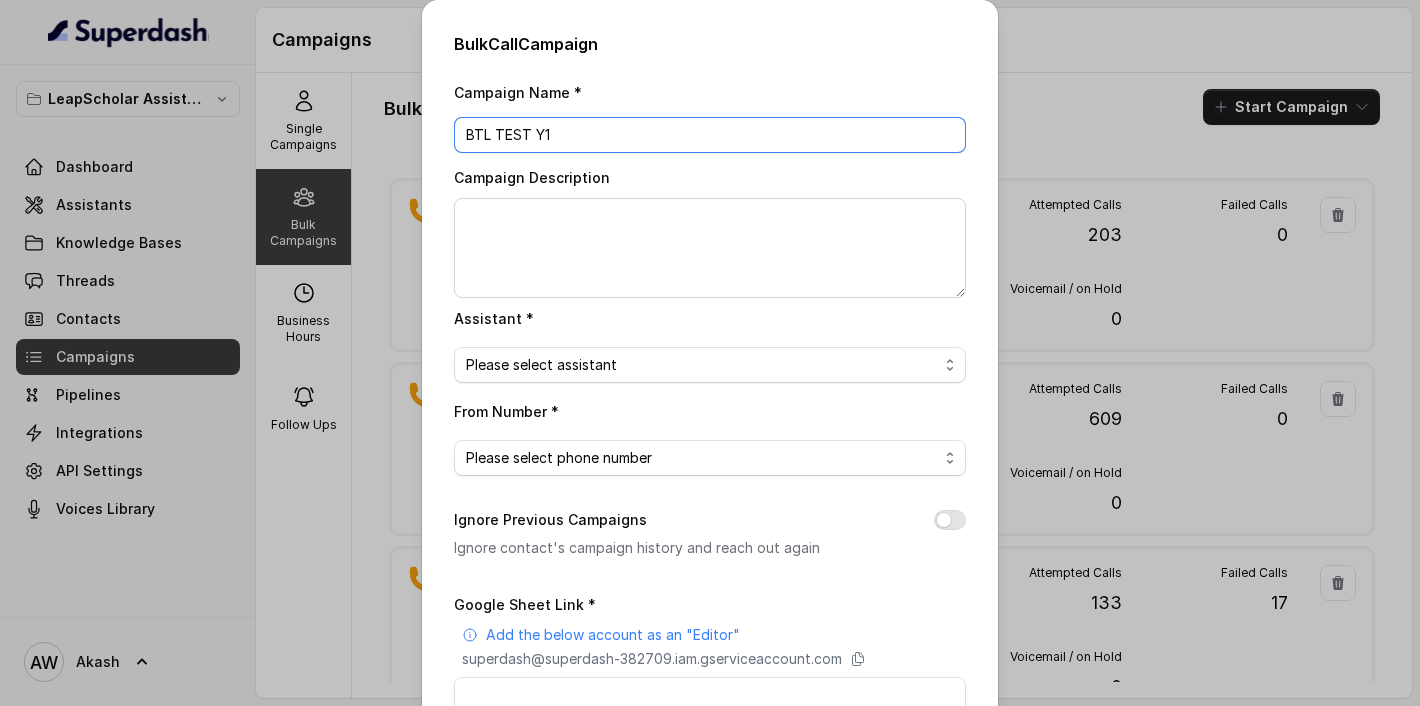 type on "BTL TEST Y1" 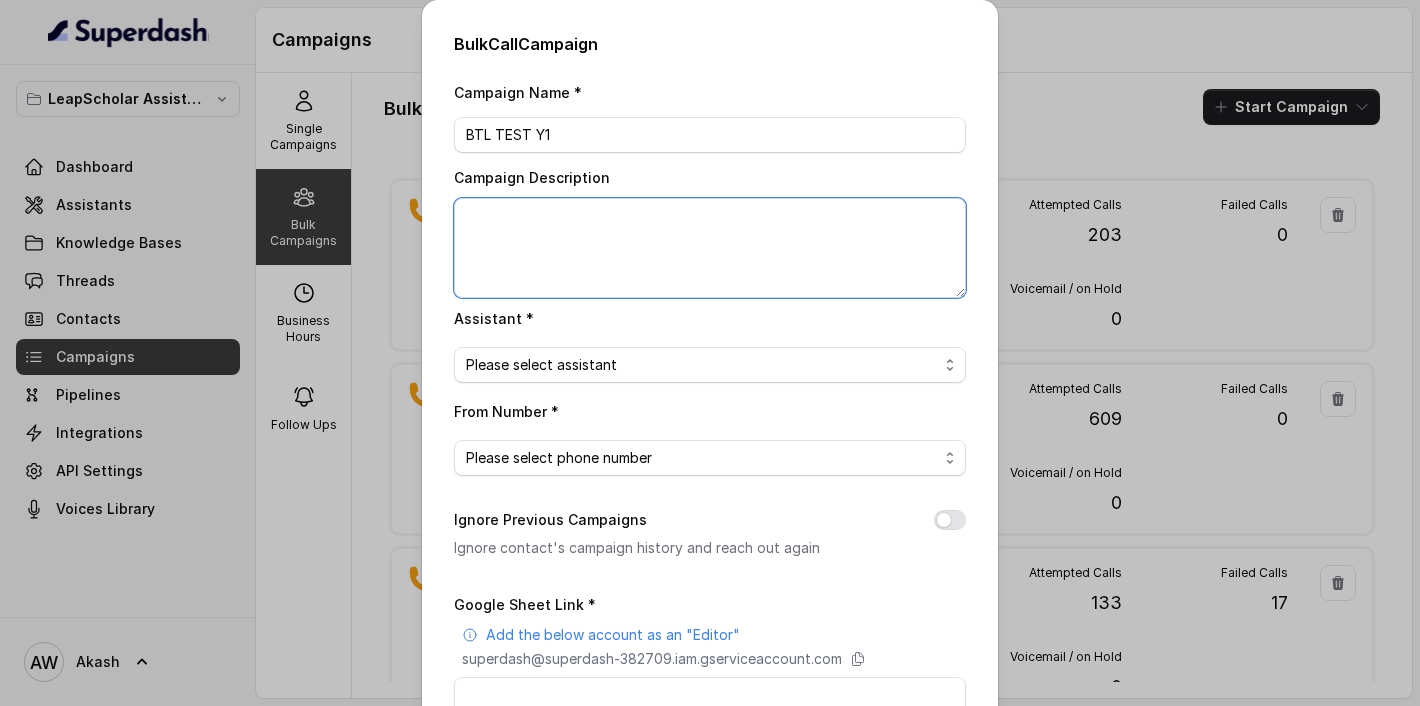 click on "Campaign Description" at bounding box center [710, 248] 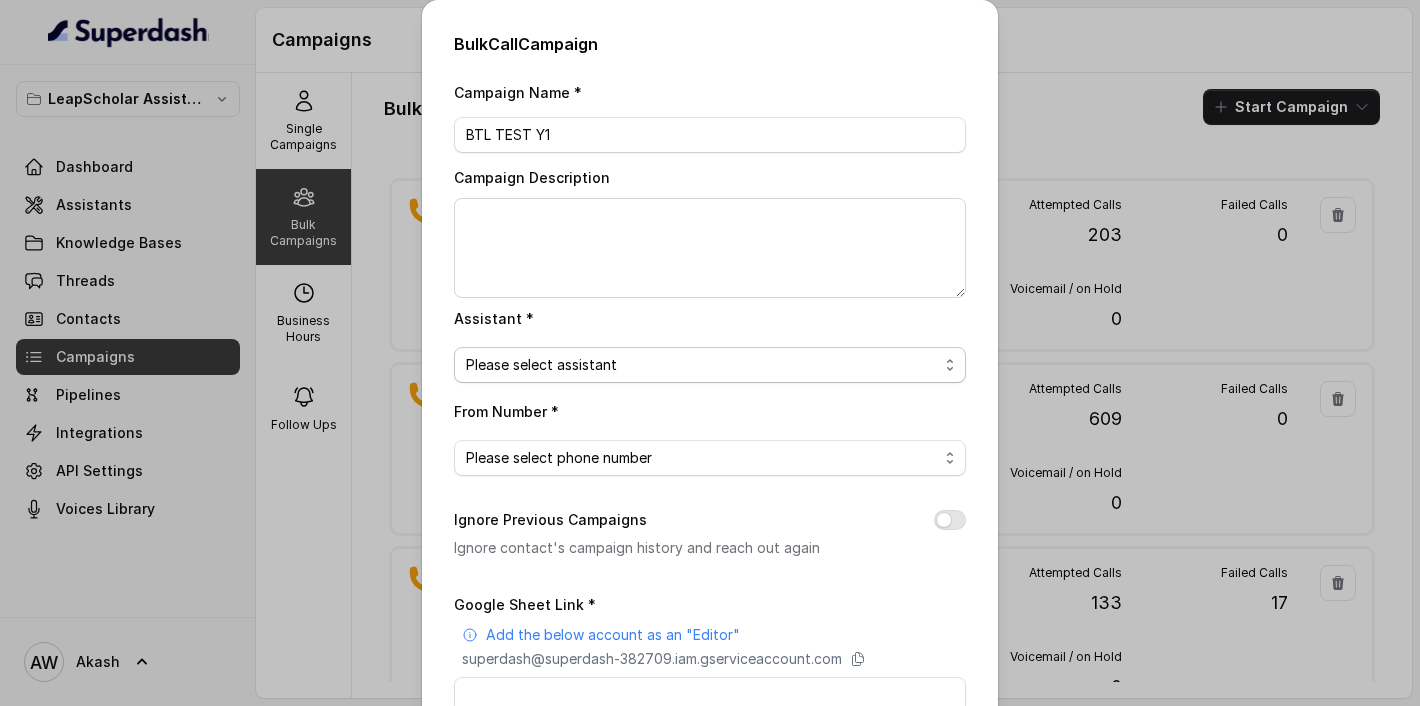 click on "Please select assistant" at bounding box center [710, 365] 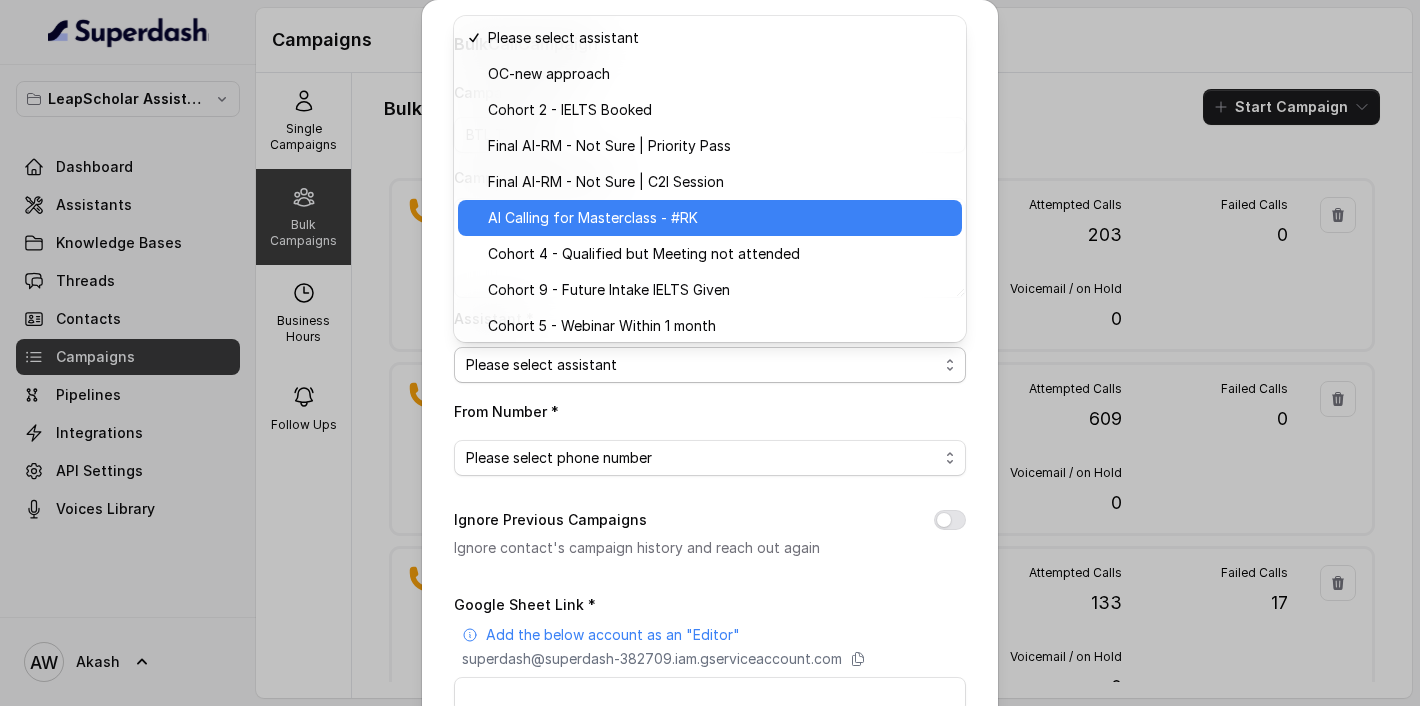 scroll, scrollTop: 438, scrollLeft: 0, axis: vertical 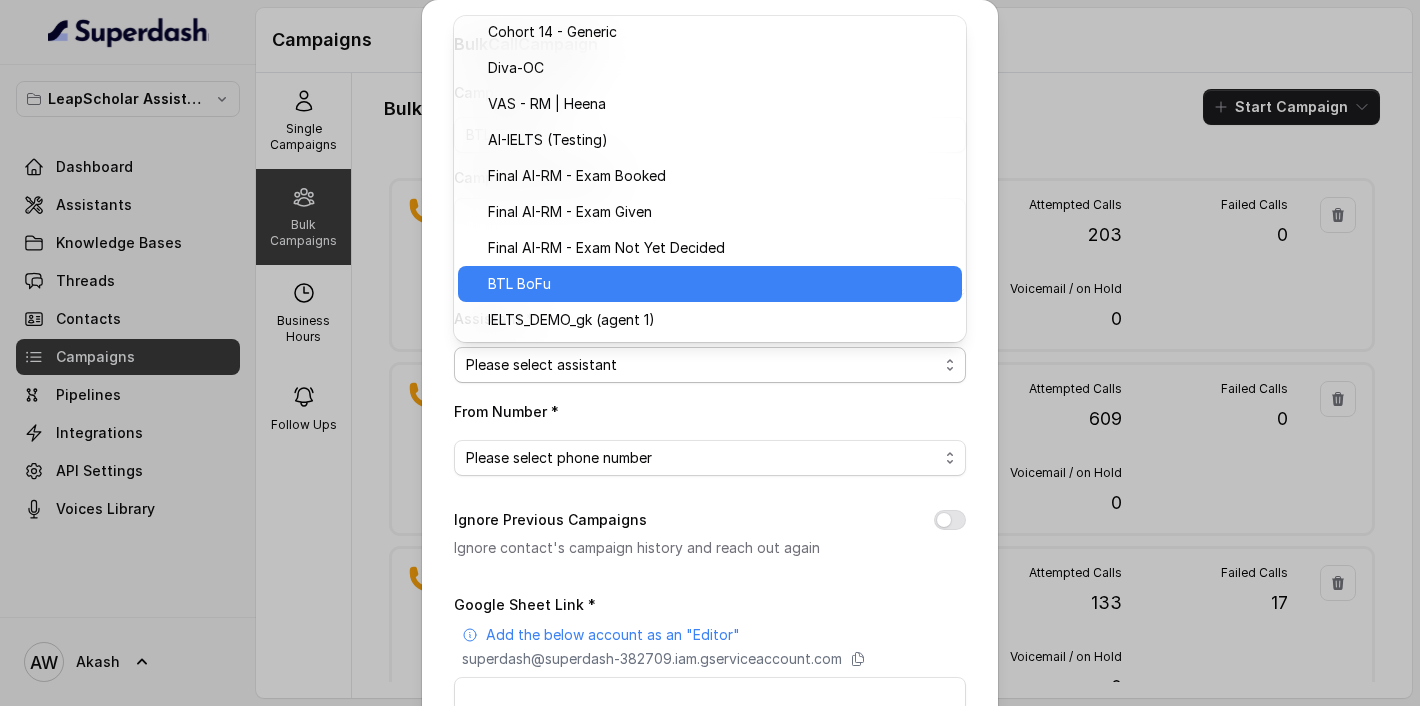 click on "BTL BoFu" at bounding box center (710, 284) 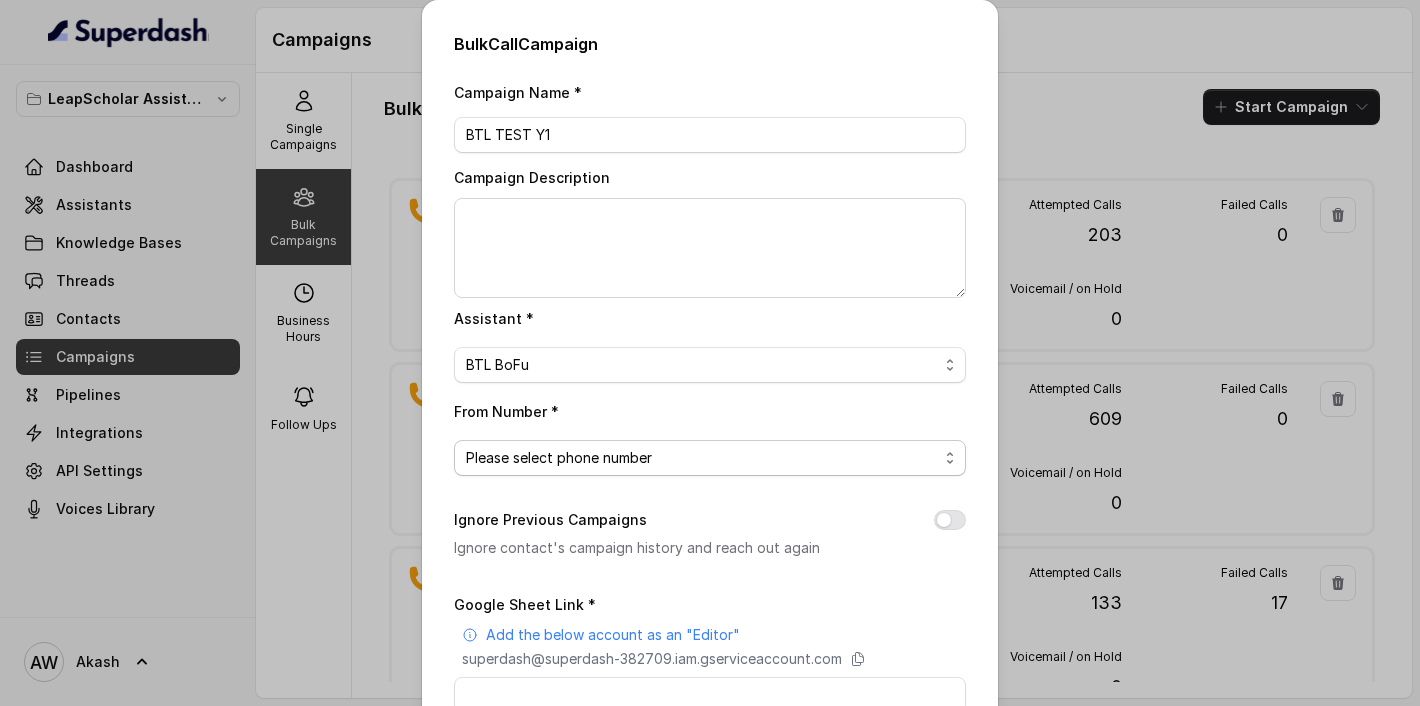 click on "Please select phone number" at bounding box center (702, 458) 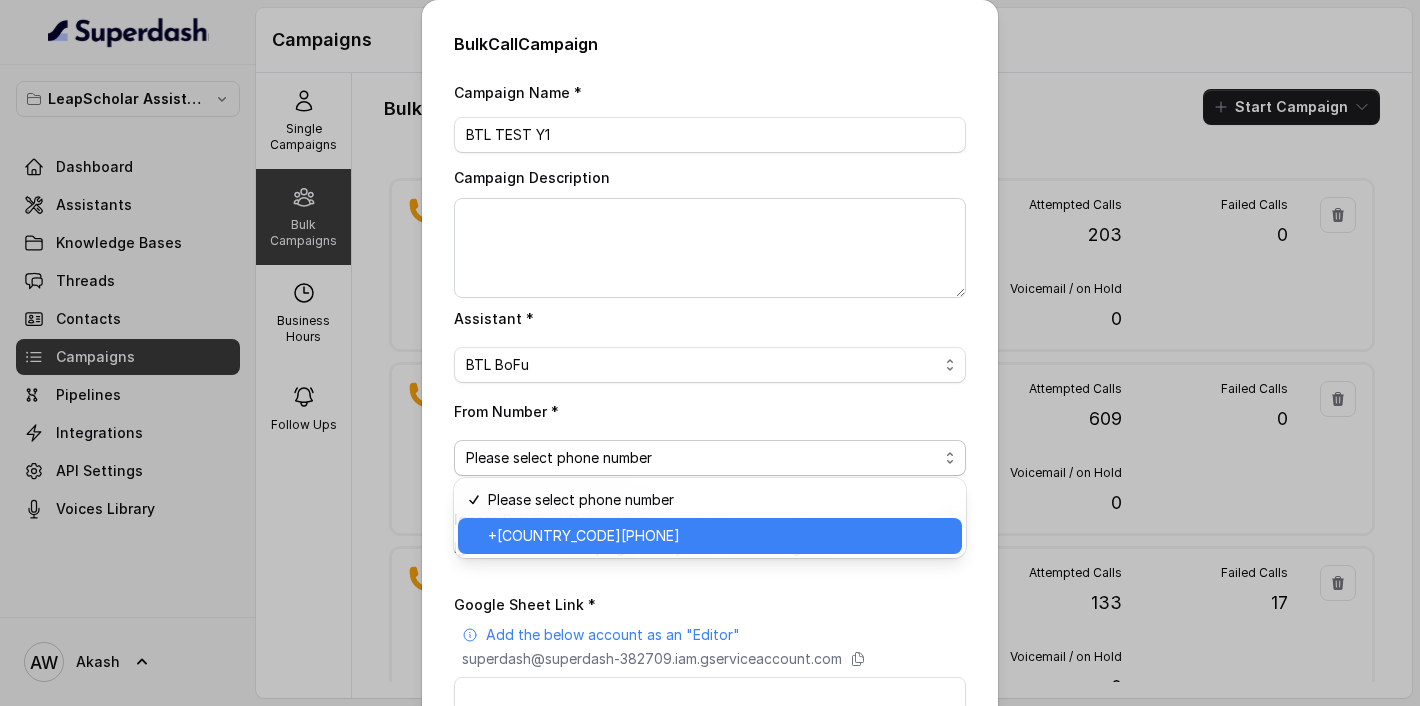 click on "+[COUNTRY_CODE][PHONE]" at bounding box center (719, 536) 